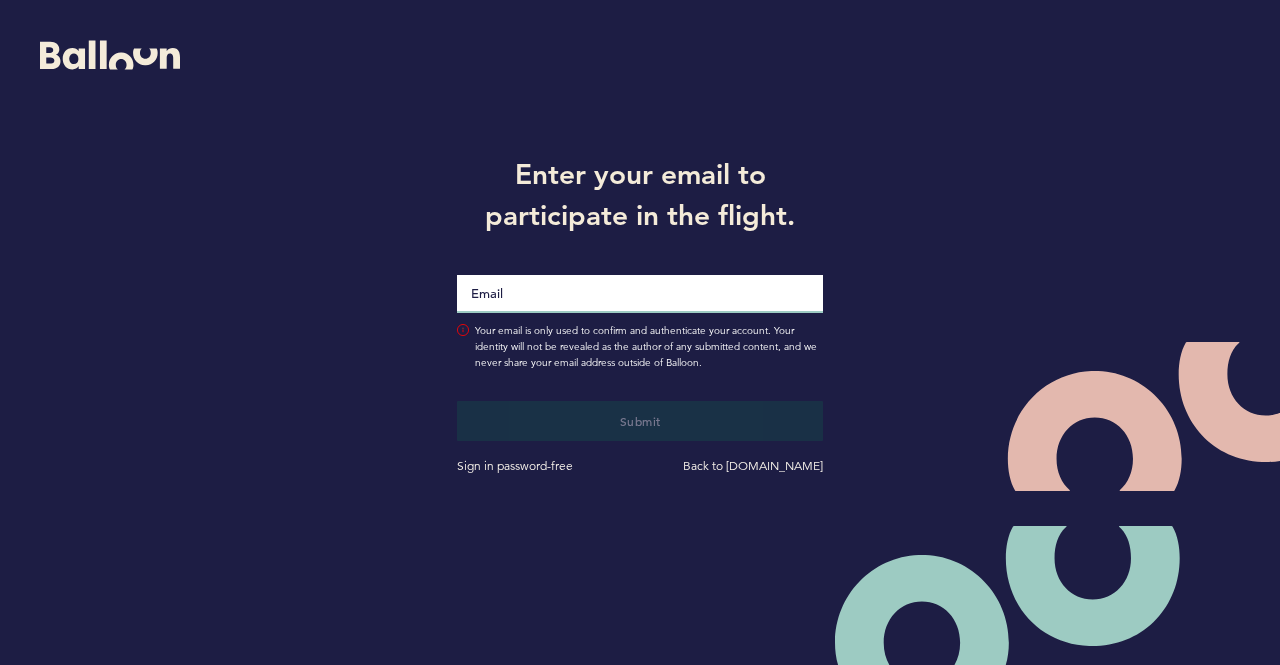 scroll, scrollTop: 0, scrollLeft: 0, axis: both 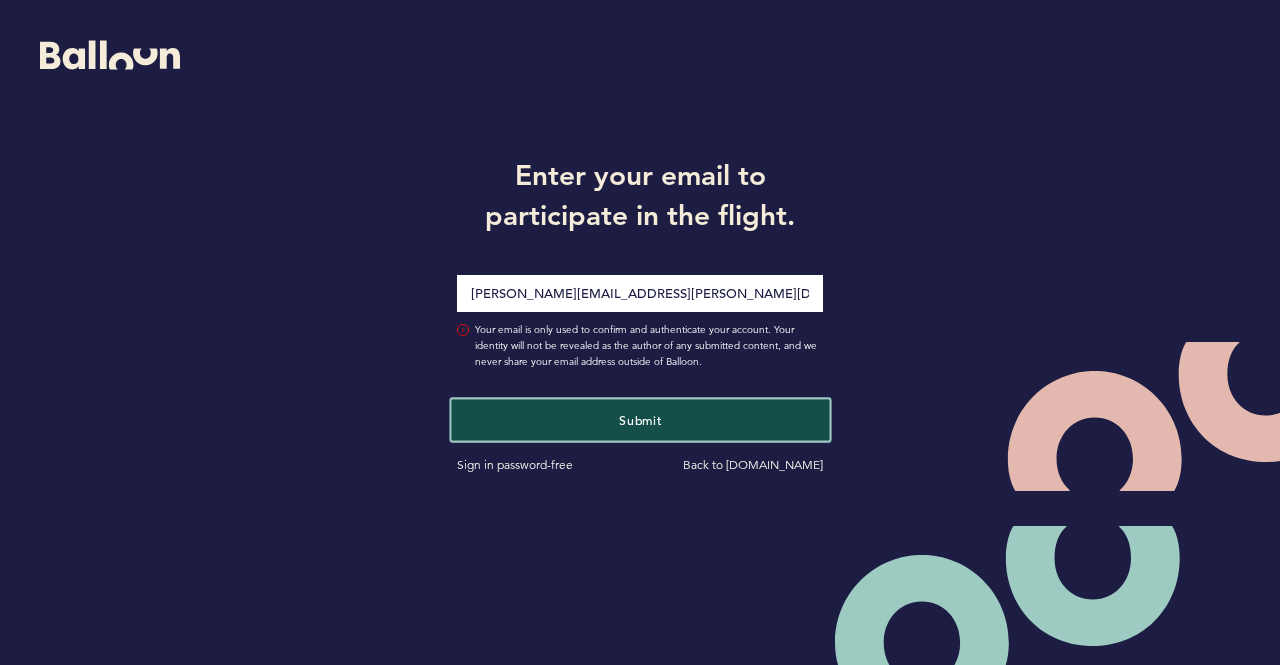 click on "Submit" at bounding box center (640, 419) 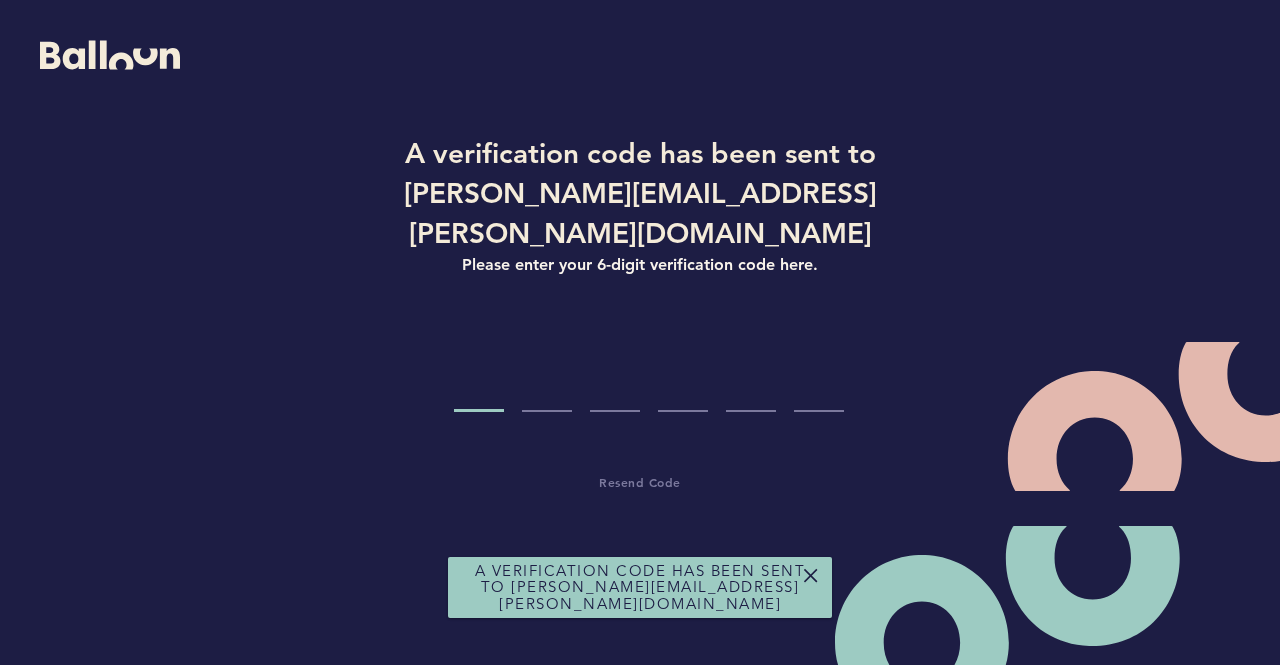 type on "7" 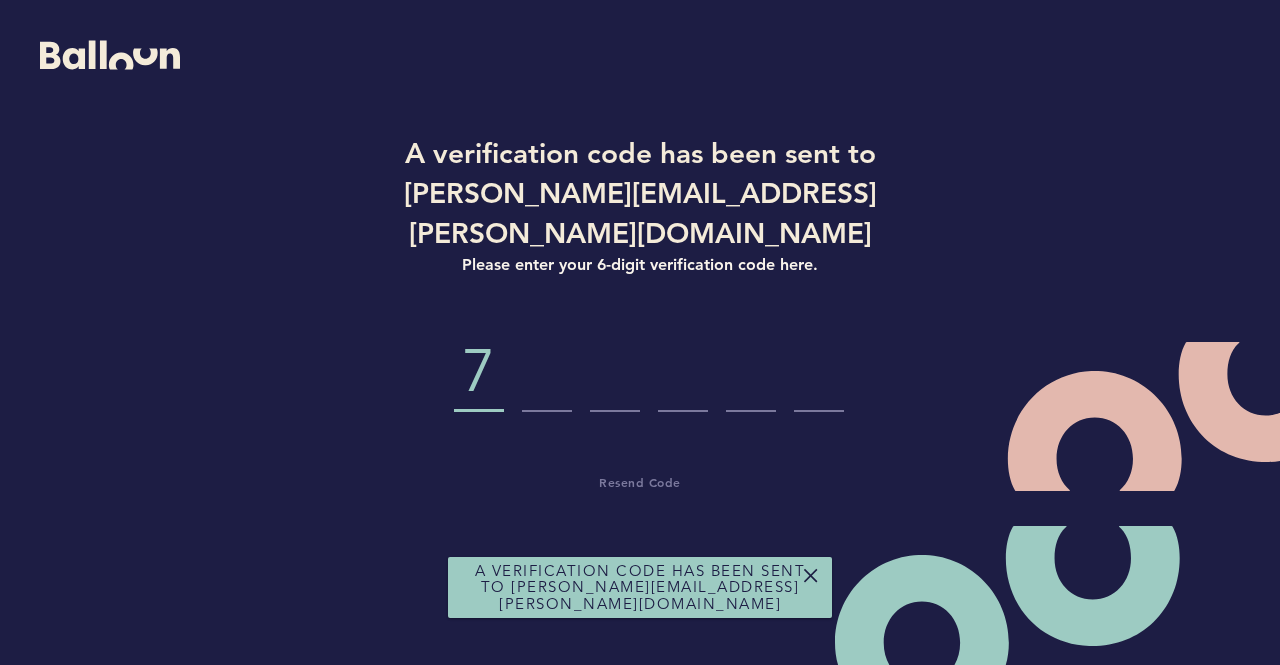 type on "7" 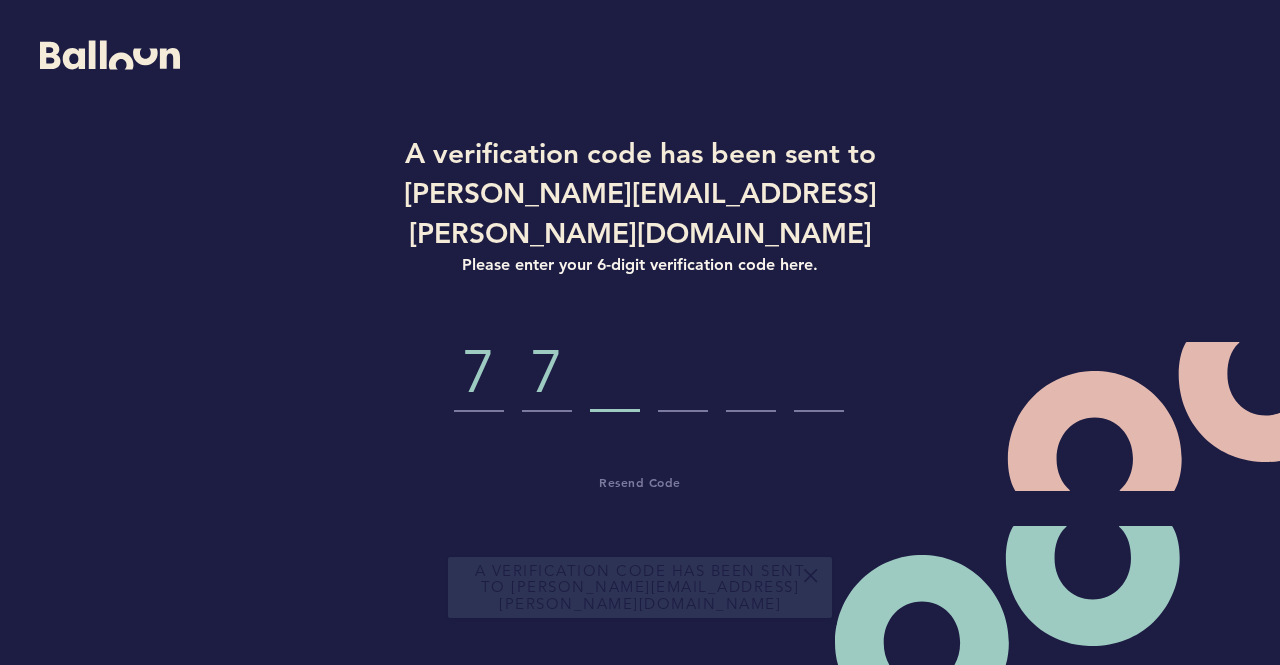 type on "0" 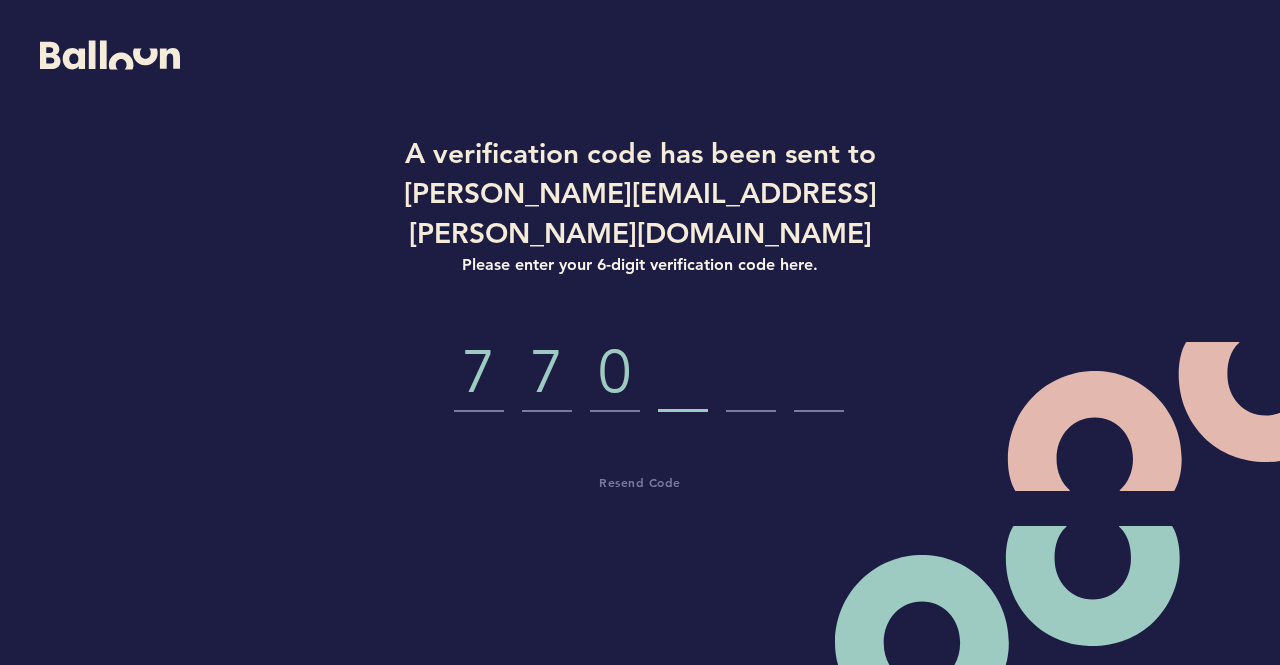 type on "9" 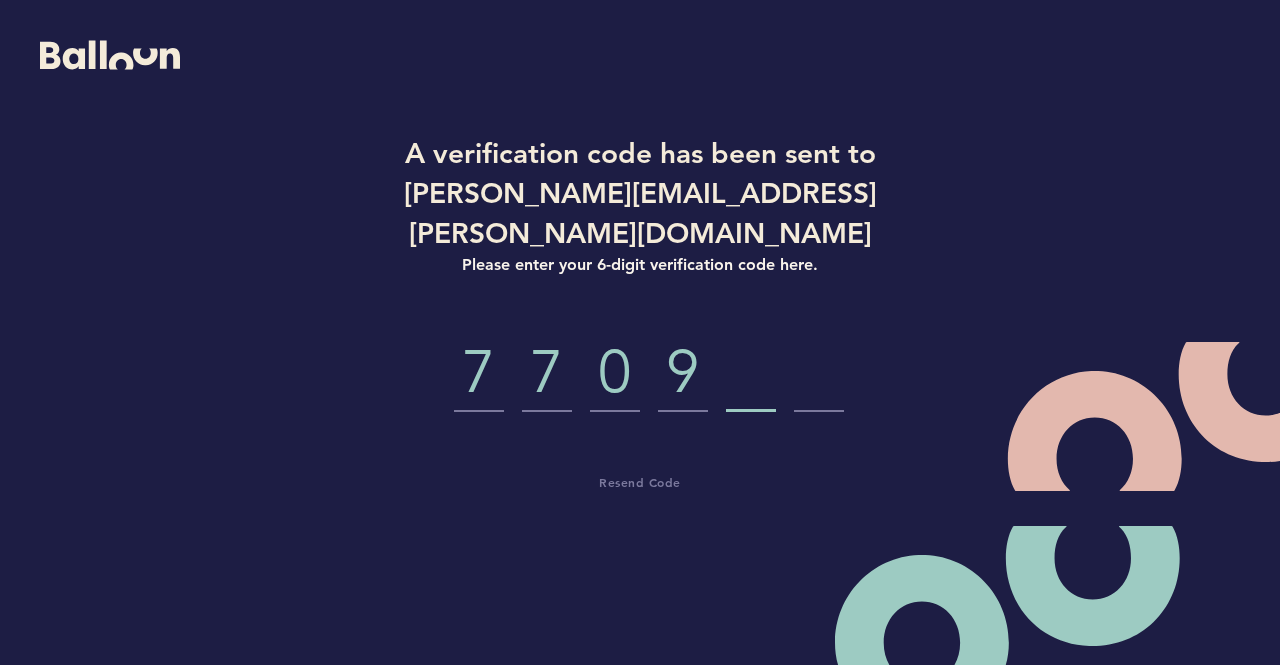 type on "8" 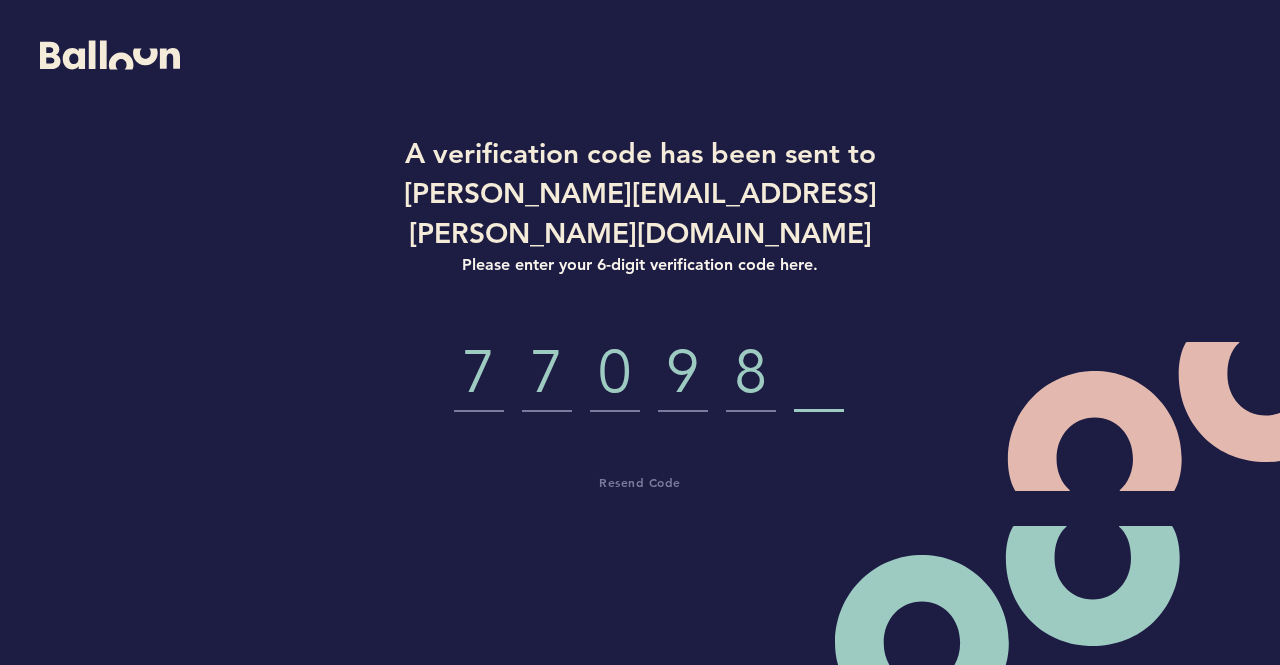 type on "5" 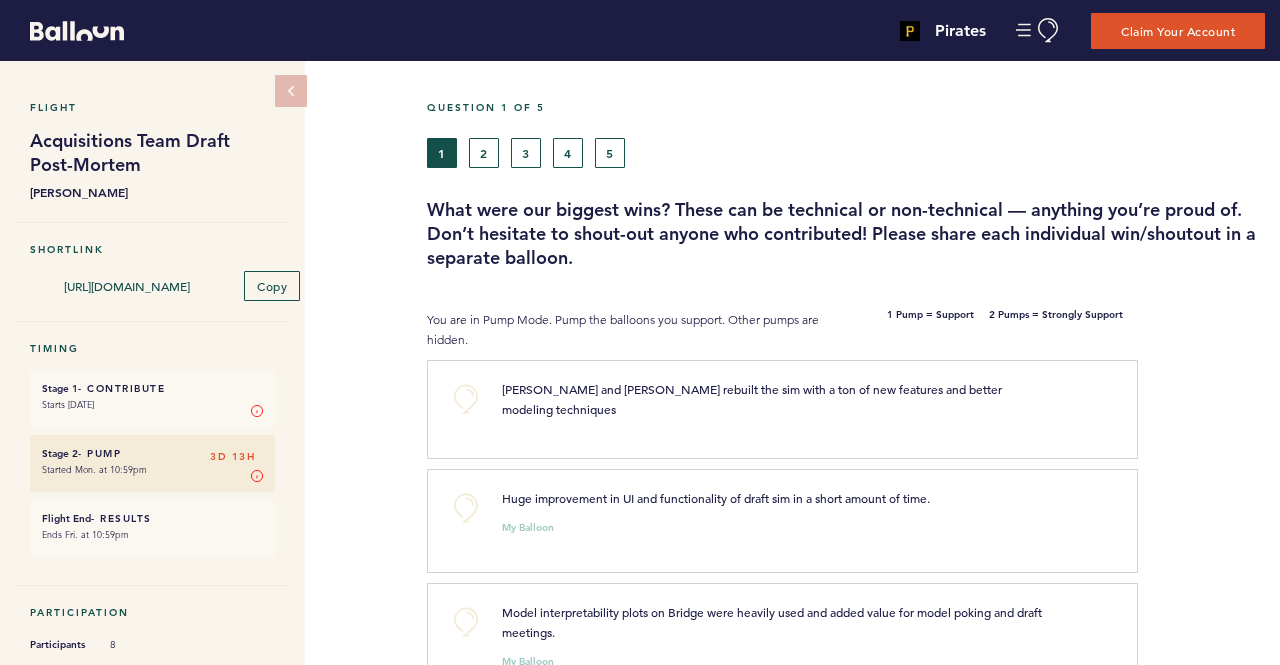 click on "Flight Acquisitions Team Draft Post-Mortem [PERSON_NAME] Shortlink [URL][DOMAIN_NAME]  Copy  Timing Stage 1  - Contribute   3D 13H   Starts [DATE]  Stage 1  In Stage 1, you can contribute your ideas, feedback, or information. Submit as many "balloons" (responses, to the question above) as you want here. Try to only submit one idea per balloon!   When you are ready, you can toggle on collaborate mode to reveal and start commenting on other contributors' balloons.  Learn More Stage 2  - Pump   3D 13H   Started Mon. at 10:59pm  Stage 2  In Stage 2, you vote on the responses by pumping the balloons that you like or support.   Click once for balloons you support/like and twice for your top choices.  Learn More Flight End  - Results  3D 13H  Ends Fri. at 10:59pm  Participation Participants 8 Stage 1 63% Stage 2 38% Overall 75%  Question 1 of 5   1   2   3   4   5   You are in Pump Mode. Pump the balloons you support. Other pumps are hidden.  1 Pump = Support 2 Pumps = Strongly Support +0  clear  +0" at bounding box center [640, 363] 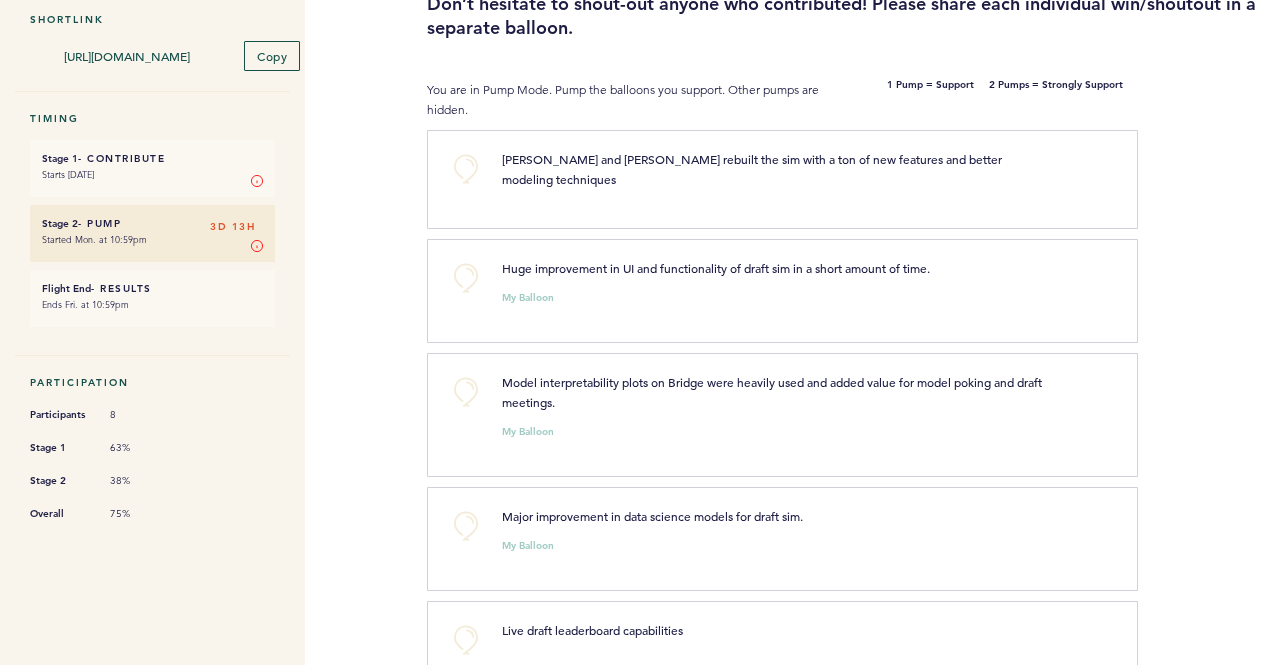 scroll, scrollTop: 200, scrollLeft: 0, axis: vertical 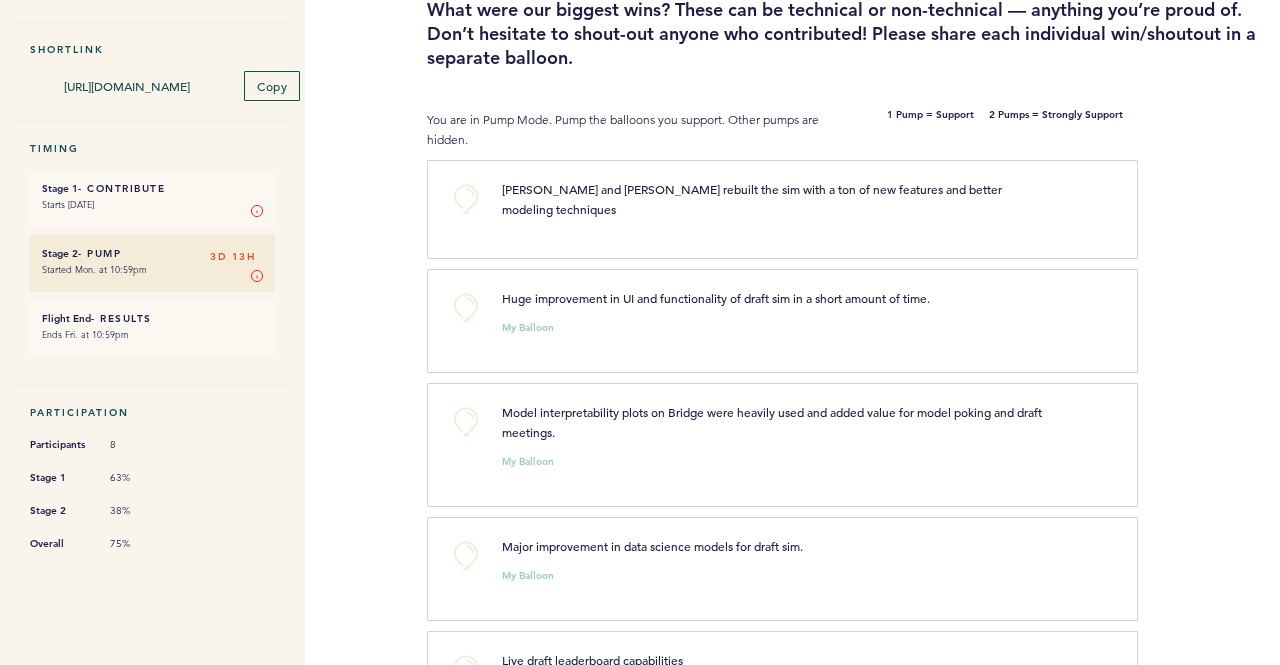 click on "[PERSON_NAME] and [PERSON_NAME] rebuilt the sim with a ton of new features and better modeling techniques  clear   submit" at bounding box center (799, 206) 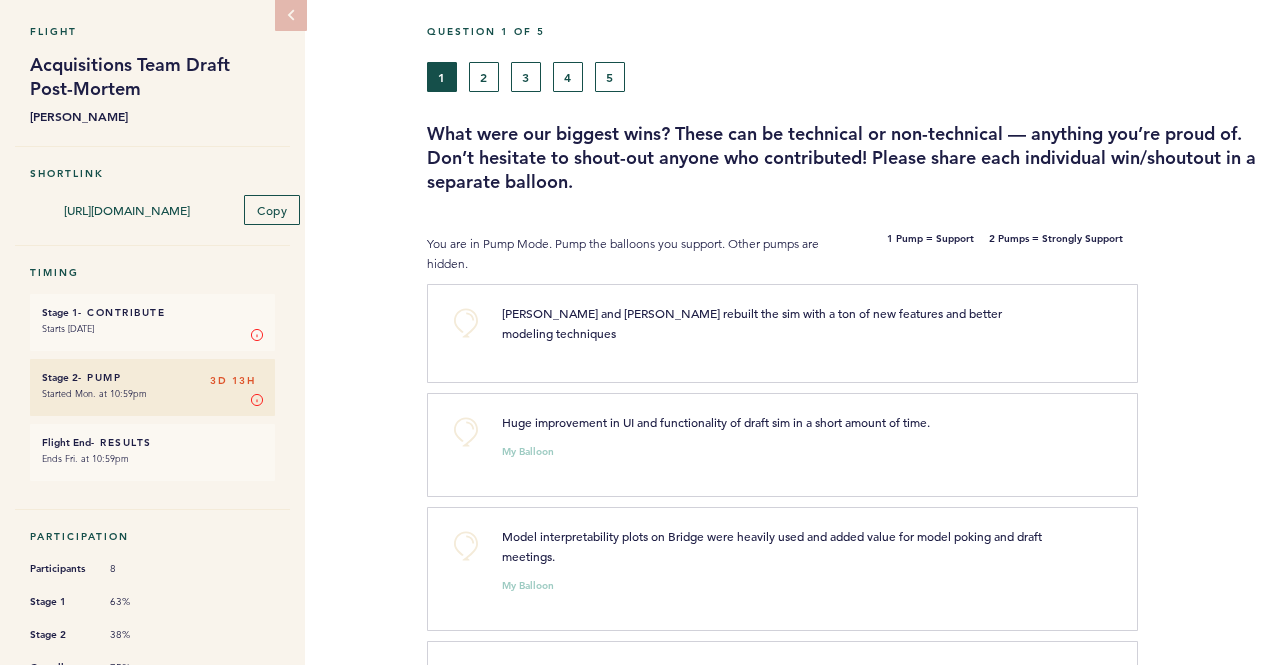 scroll, scrollTop: 0, scrollLeft: 0, axis: both 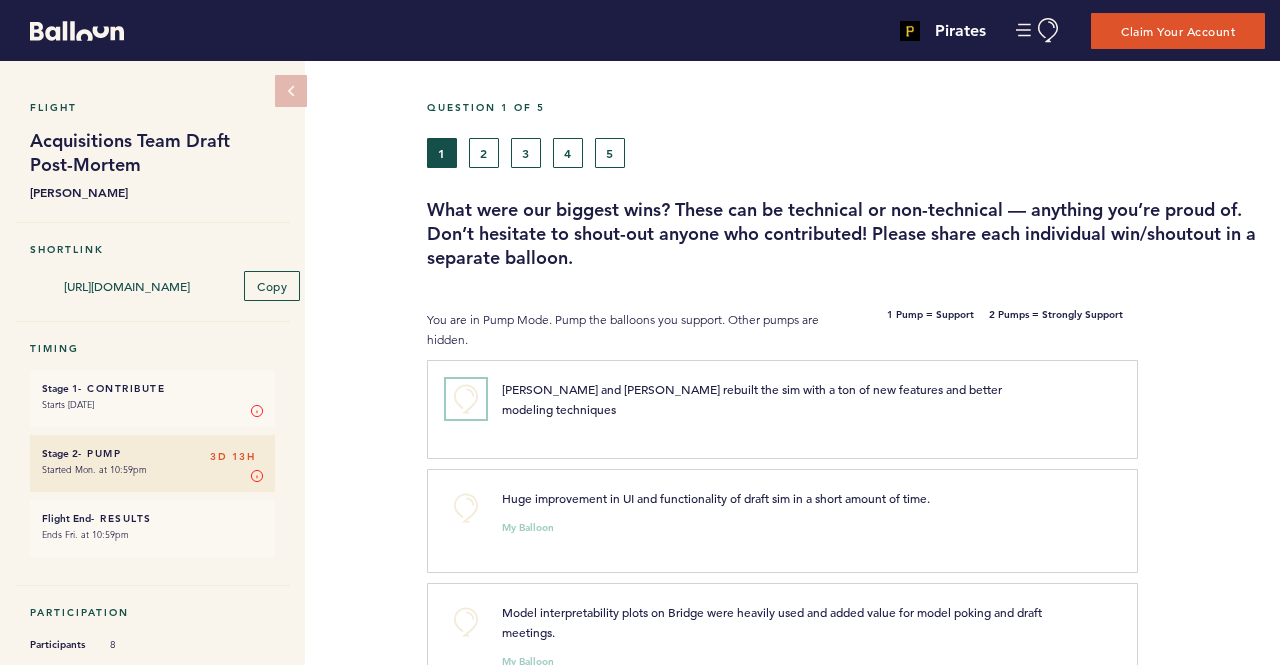 click on "+0" at bounding box center [466, 399] 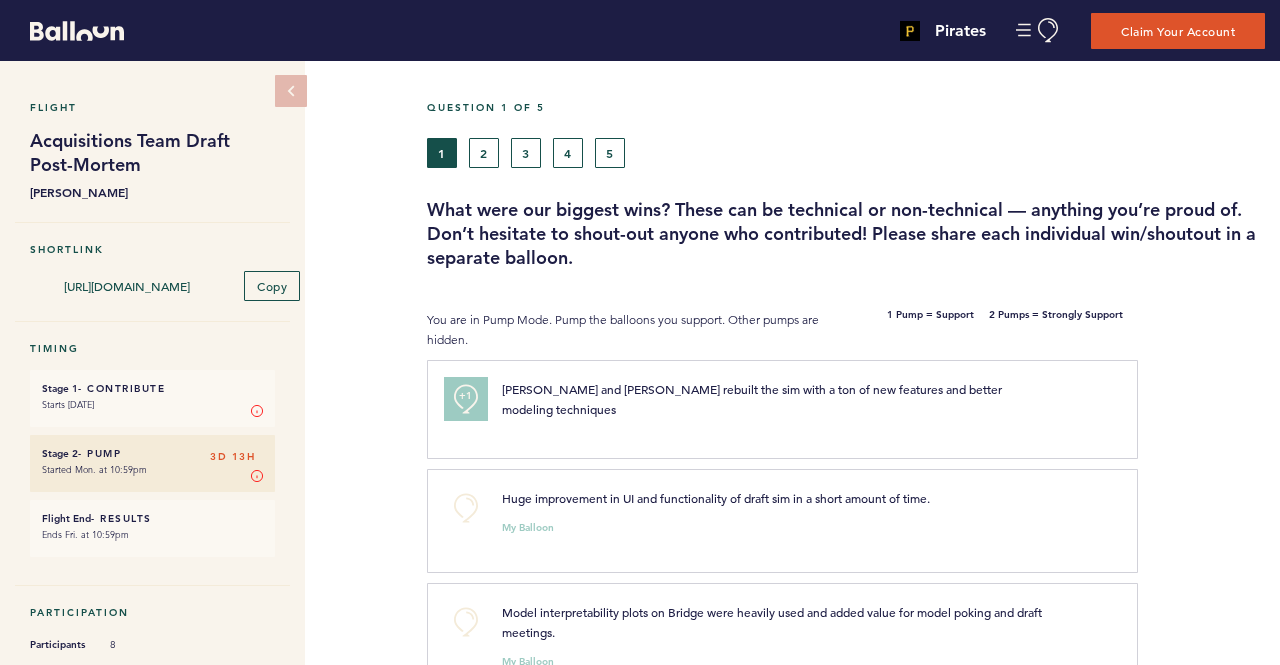 click on "+1" at bounding box center (466, 396) 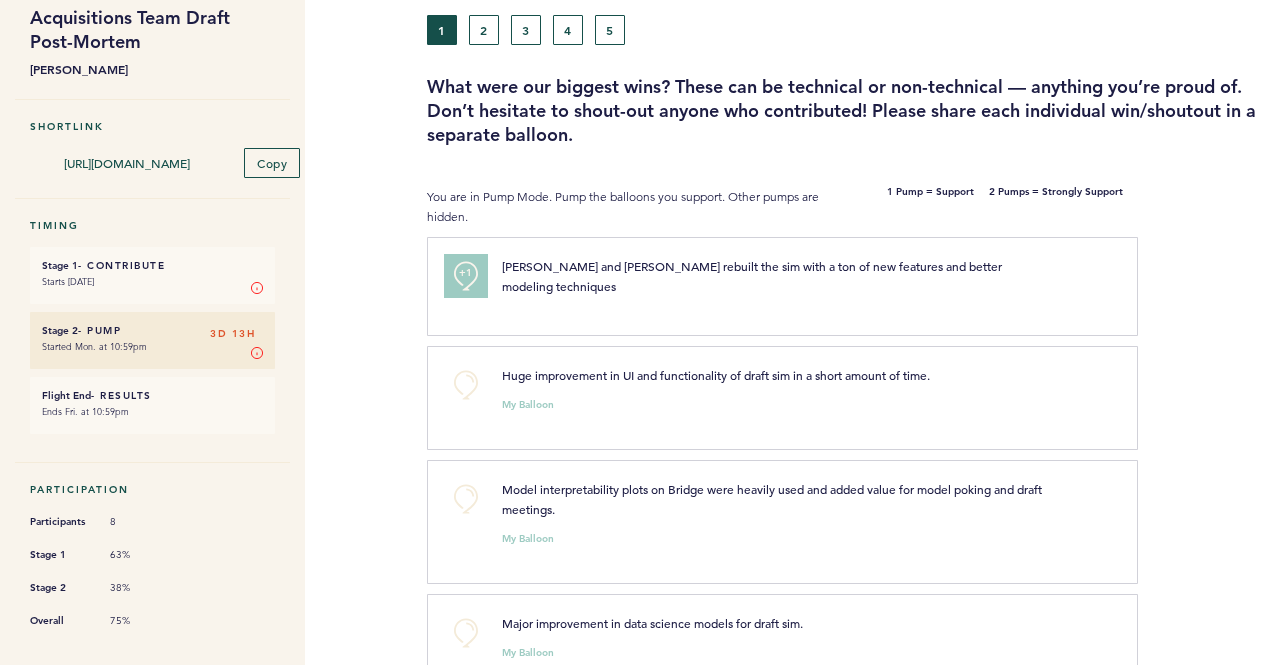 scroll, scrollTop: 300, scrollLeft: 0, axis: vertical 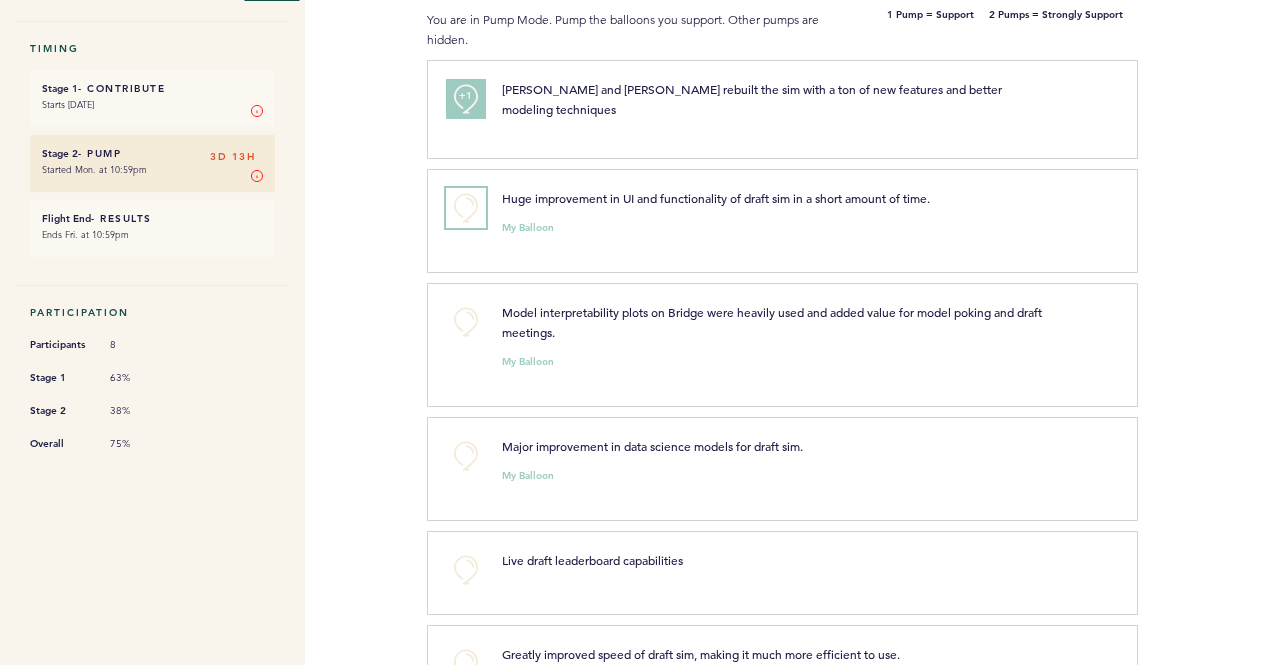click on "+0" at bounding box center [466, 208] 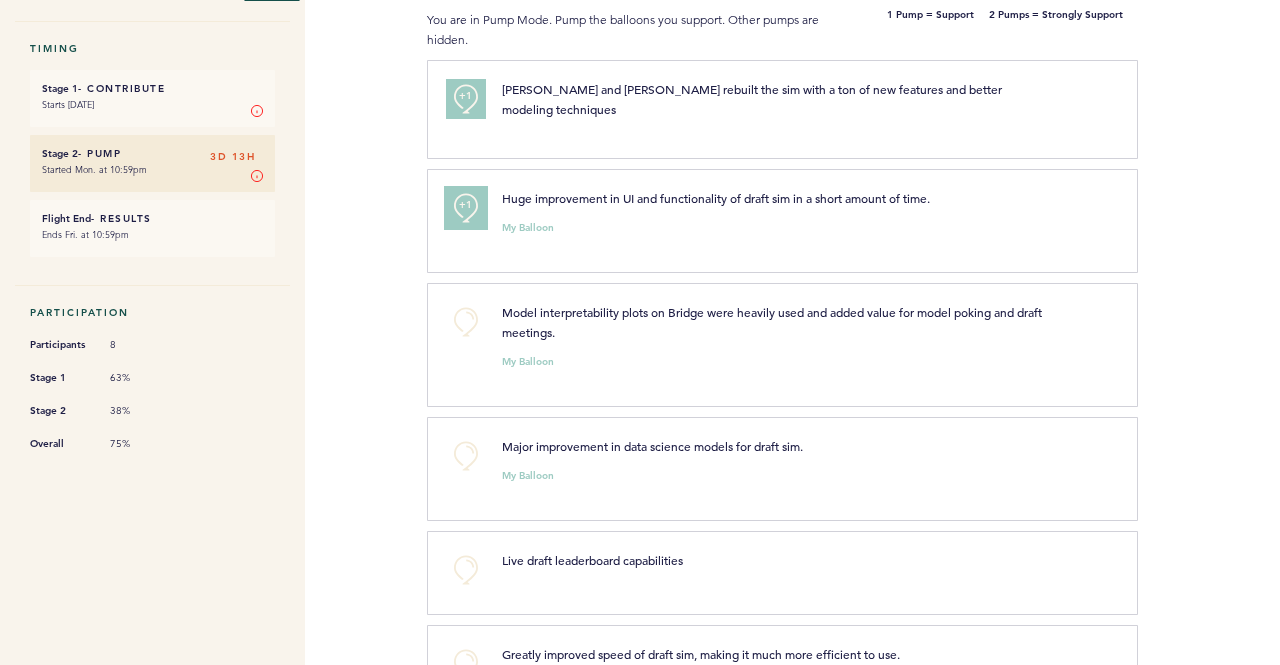 click on "+1" at bounding box center [466, 205] 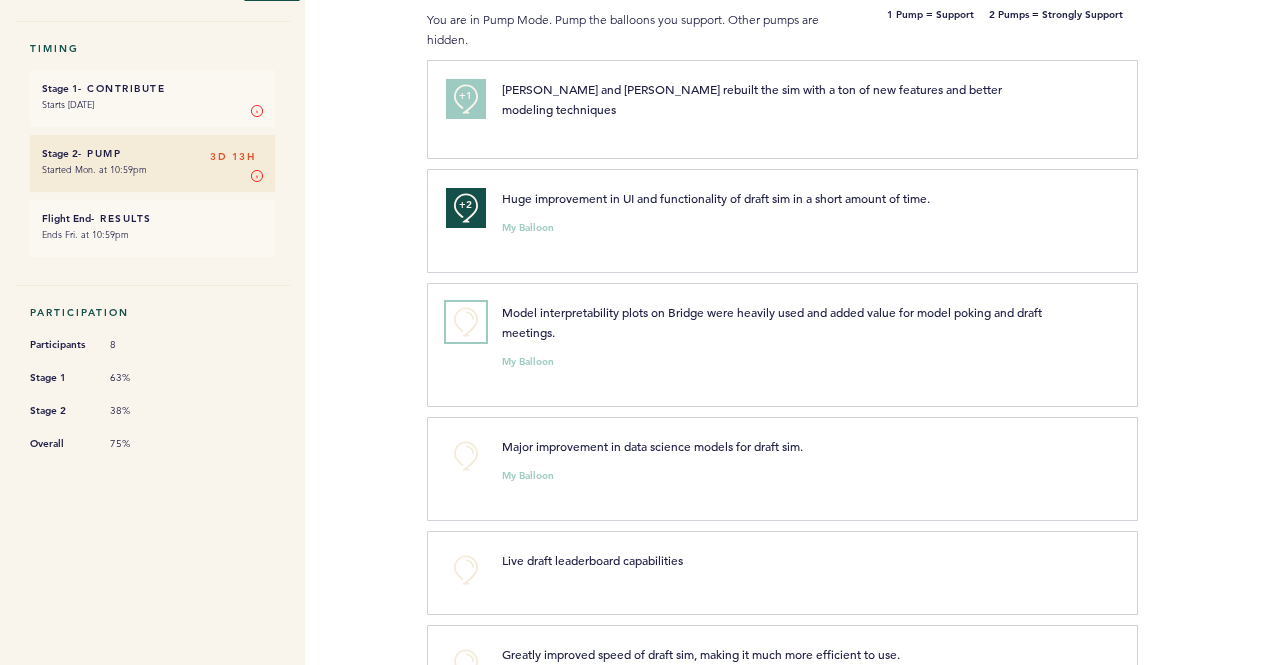 click on "+0" at bounding box center (466, 322) 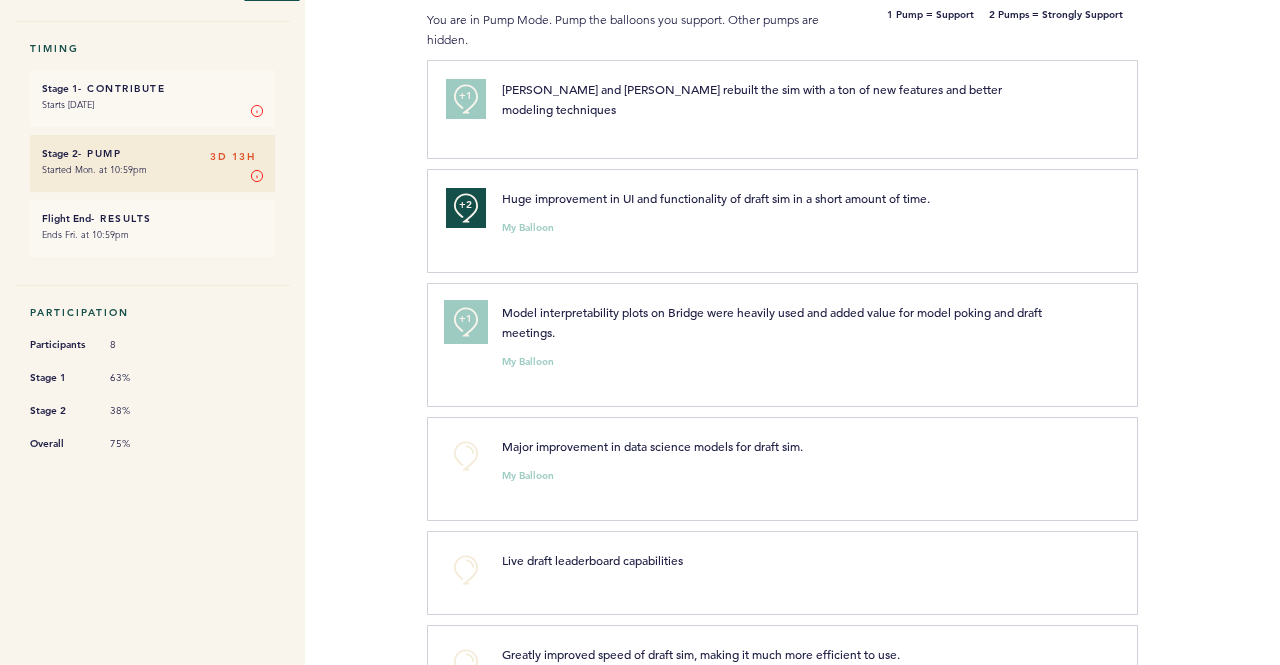 click on "+1" at bounding box center (466, 319) 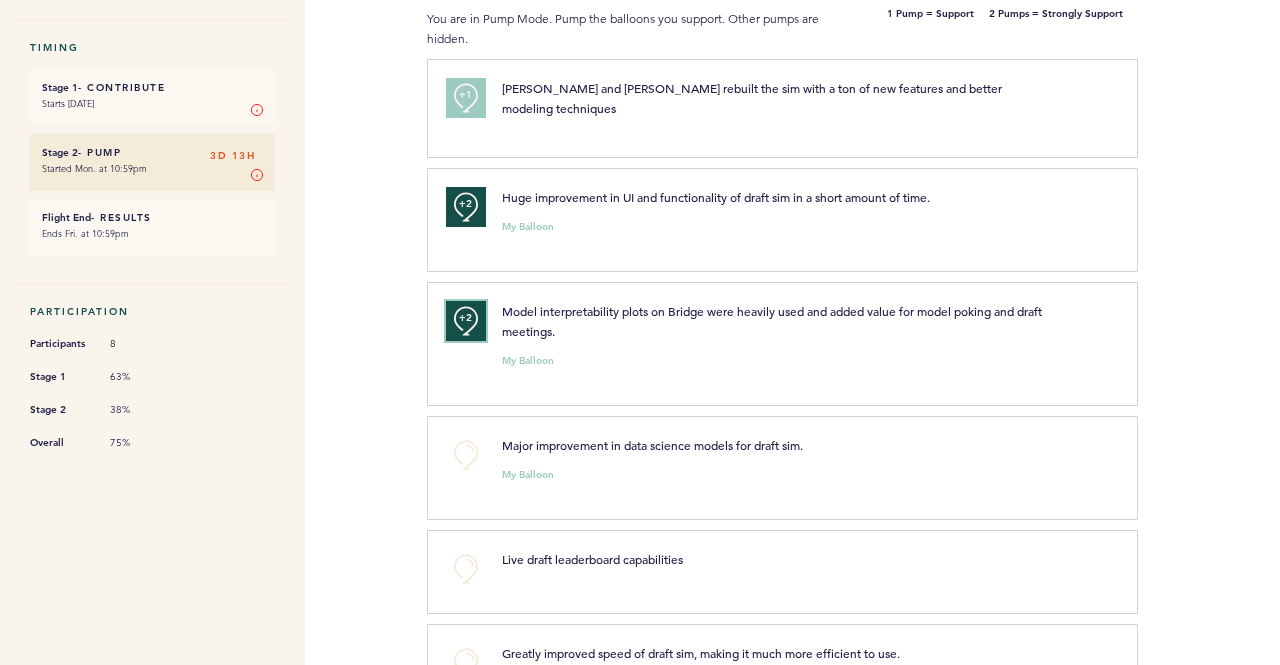scroll, scrollTop: 300, scrollLeft: 0, axis: vertical 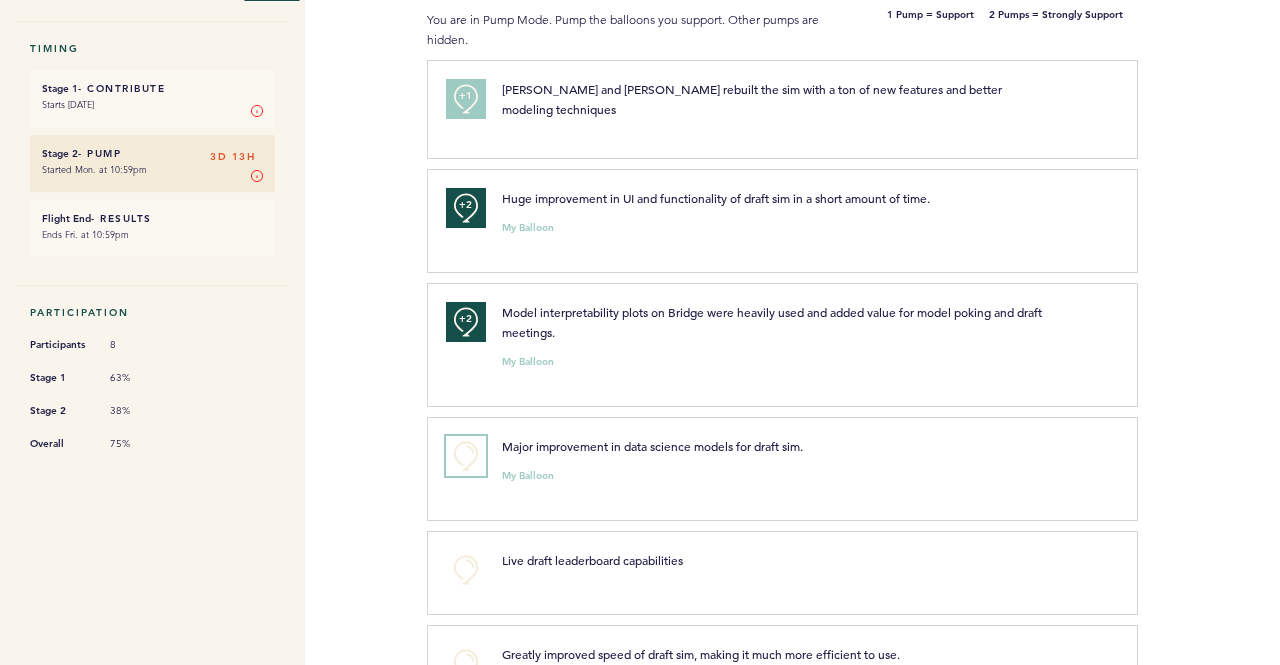 click on "+0" at bounding box center [466, 456] 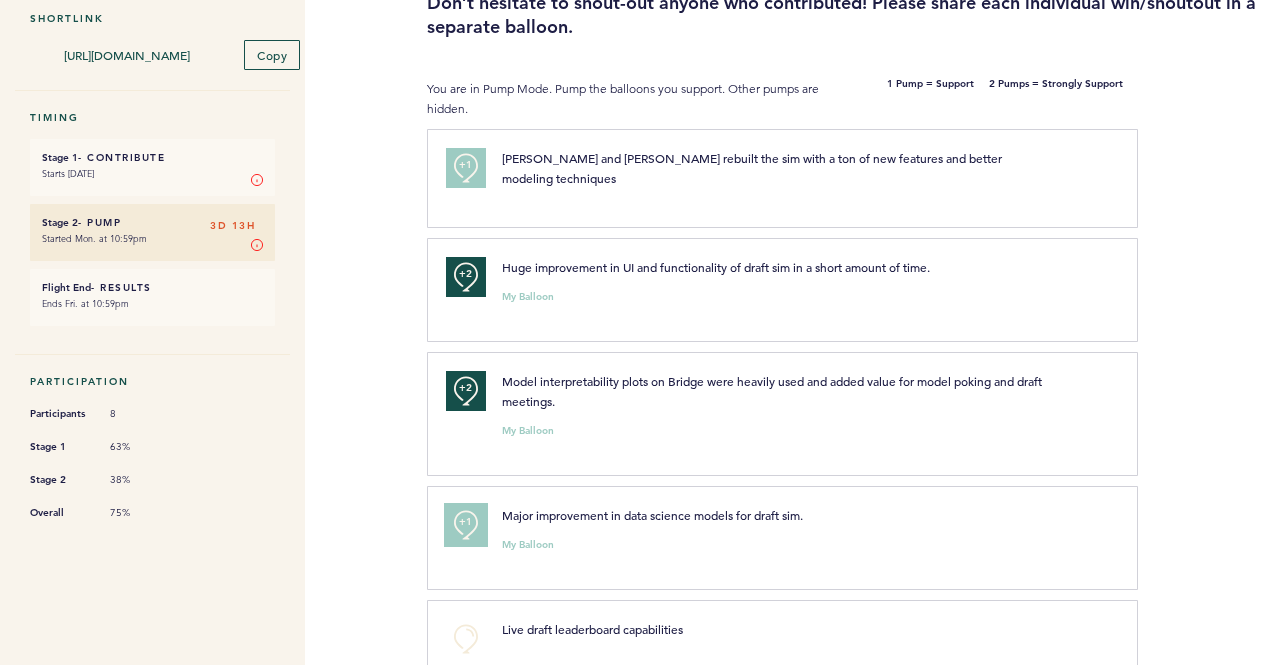scroll, scrollTop: 200, scrollLeft: 0, axis: vertical 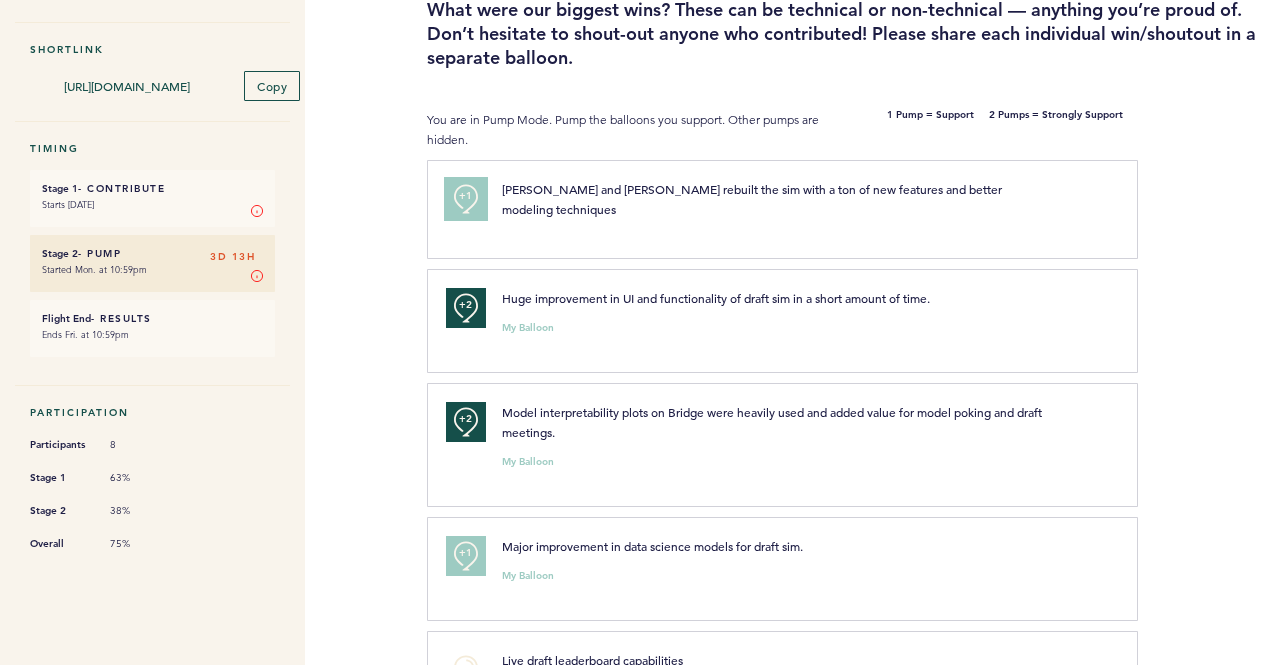 click on "+1" at bounding box center [466, 199] 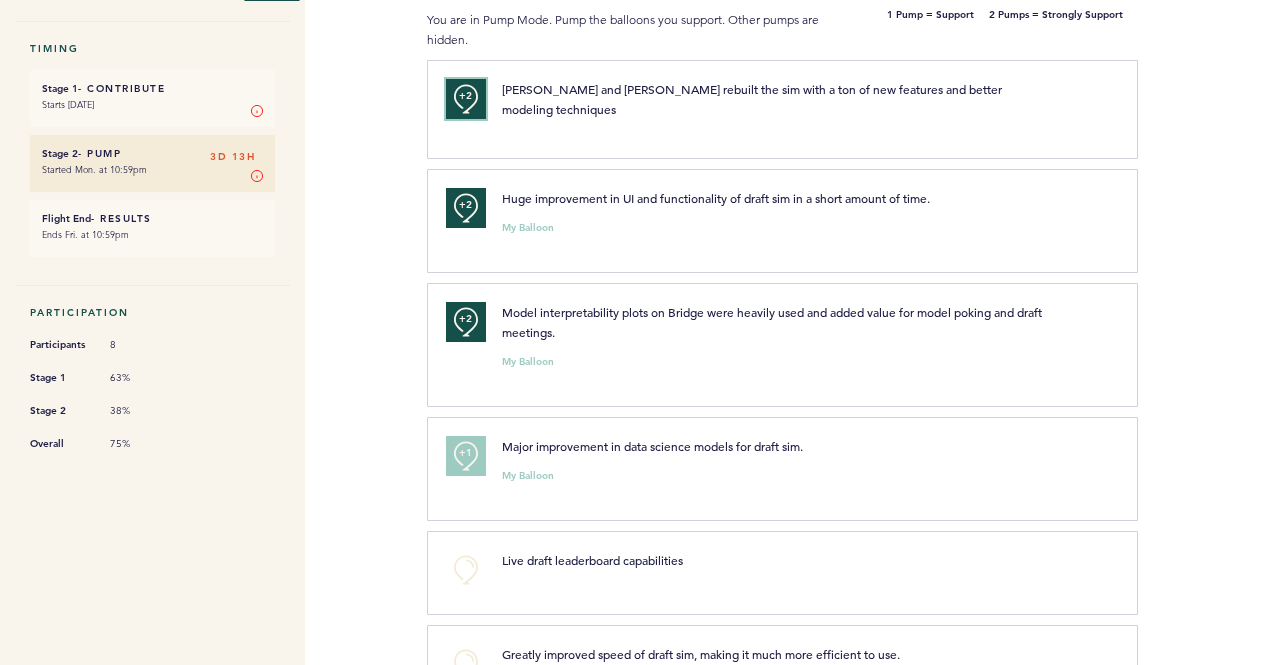 scroll, scrollTop: 400, scrollLeft: 0, axis: vertical 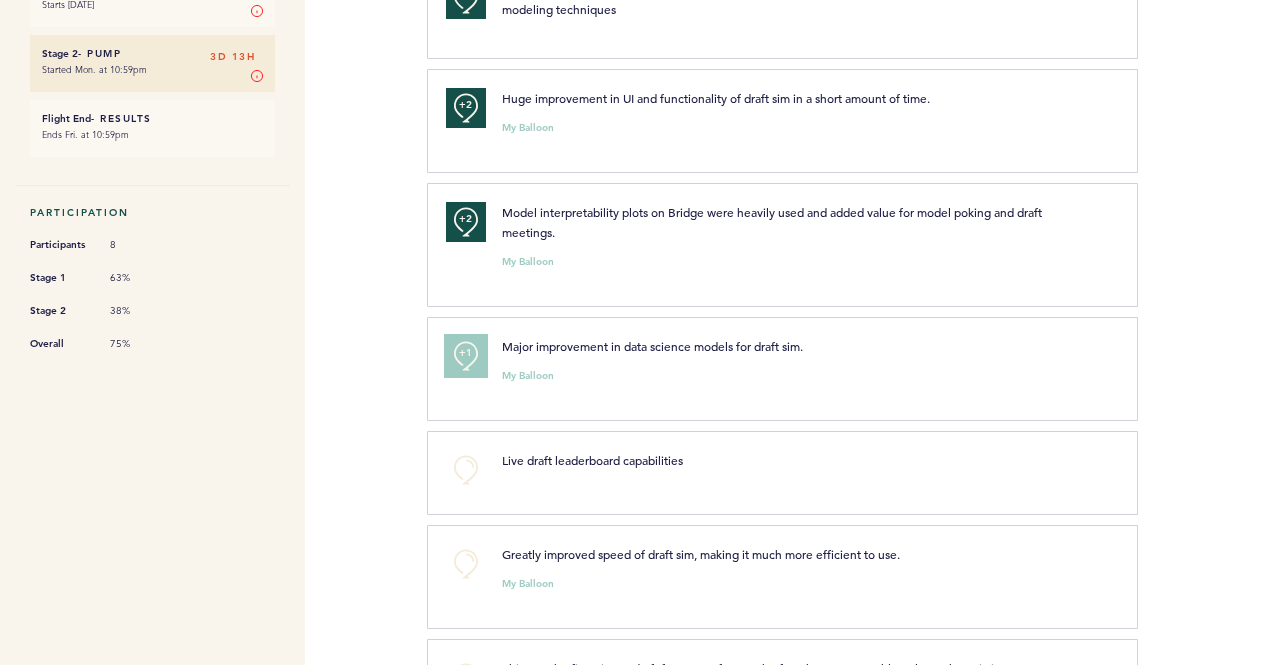 click on "+1" at bounding box center (466, 356) 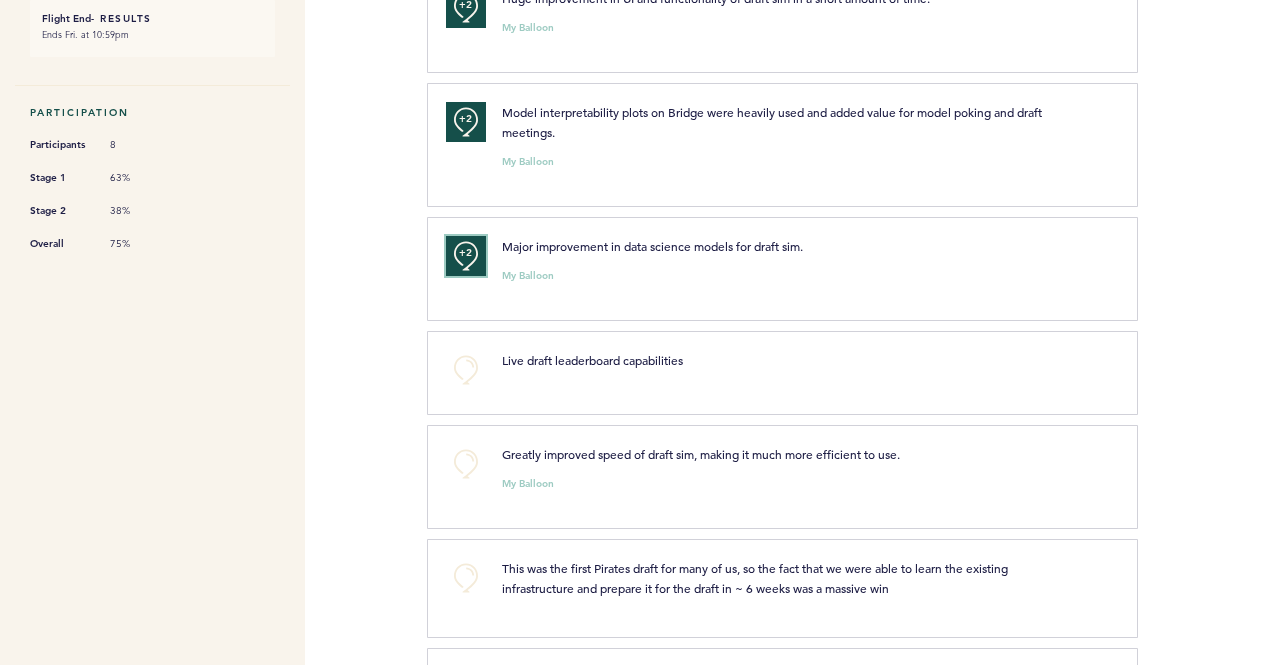 scroll, scrollTop: 600, scrollLeft: 0, axis: vertical 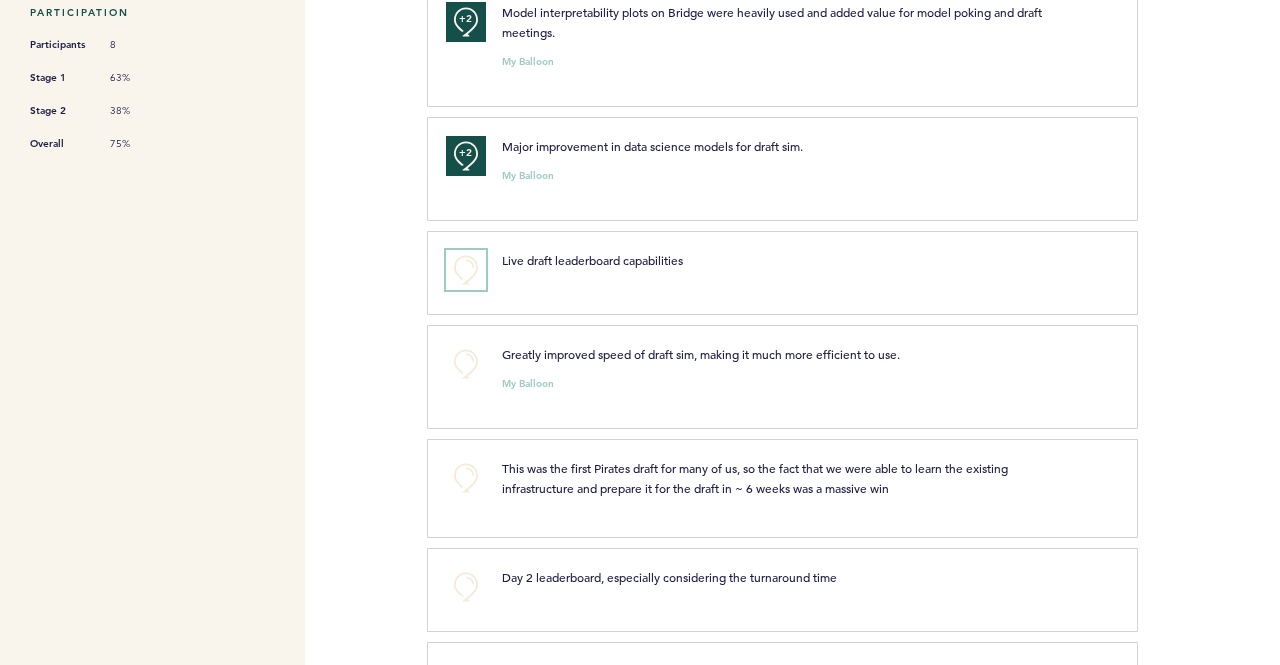 click on "+0" at bounding box center (466, 270) 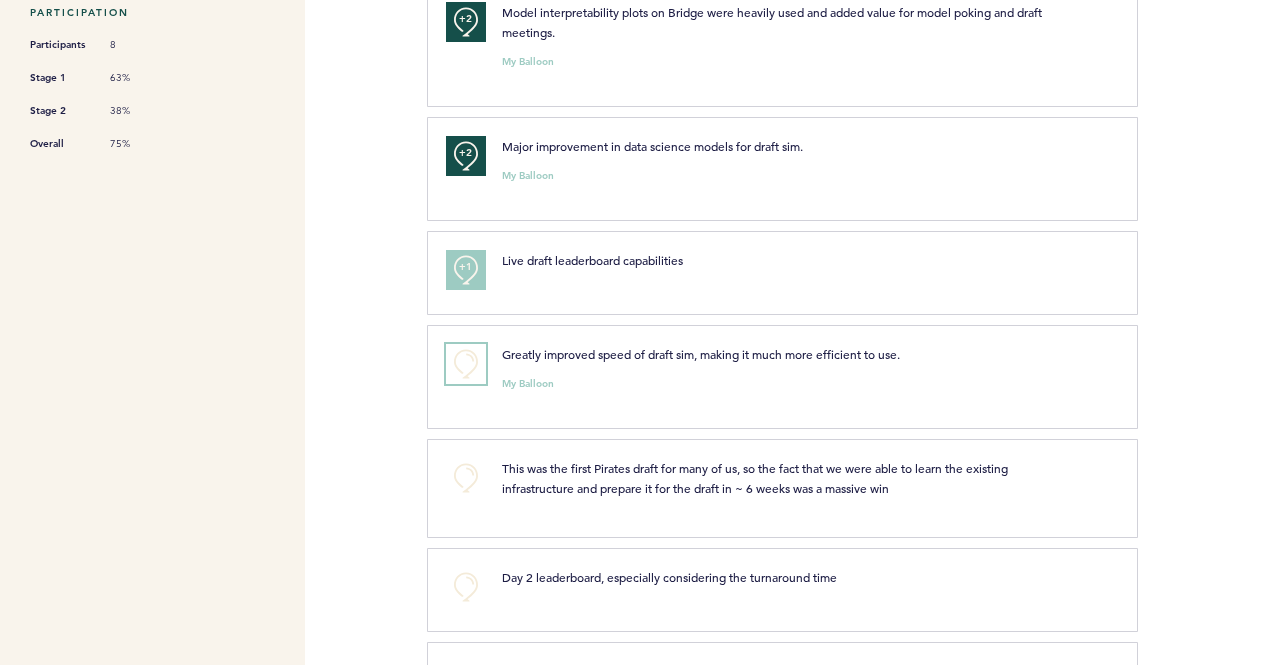 click on "+0" at bounding box center [466, 364] 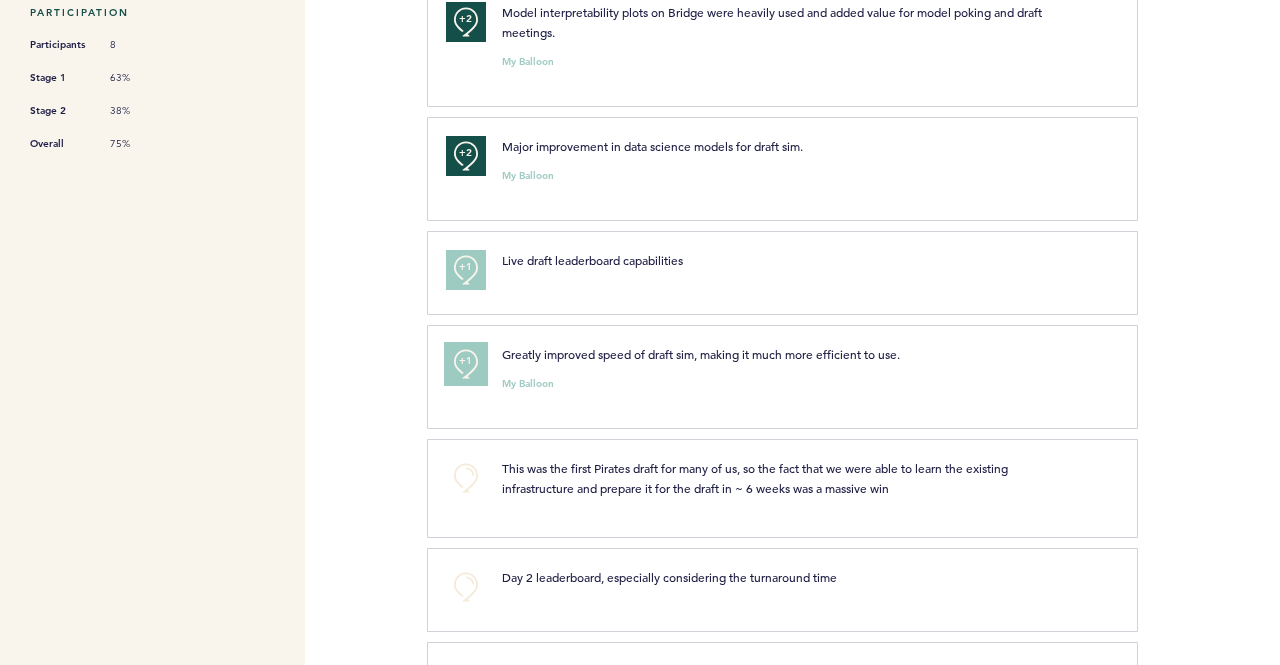 click on "+1" at bounding box center (466, 361) 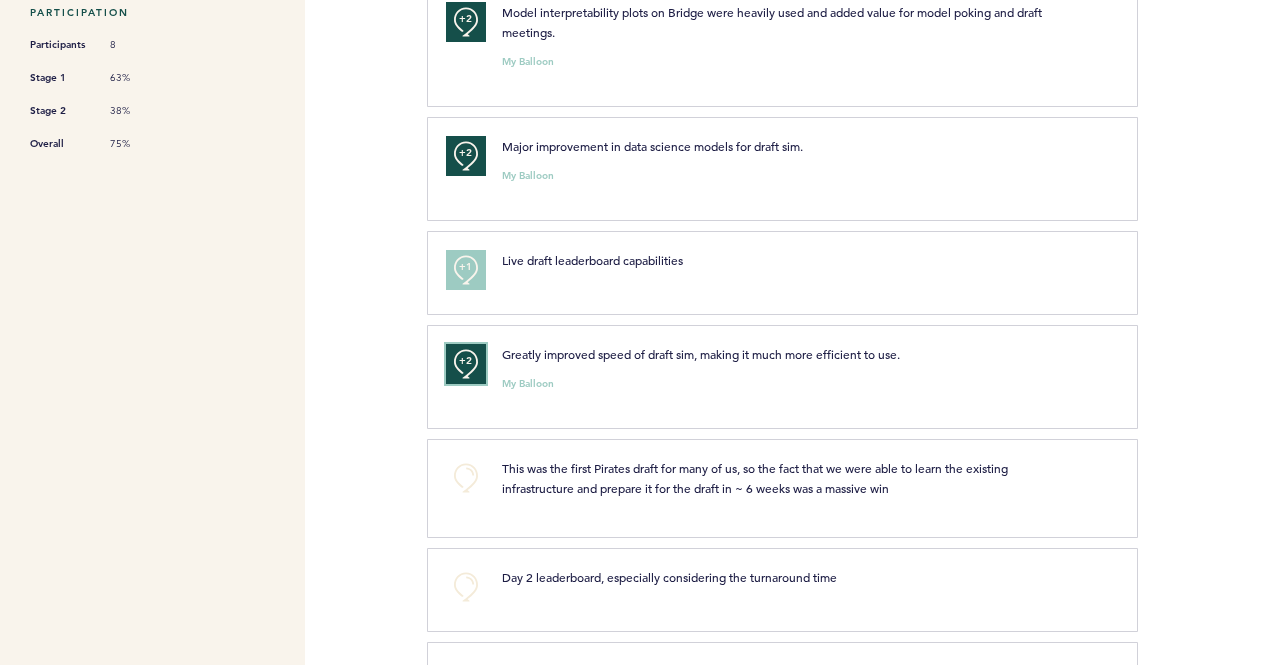 scroll, scrollTop: 700, scrollLeft: 0, axis: vertical 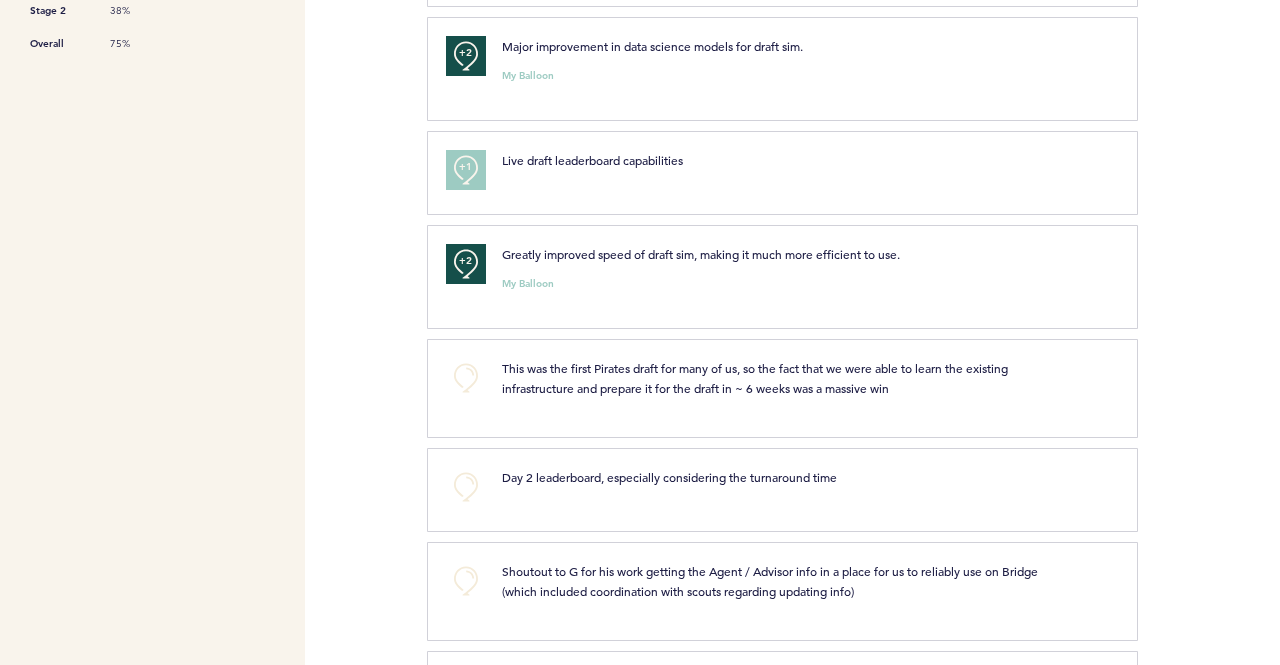 click on "+0" at bounding box center (459, 385) 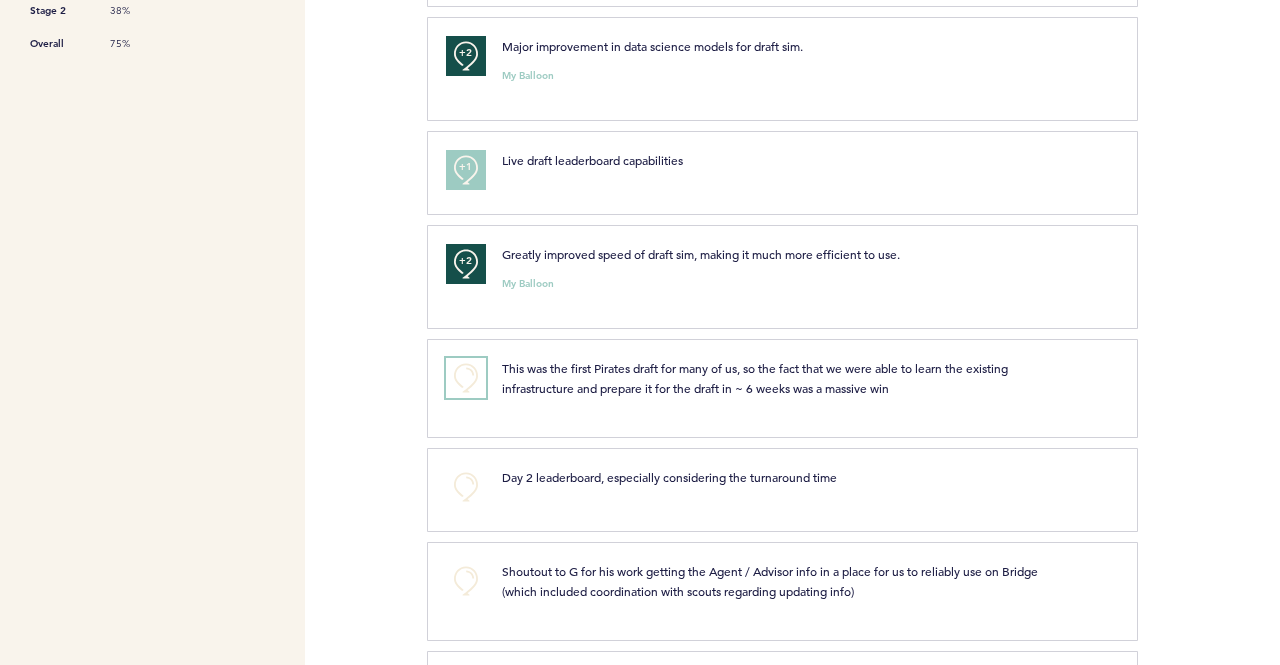 click on "+0" at bounding box center [466, 378] 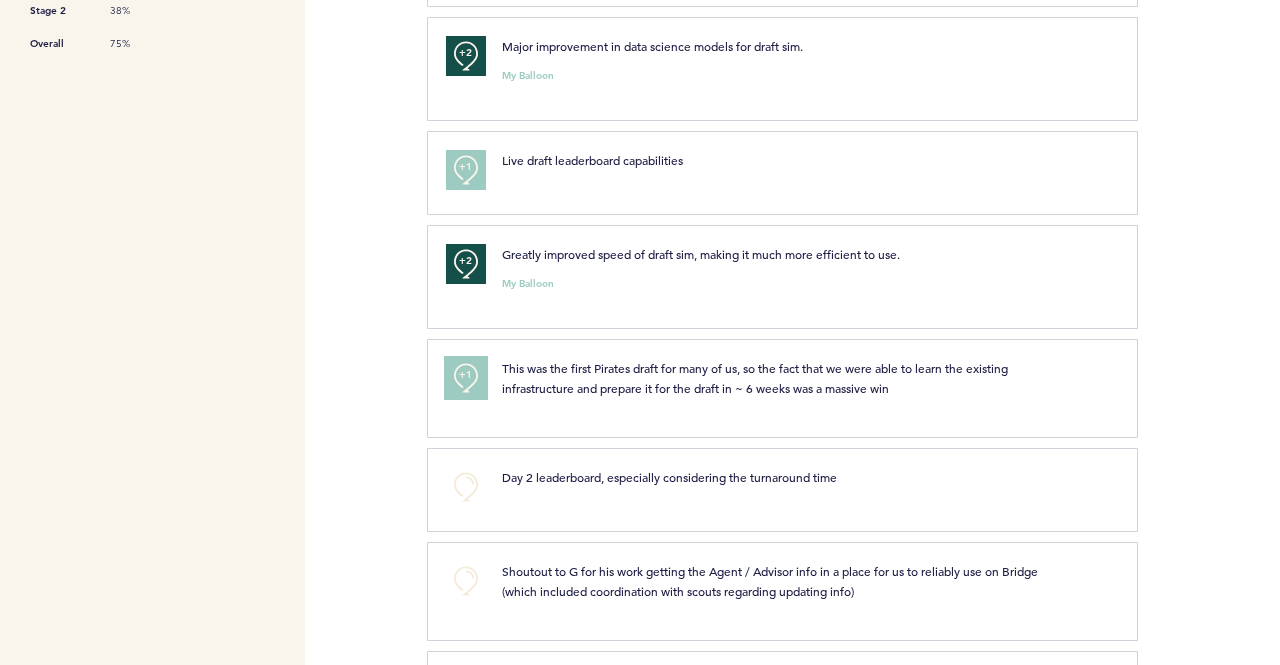 click on "+1" at bounding box center [466, 375] 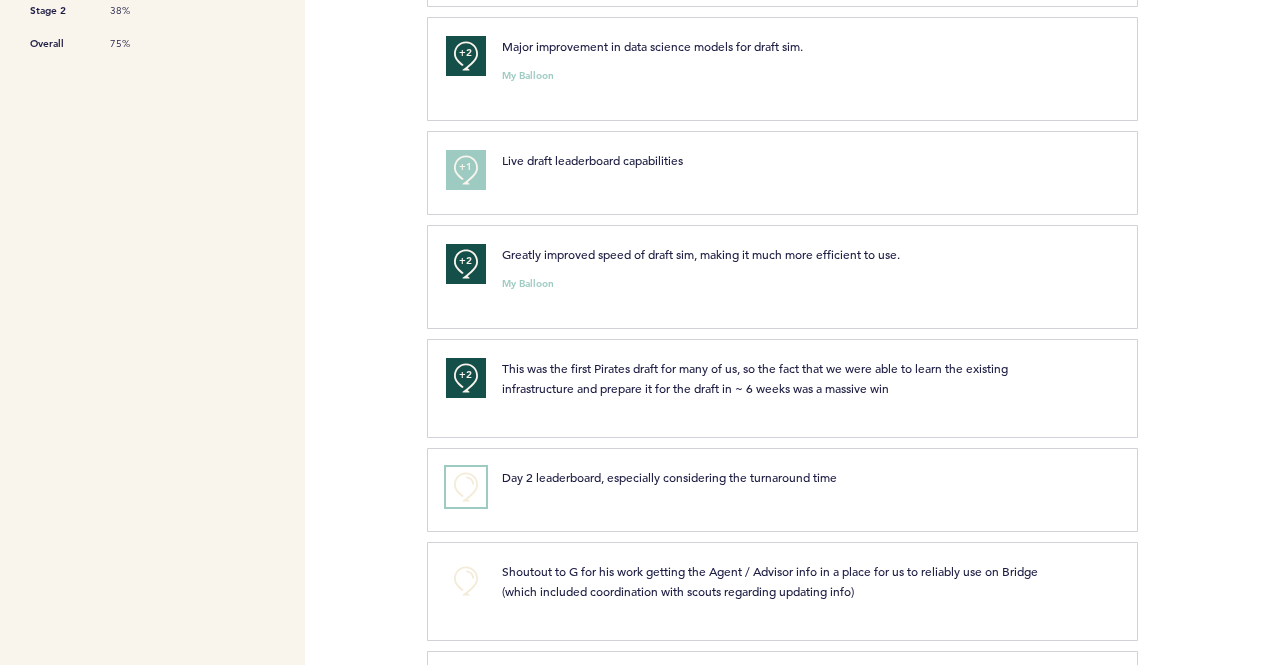 click on "+0" at bounding box center (466, 487) 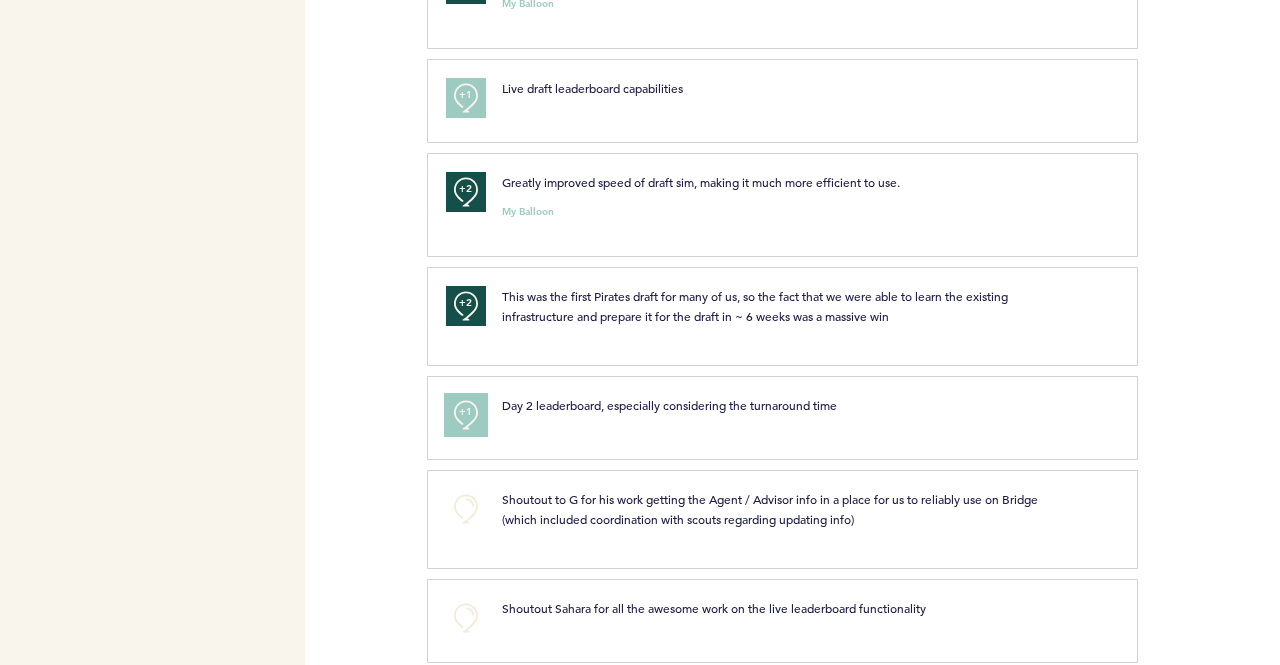 scroll, scrollTop: 900, scrollLeft: 0, axis: vertical 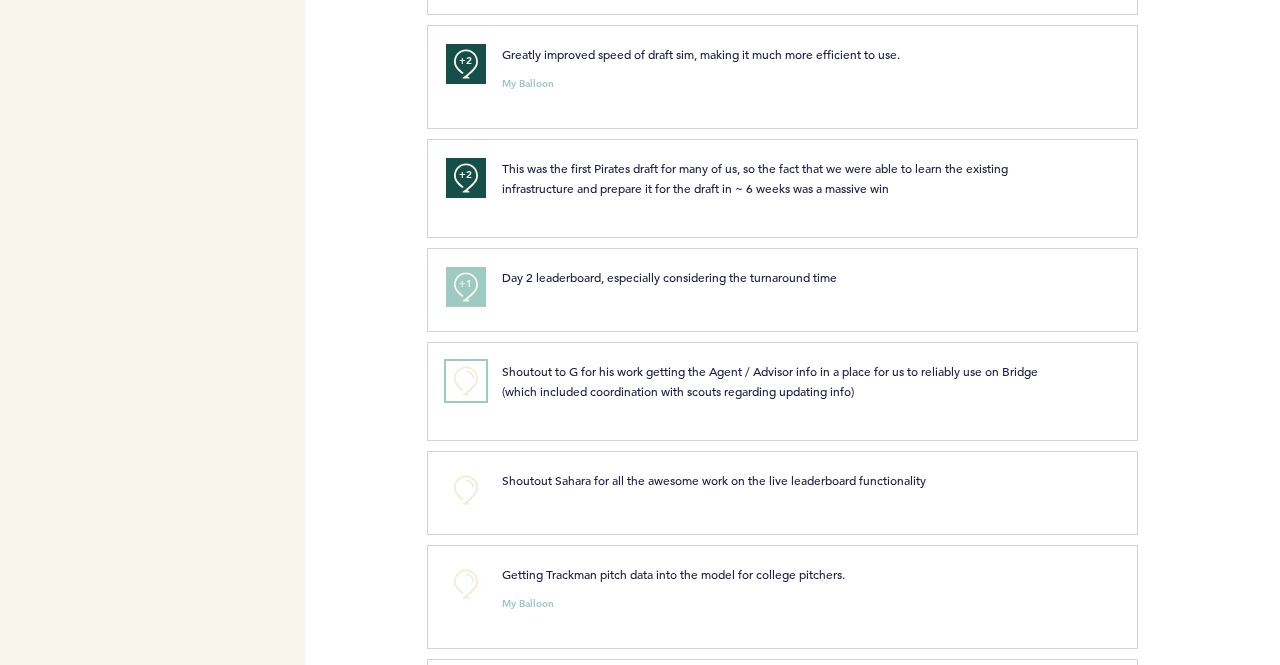 click on "+0" at bounding box center [466, 381] 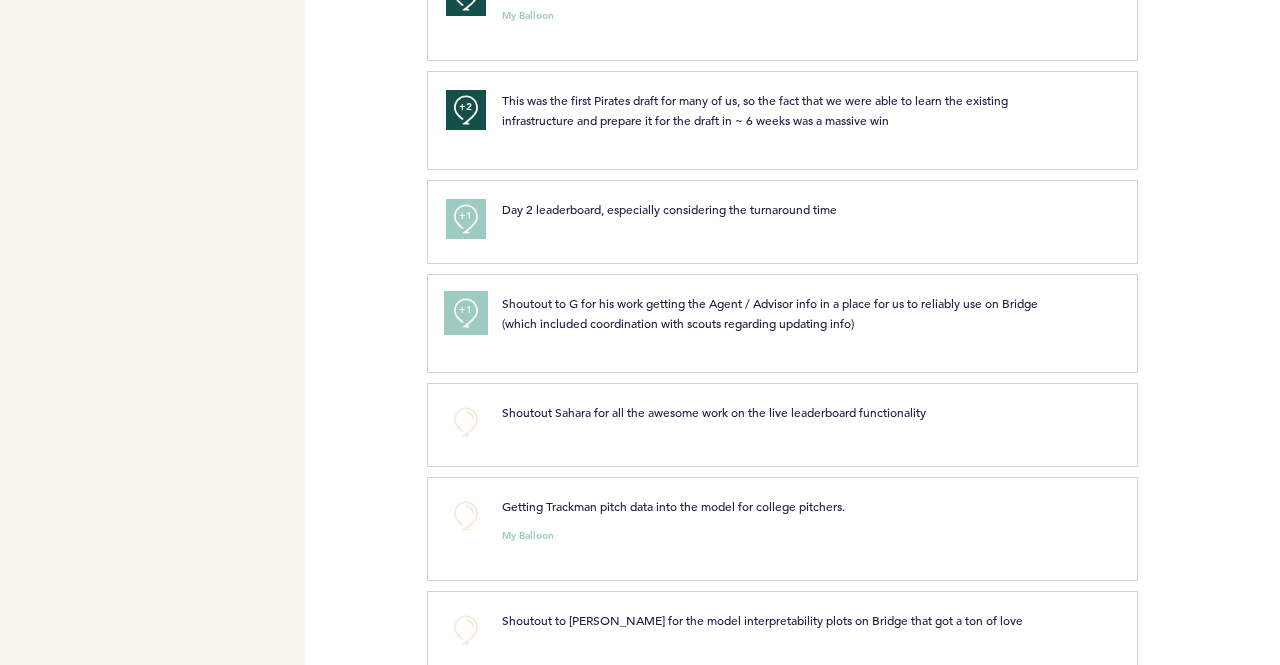 scroll, scrollTop: 1000, scrollLeft: 0, axis: vertical 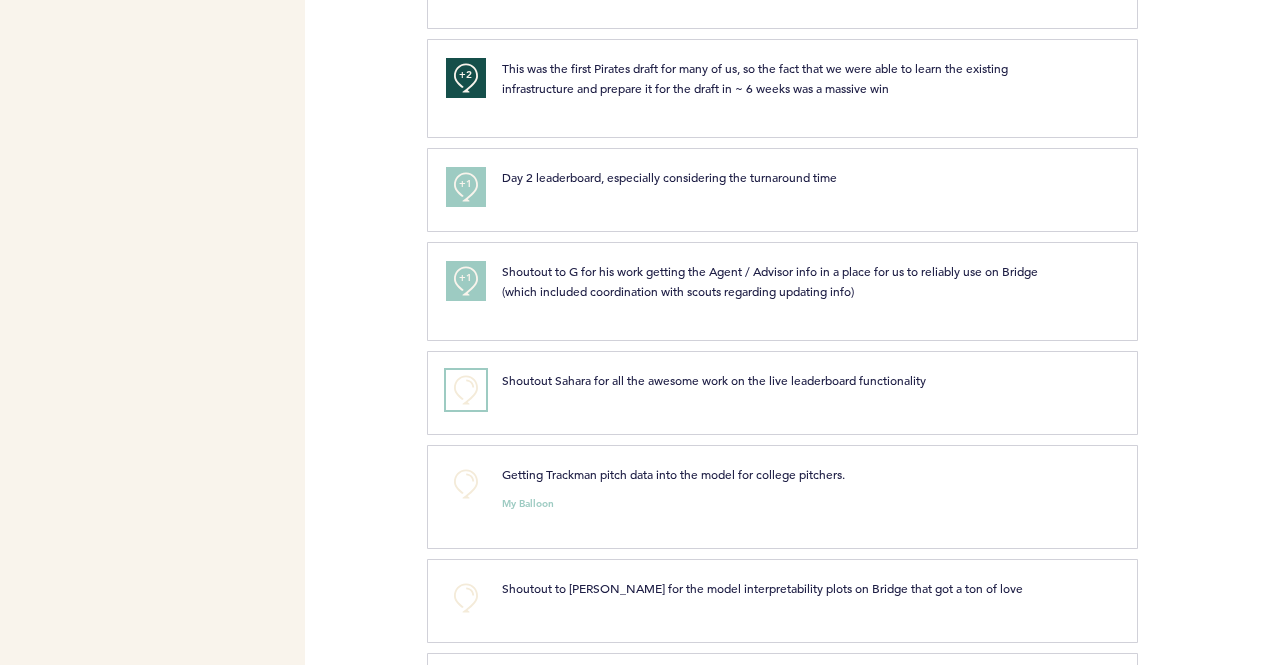 click on "+0" at bounding box center (466, 390) 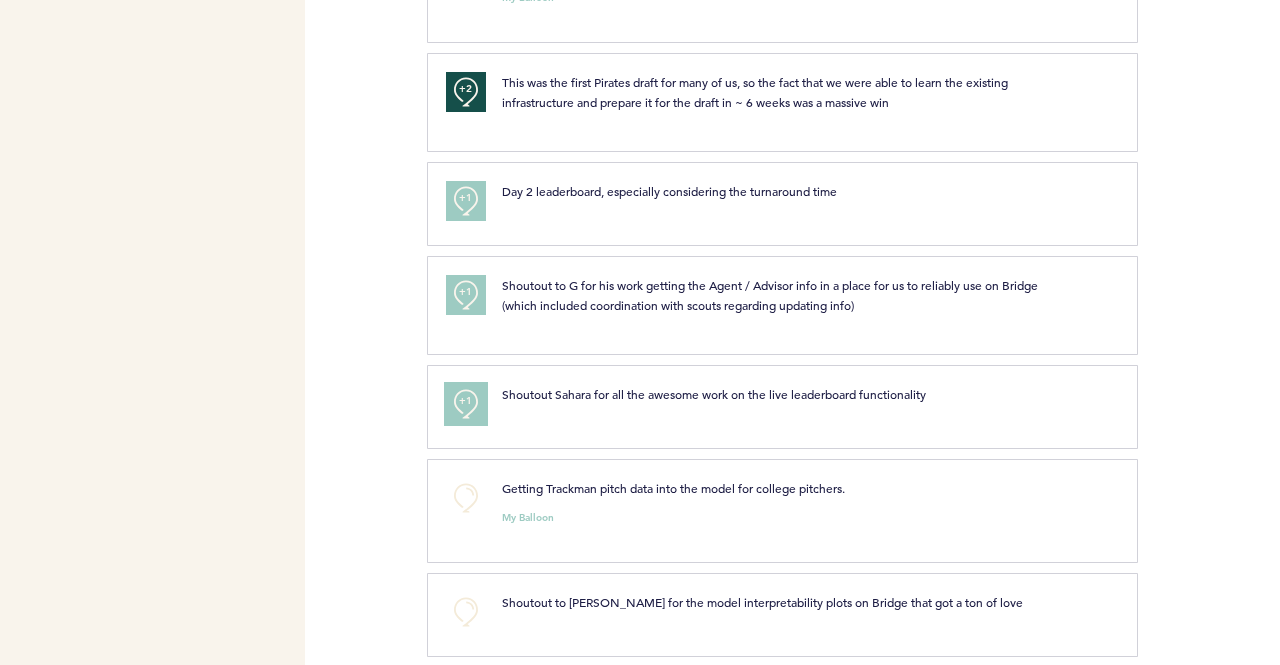 scroll, scrollTop: 1100, scrollLeft: 0, axis: vertical 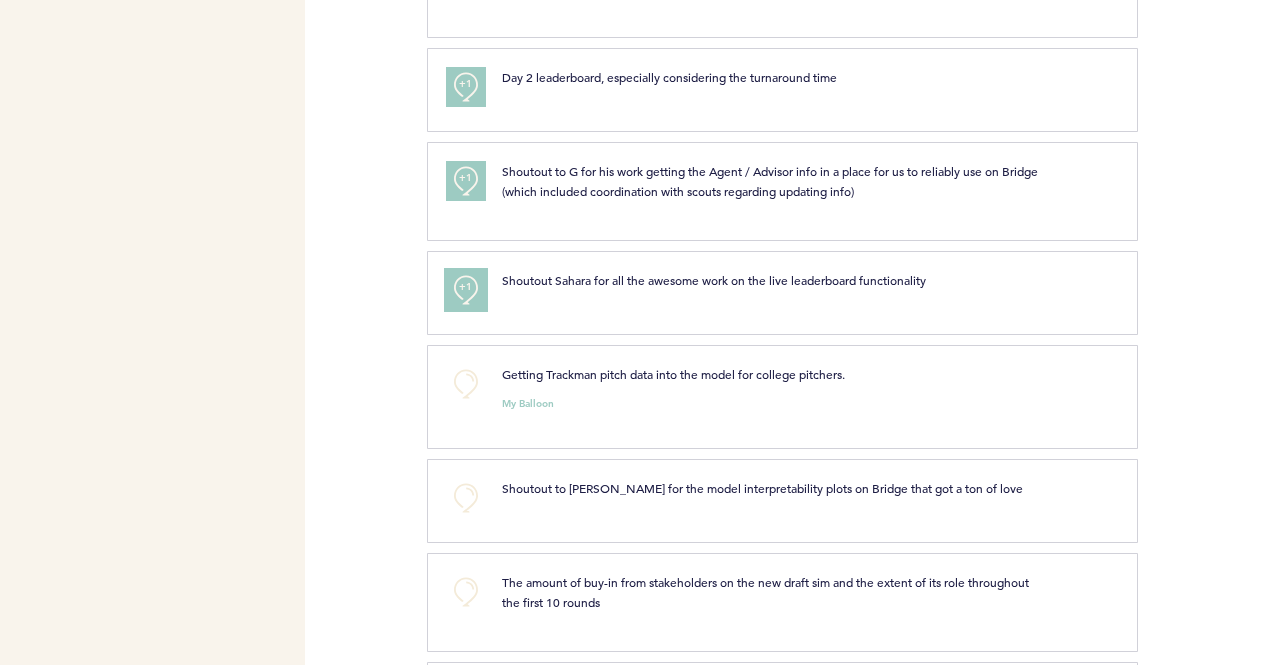 click on "+1" at bounding box center (466, 290) 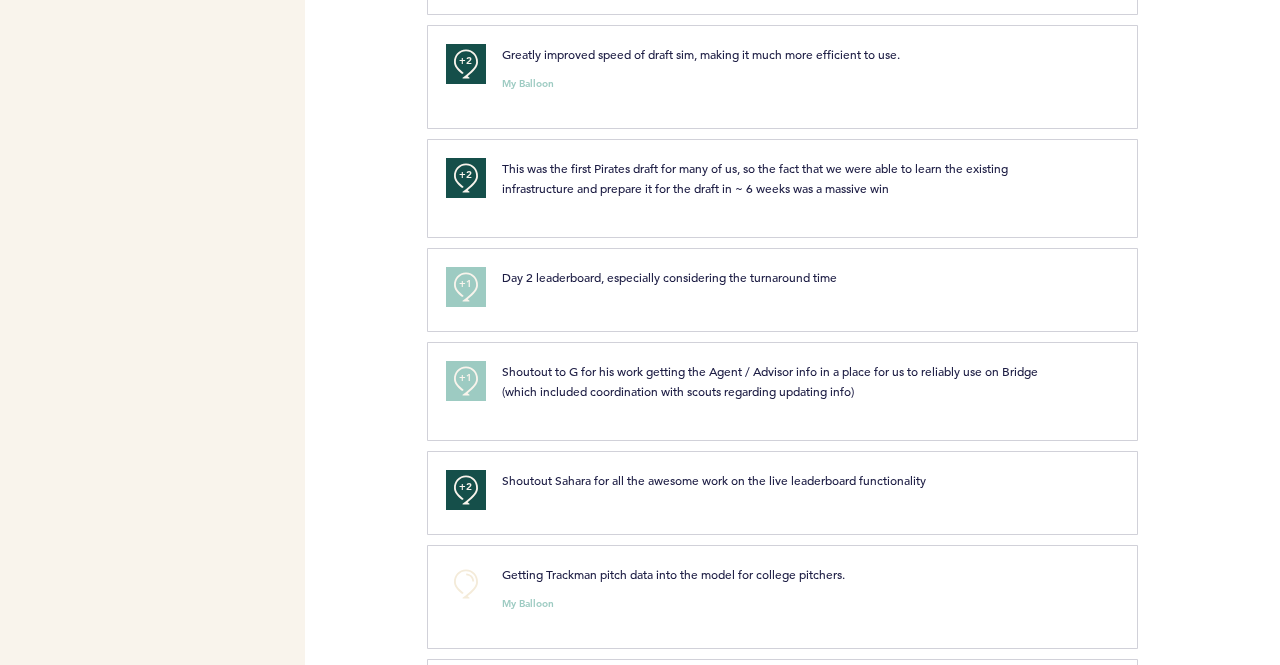 scroll, scrollTop: 1300, scrollLeft: 0, axis: vertical 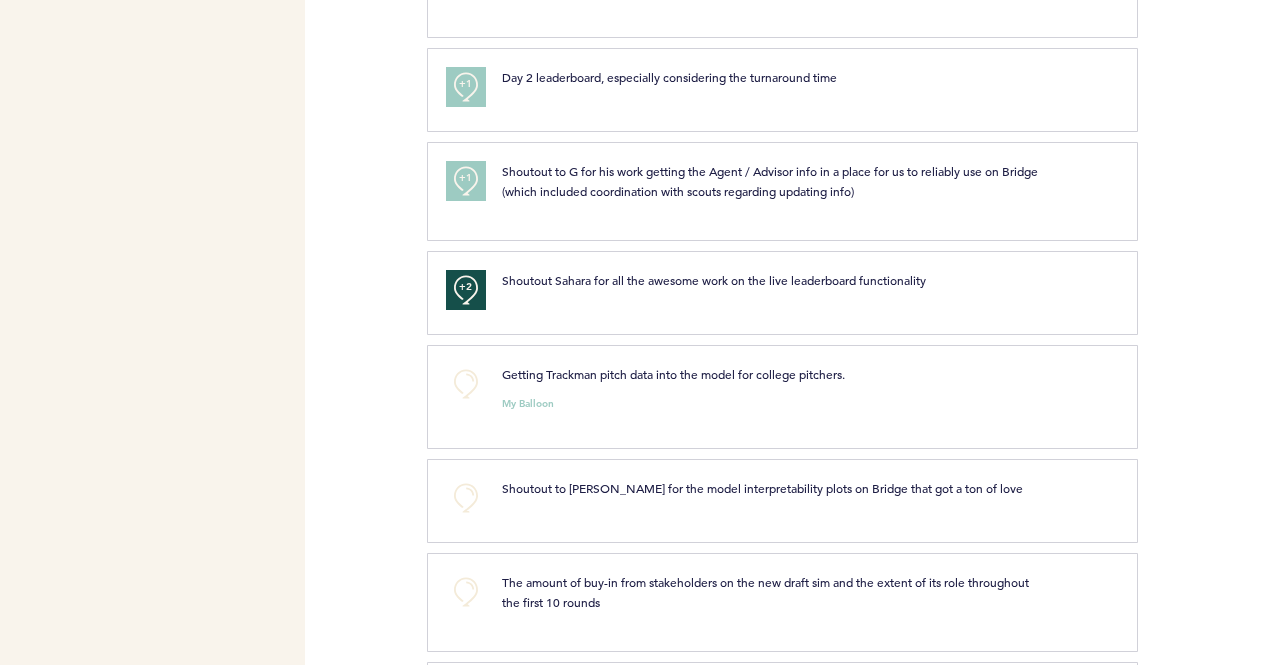 click on "Pirates  [PERSON_NAME][EMAIL_ADDRESS][PERSON_NAME][DOMAIN_NAME]   Team Domain: pirates   Notification Preferences   Help Center   Logout   Claim Your Account  Flight Acquisitions Team Draft Post-Mortem [PERSON_NAME] Shortlink [URL][DOMAIN_NAME]  Copy  Timing Stage 1  - Contribute   3D 13H   Starts [DATE]  Stage 1  In Stage 1, you can contribute your ideas, feedback, or information. Submit as many "balloons" (responses, to the question above) as you want here. Try to only submit one idea per balloon!   When you are ready, you can toggle on collaborate mode to reveal and start commenting on other contributors' balloons.  Learn More Stage 2  - Pump   3D 13H   Started Mon. at 10:59pm  Stage 2  In Stage 2, you vote on the responses by pumping the balloons that you like or support.   Click once for balloons you support/like and twice for your top choices.  Learn More Flight End  - Results  3D 13H  Ends Fri. at 10:59pm  Participation Participants 8 Stage 1 63% Stage 2 50% Overall 75%  Question 1 of 5   1   2   3   4   5  +2 +2 +2" at bounding box center [640, 332] 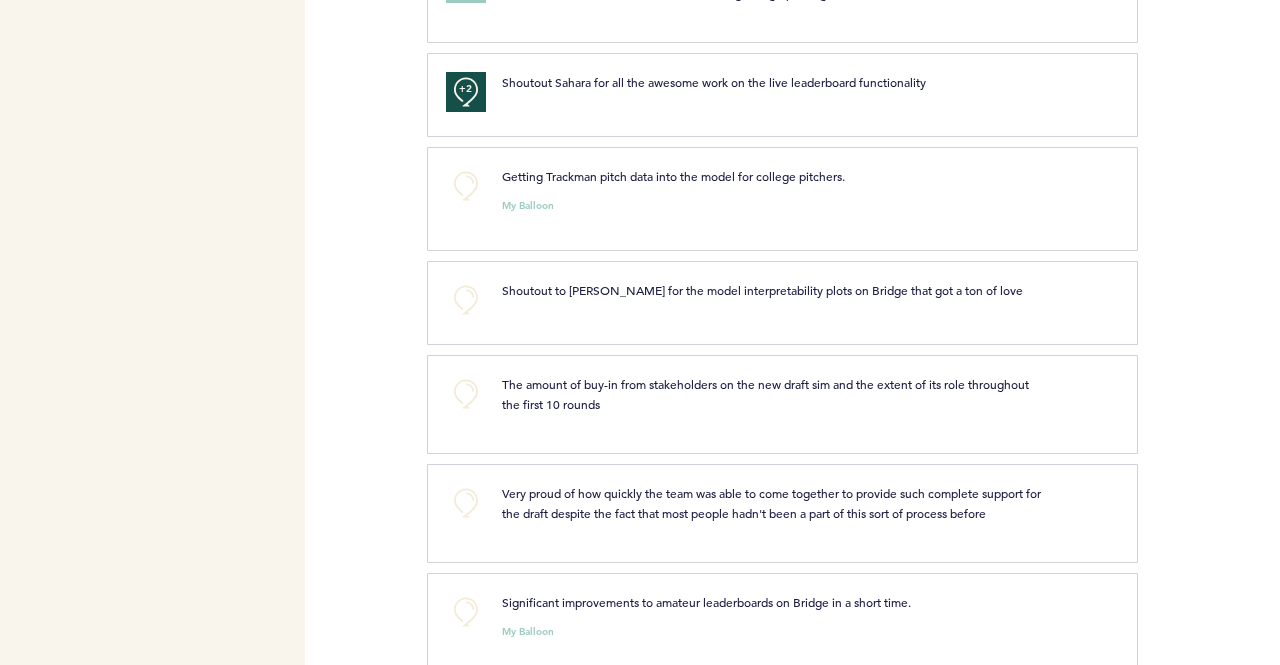scroll, scrollTop: 1300, scrollLeft: 0, axis: vertical 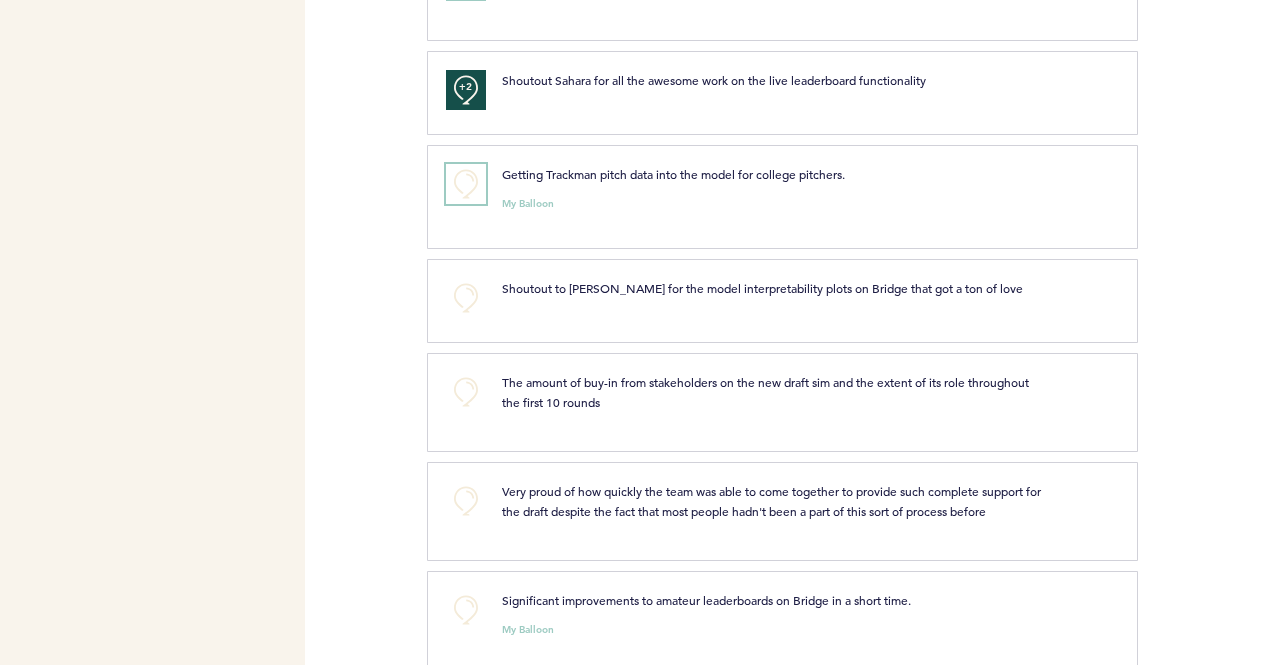 click on "+0" at bounding box center [466, 184] 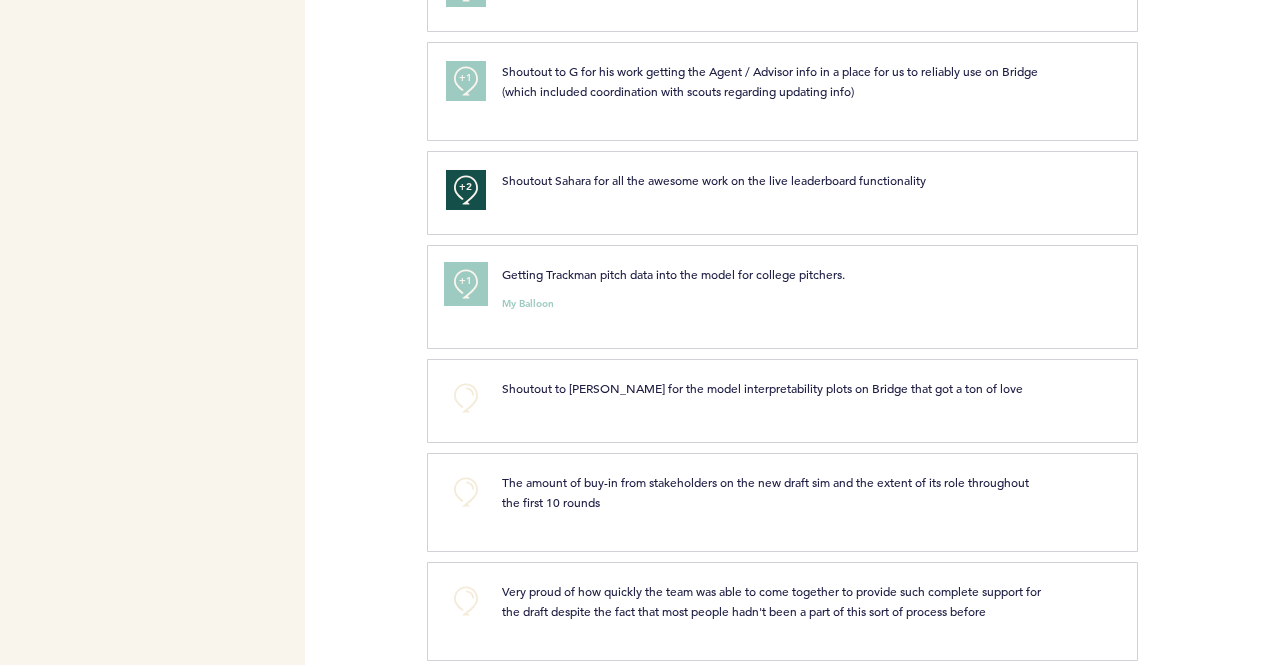 scroll, scrollTop: 1300, scrollLeft: 0, axis: vertical 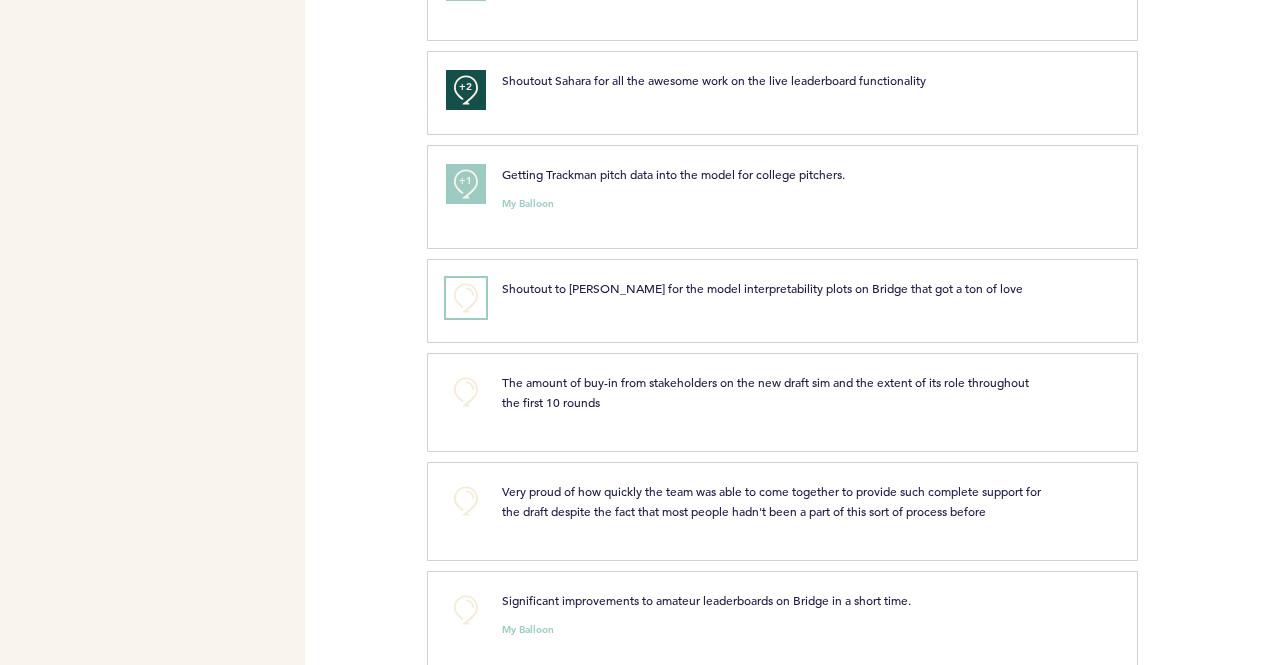 click on "+0" at bounding box center [466, 298] 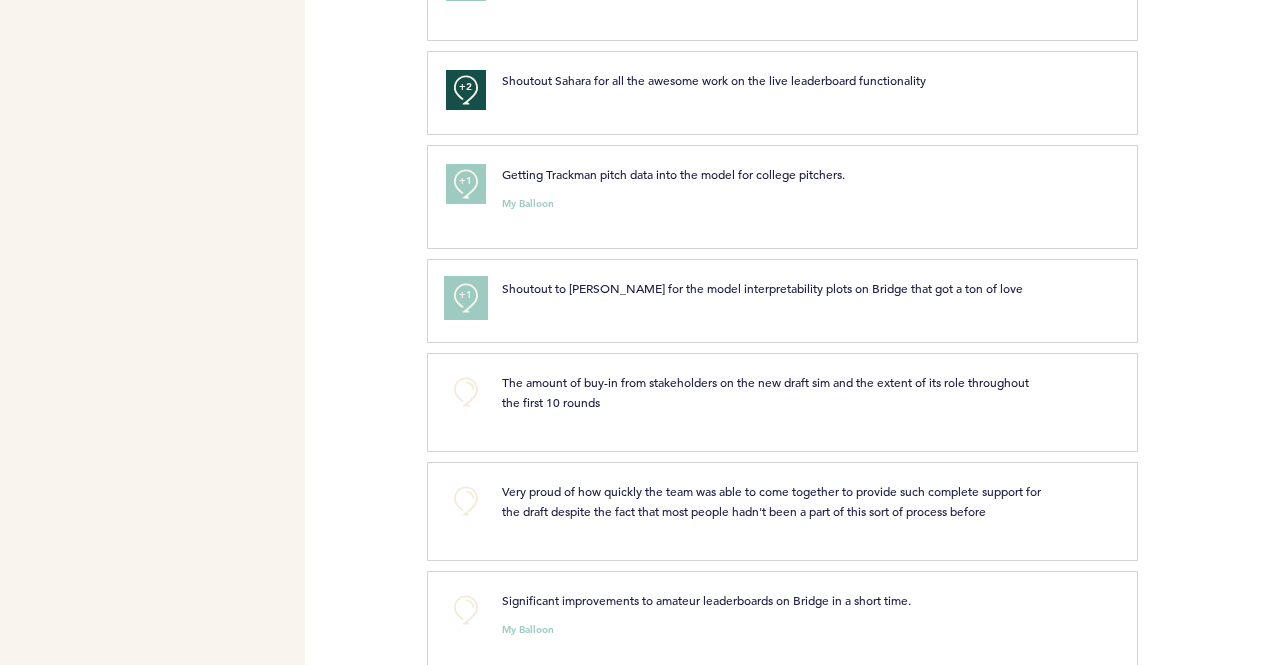 click on "+1" at bounding box center (466, 298) 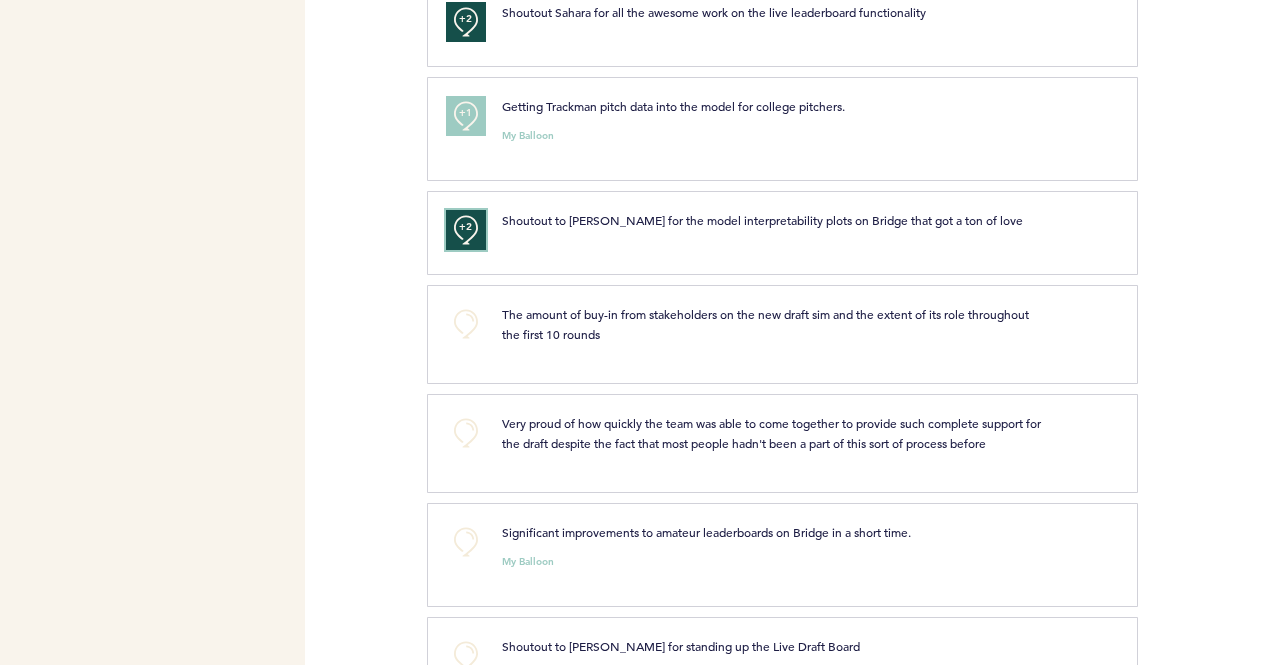 scroll, scrollTop: 1400, scrollLeft: 0, axis: vertical 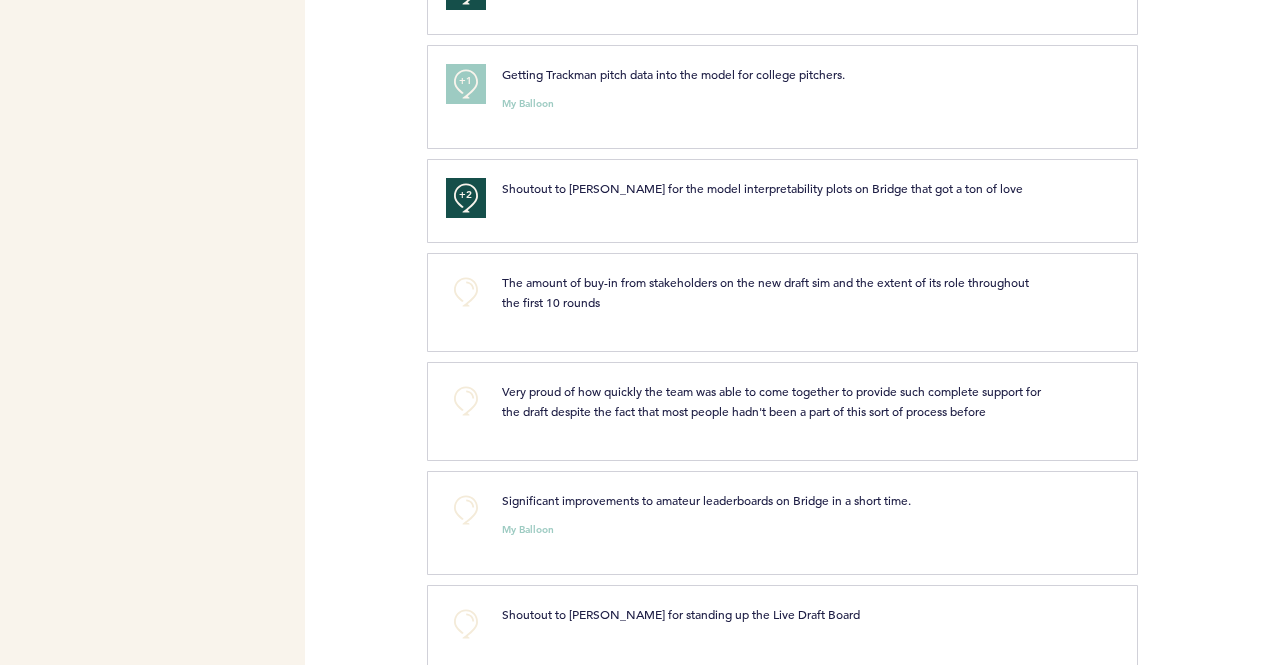 click on "+0" at bounding box center (459, 299) 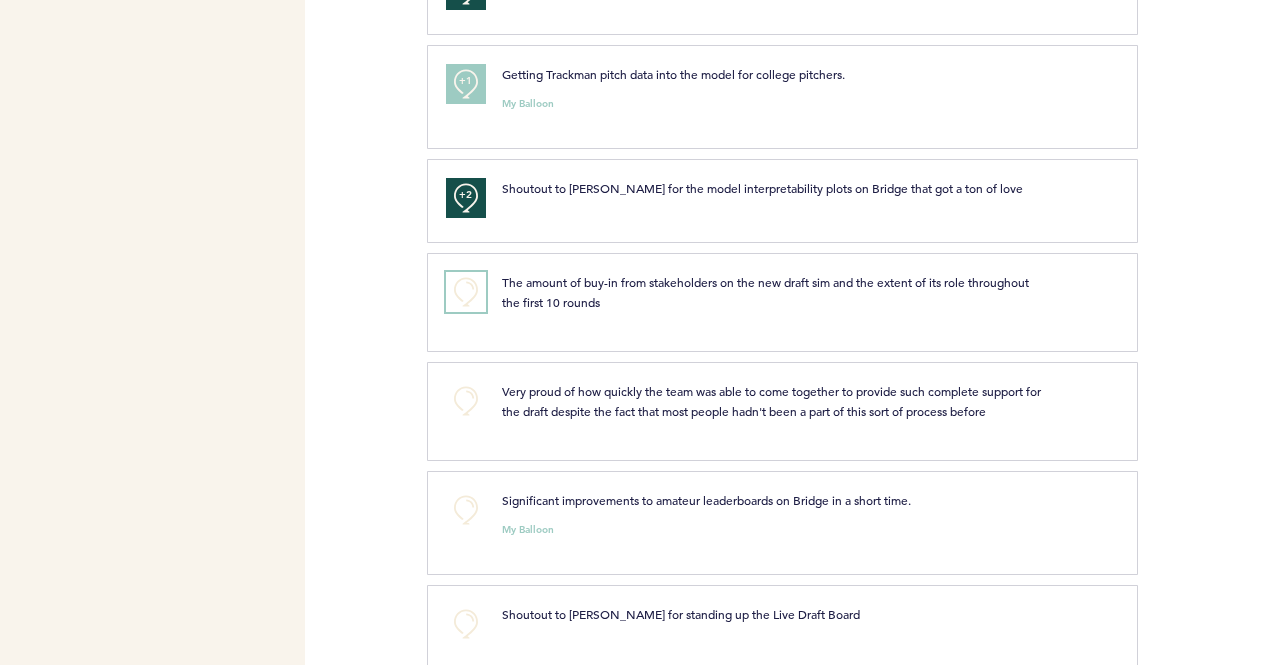 click on "+0" at bounding box center [466, 292] 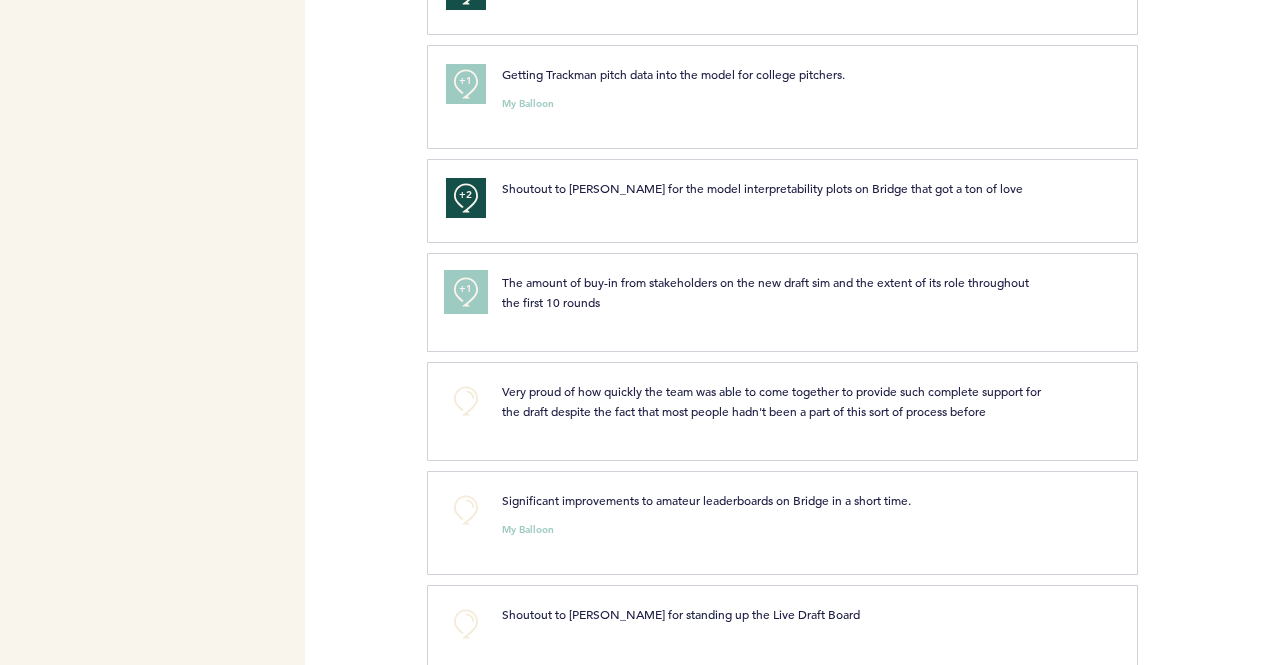 scroll, scrollTop: 1500, scrollLeft: 0, axis: vertical 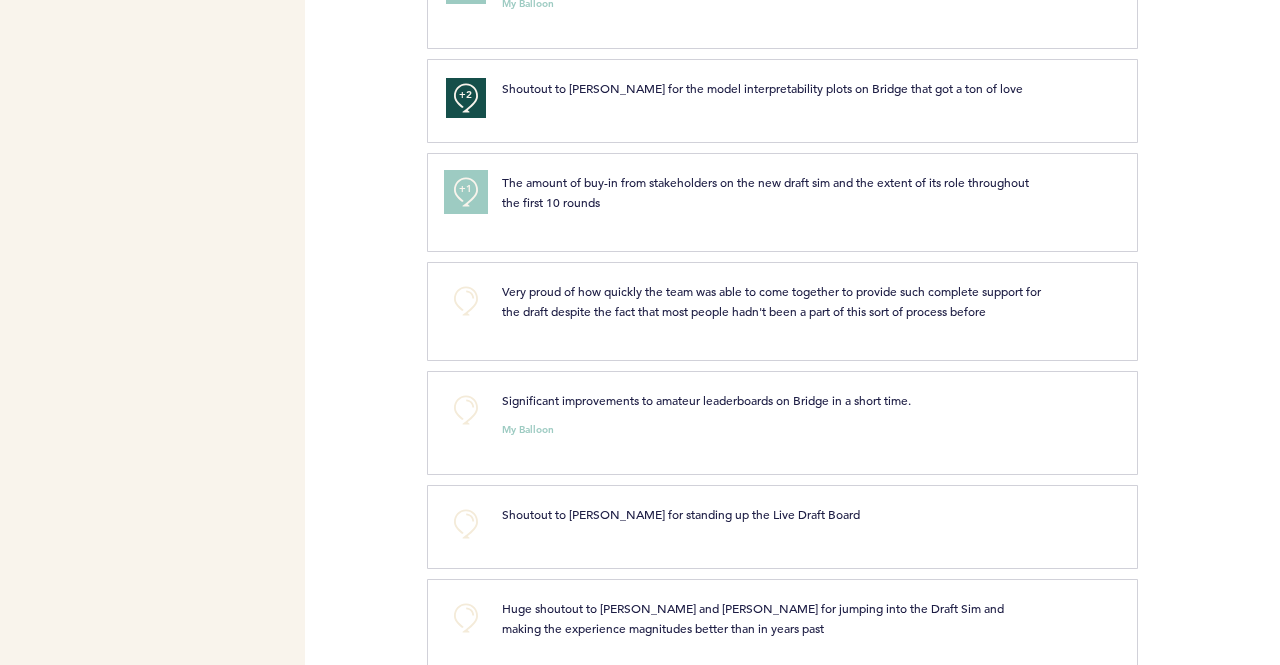click on "+1" at bounding box center [466, 192] 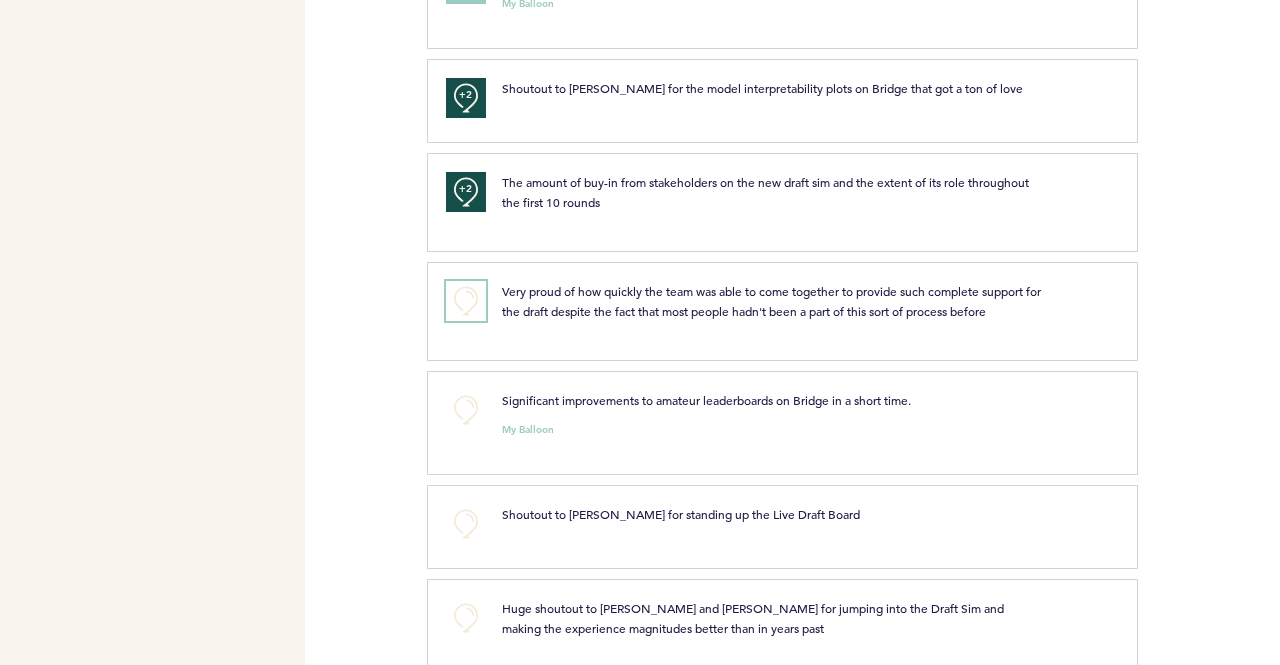 click on "+0" at bounding box center (466, 301) 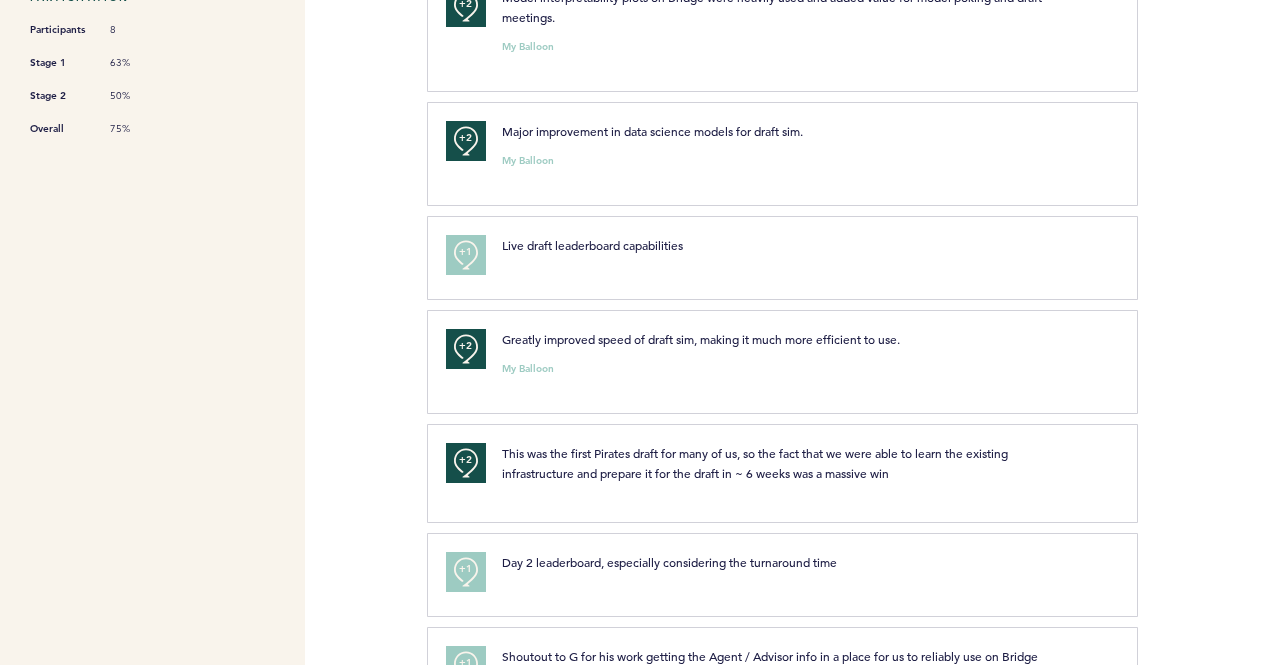 scroll, scrollTop: 715, scrollLeft: 0, axis: vertical 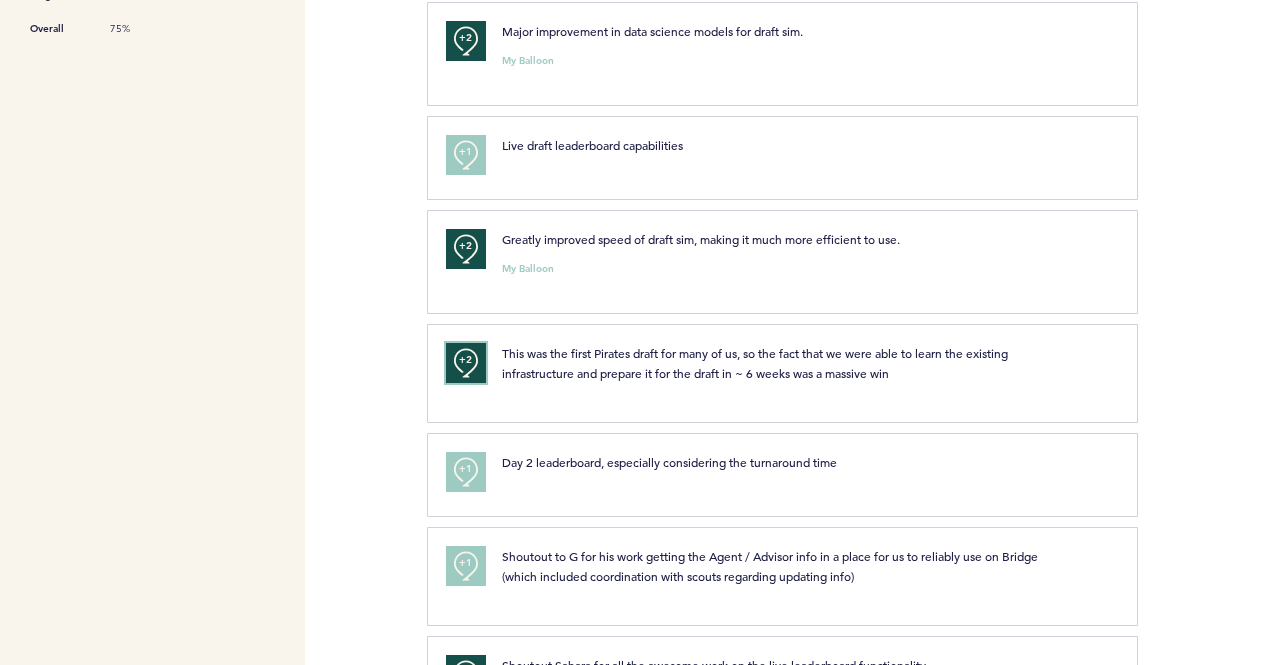 click on "+2" at bounding box center [466, 360] 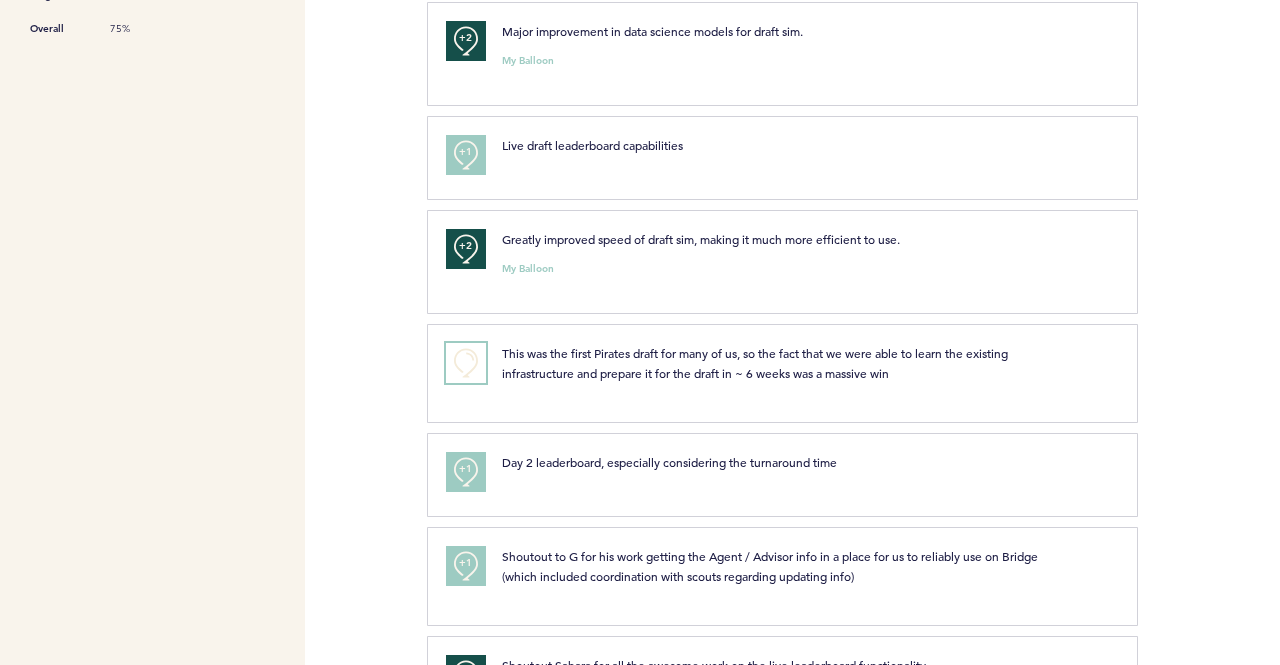 click on "+0" at bounding box center (466, 363) 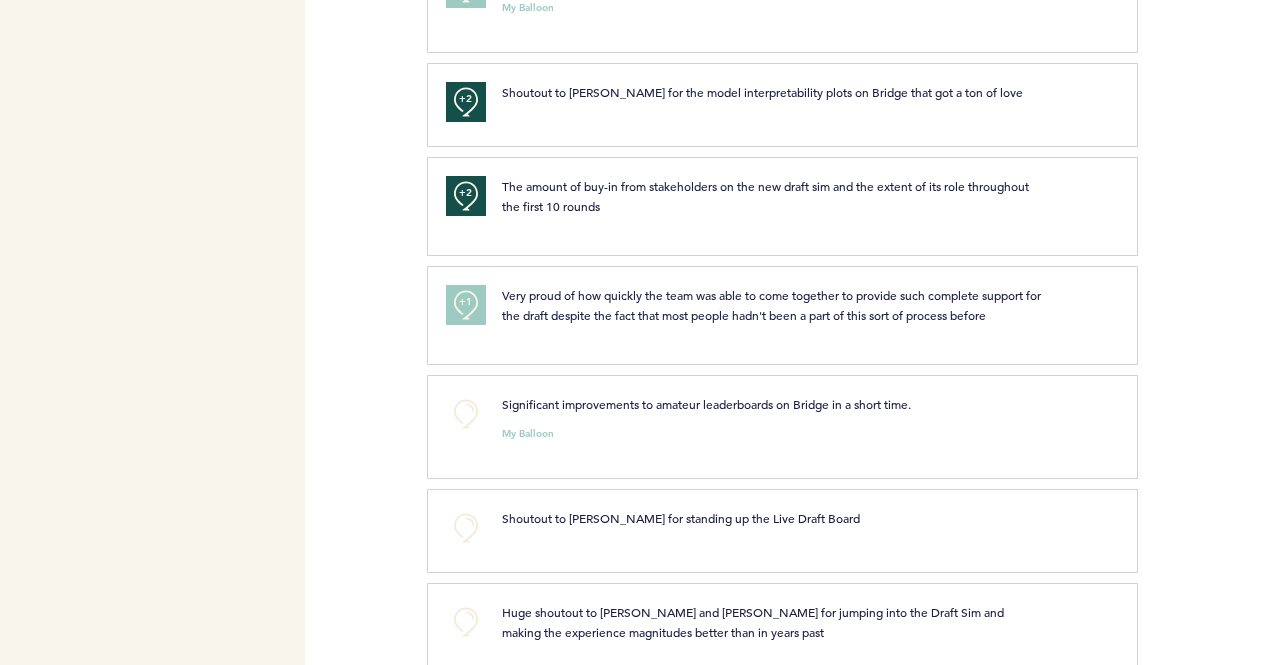 scroll, scrollTop: 1515, scrollLeft: 0, axis: vertical 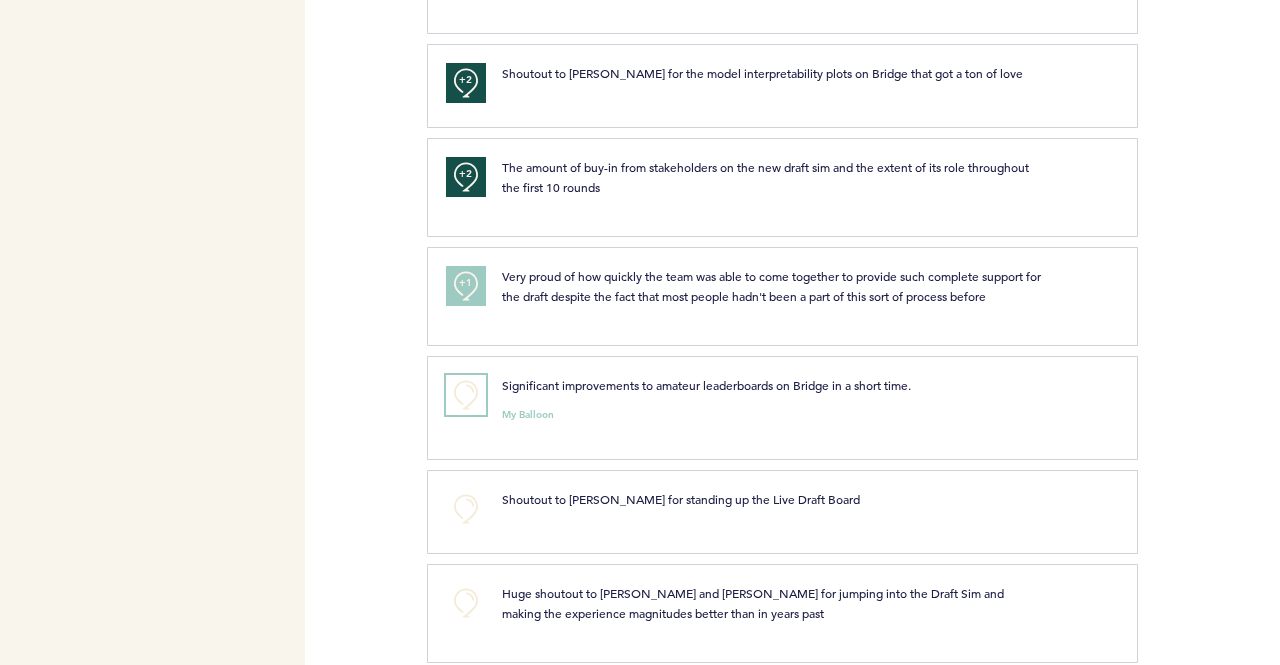 click on "+0" at bounding box center (466, 395) 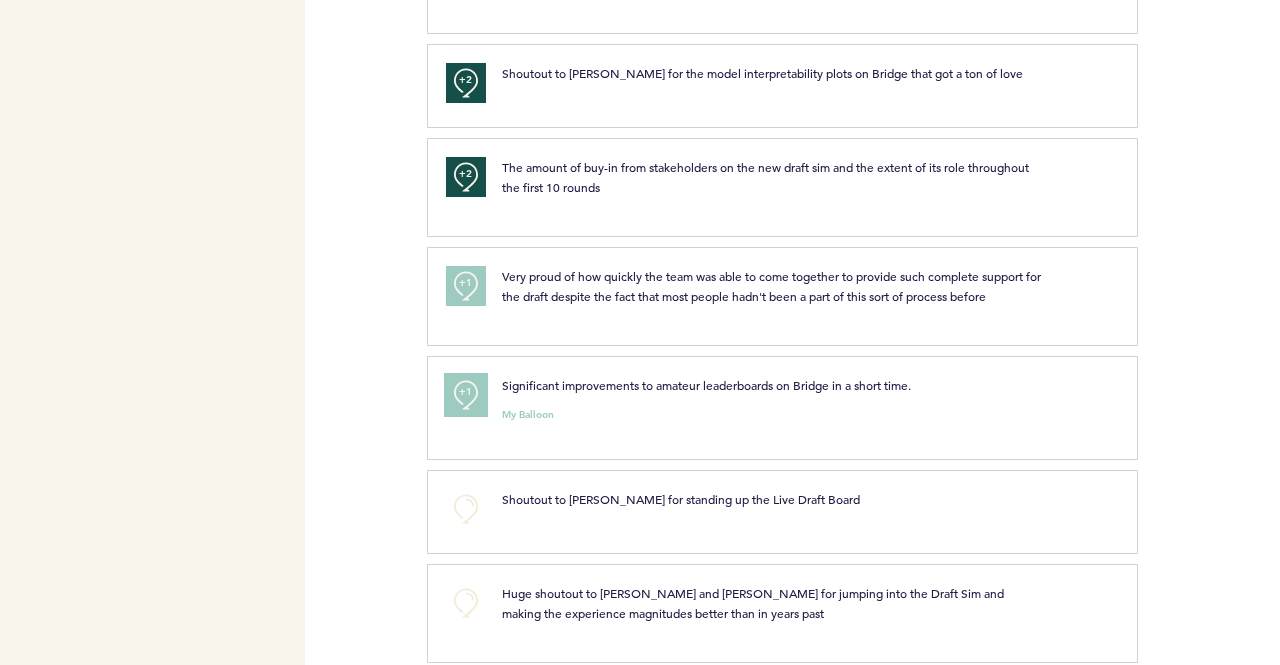 click on "+1" at bounding box center [466, 392] 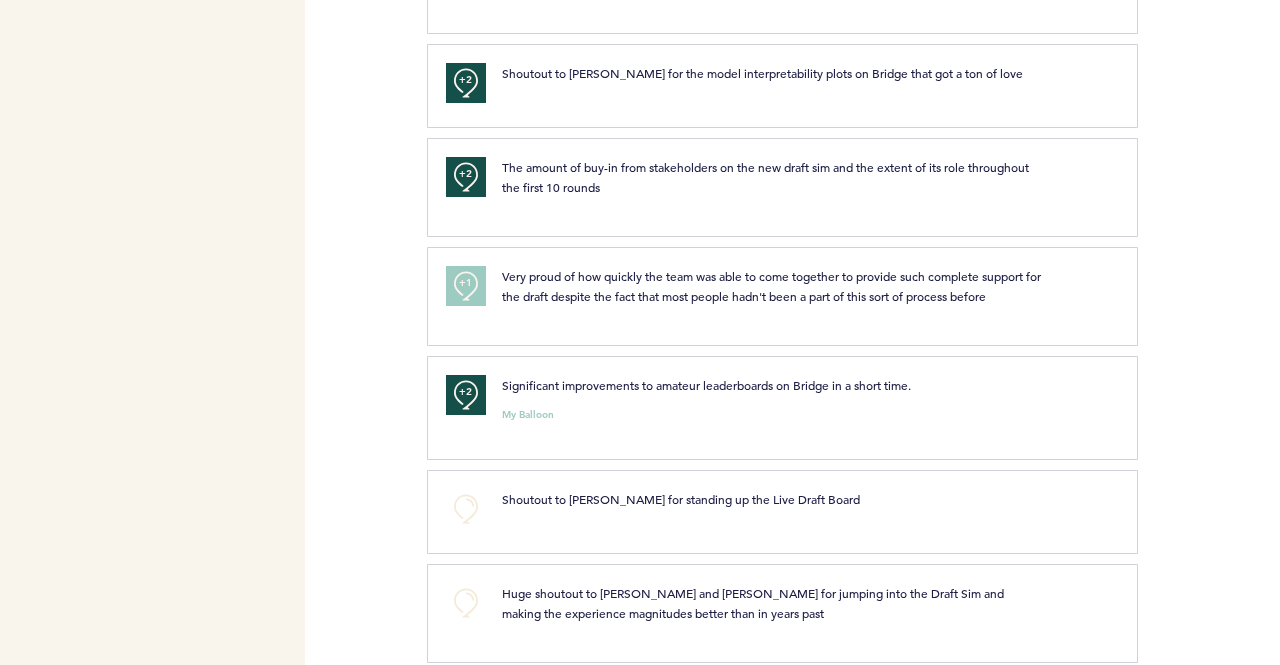 click on "Pirates  [PERSON_NAME][EMAIL_ADDRESS][PERSON_NAME][DOMAIN_NAME]   Team Domain: pirates   Notification Preferences   Help Center   Logout   Claim Your Account  Flight Acquisitions Team Draft Post-Mortem [PERSON_NAME] Shortlink [URL][DOMAIN_NAME]  Copy  Timing Stage 1  - Contribute   3D 13H   Starts [DATE]  Stage 1  In Stage 1, you can contribute your ideas, feedback, or information. Submit as many "balloons" (responses, to the question above) as you want here. Try to only submit one idea per balloon!   When you are ready, you can toggle on collaborate mode to reveal and start commenting on other contributors' balloons.  Learn More Stage 2  - Pump   3D 13H   Started Mon. at 10:59pm  Stage 2  In Stage 2, you vote on the responses by pumping the balloons that you like or support.   Click once for balloons you support/like and twice for your top choices.  Learn More Flight End  - Results  3D 13H  Ends Fri. at 10:59pm  Participation Participants 8 Stage 1 63% Stage 2 50% Overall 75%  Question 1 of 5   1   2   3   4   5  +2 +2 +2" at bounding box center (640, 332) 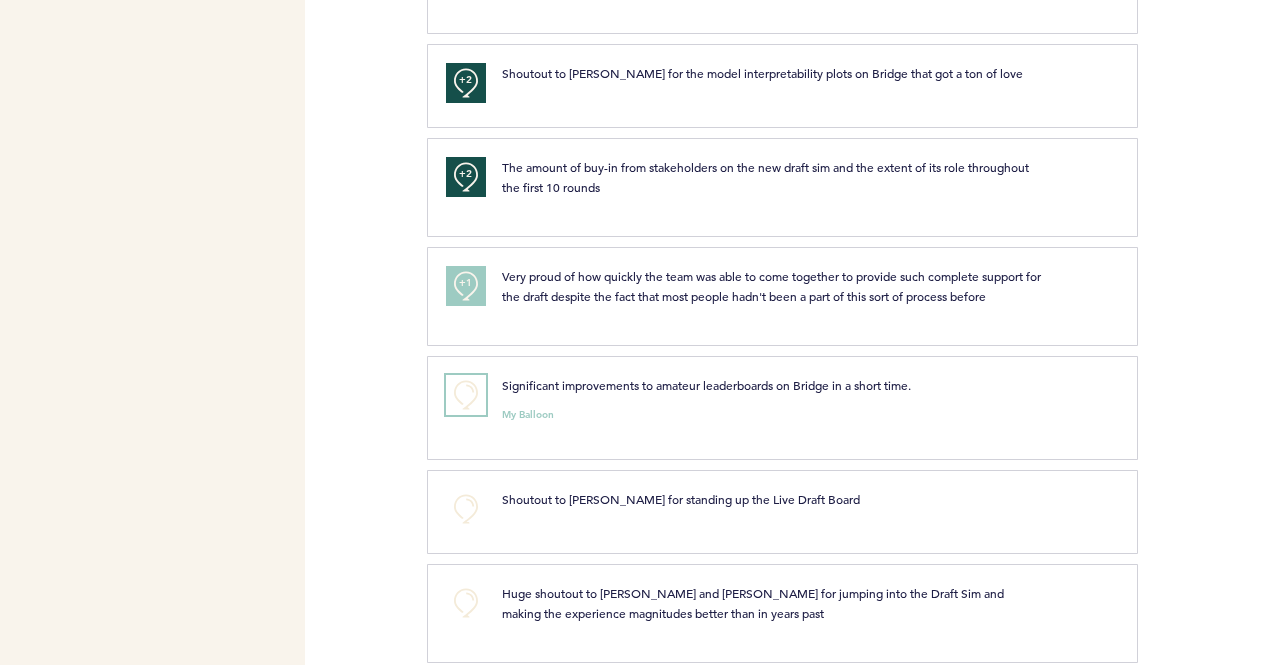 click on "+0" at bounding box center (466, 395) 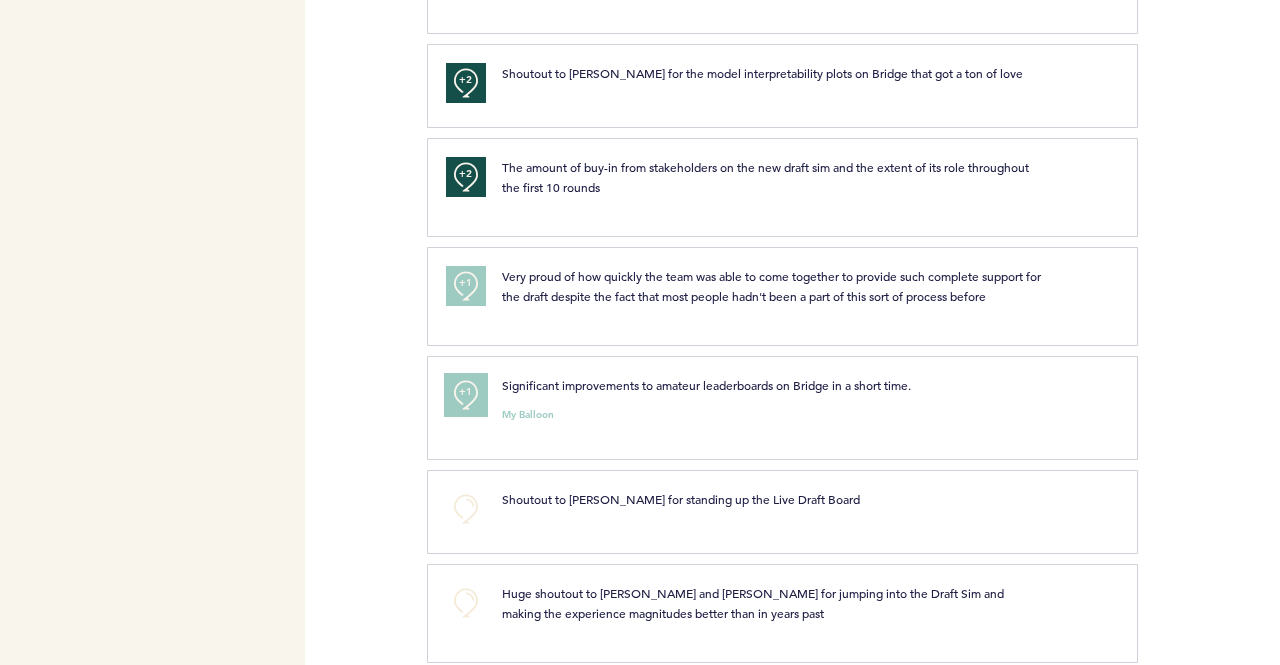 click on "+1" at bounding box center (466, 395) 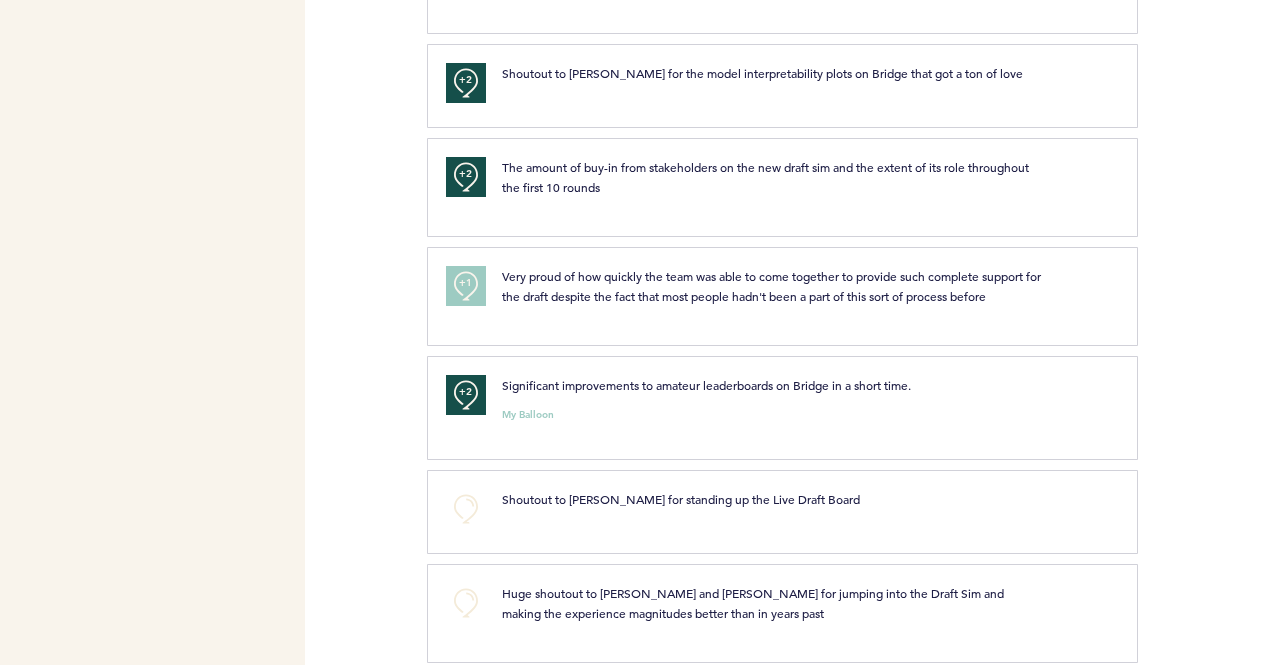 click on "Significant improvements to amateur leaderboards on Bridge in a short time.   My Balloon   clear   submit" at bounding box center [799, 405] 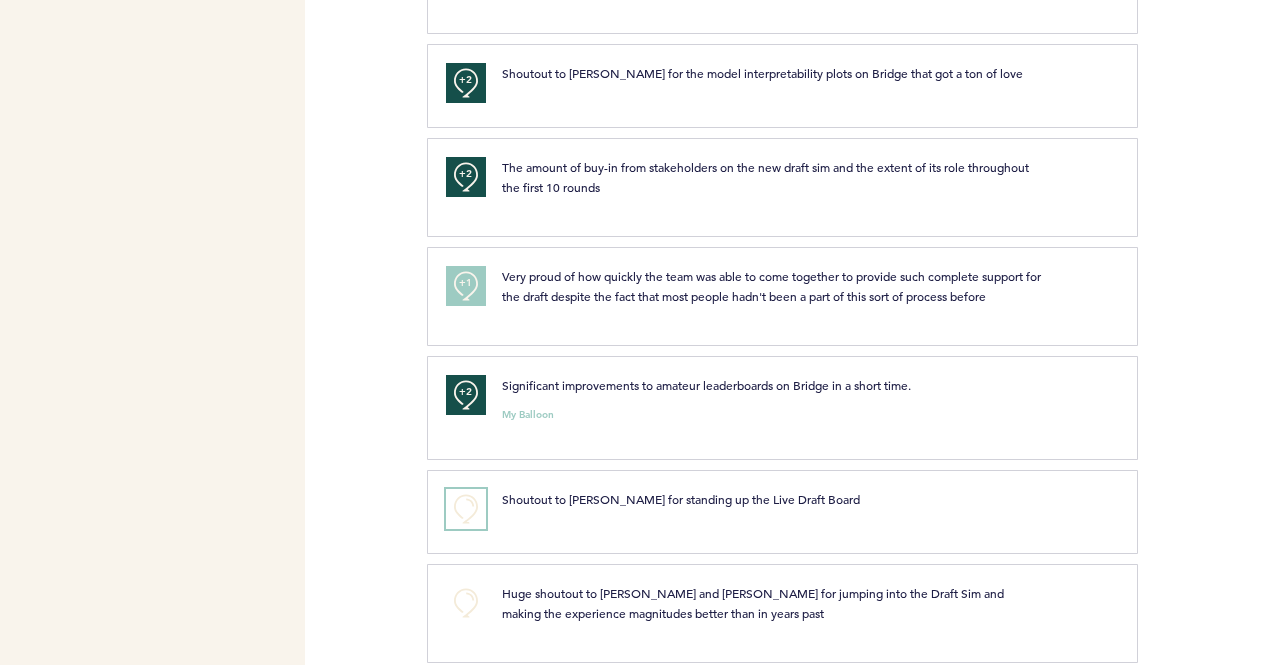 click on "+0" at bounding box center [466, 509] 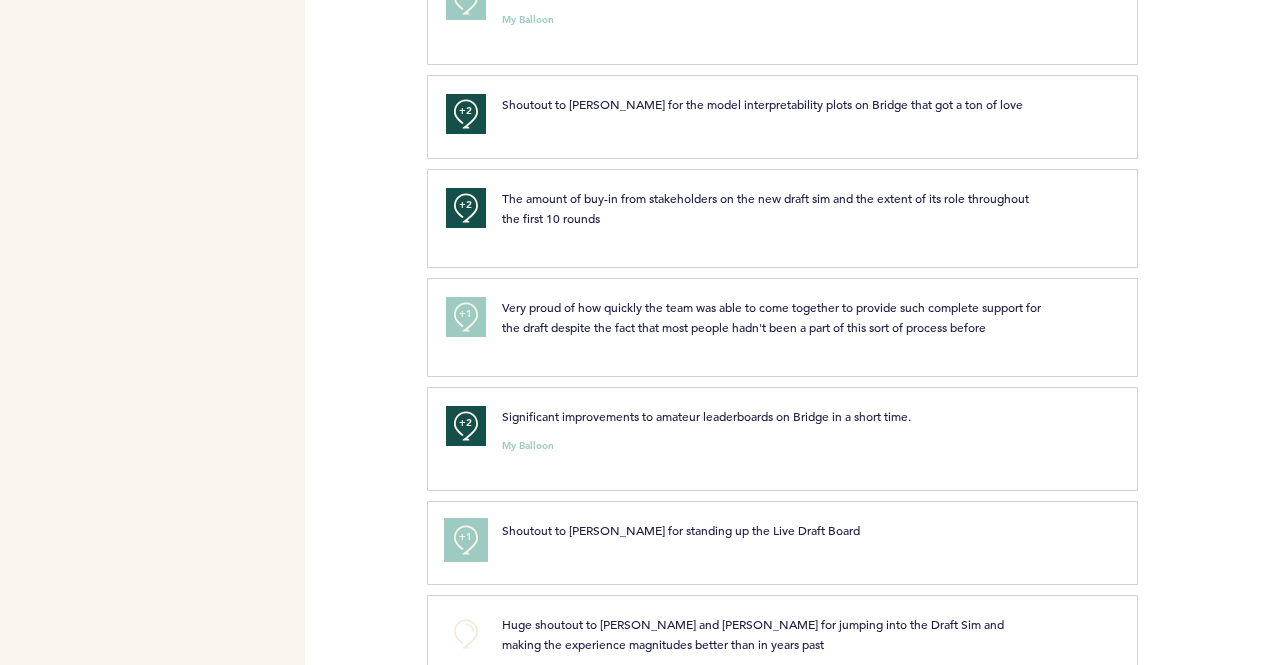 scroll, scrollTop: 1515, scrollLeft: 0, axis: vertical 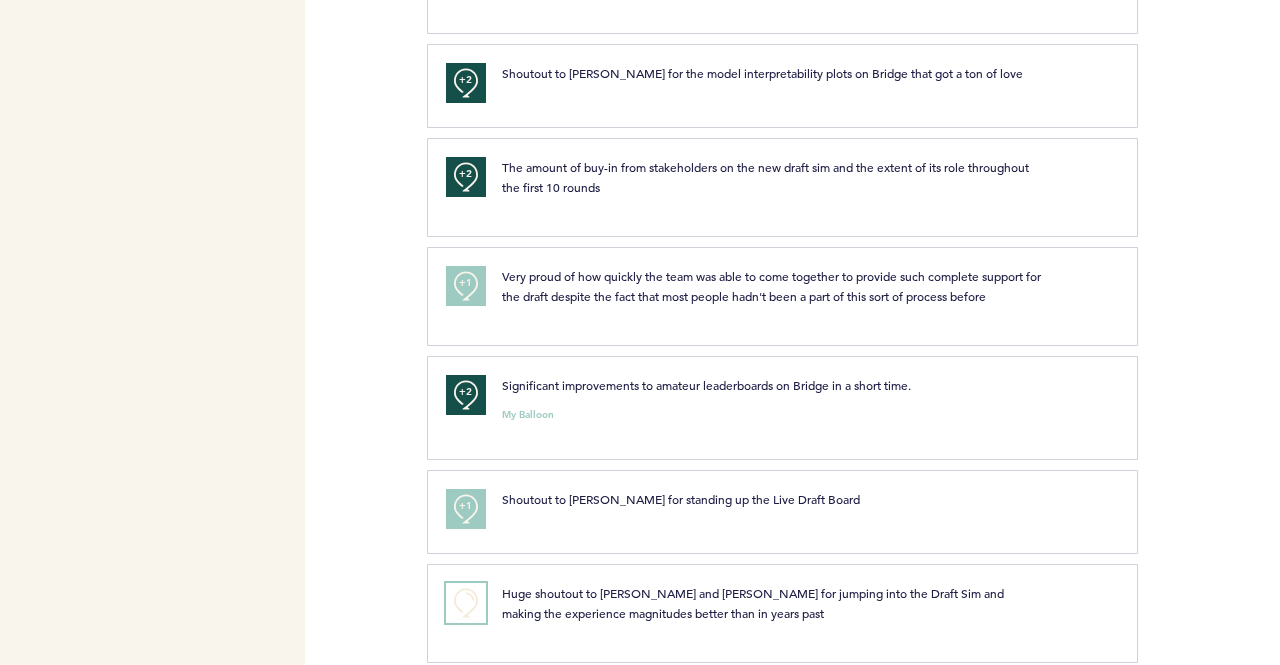 click on "+0" at bounding box center (466, 603) 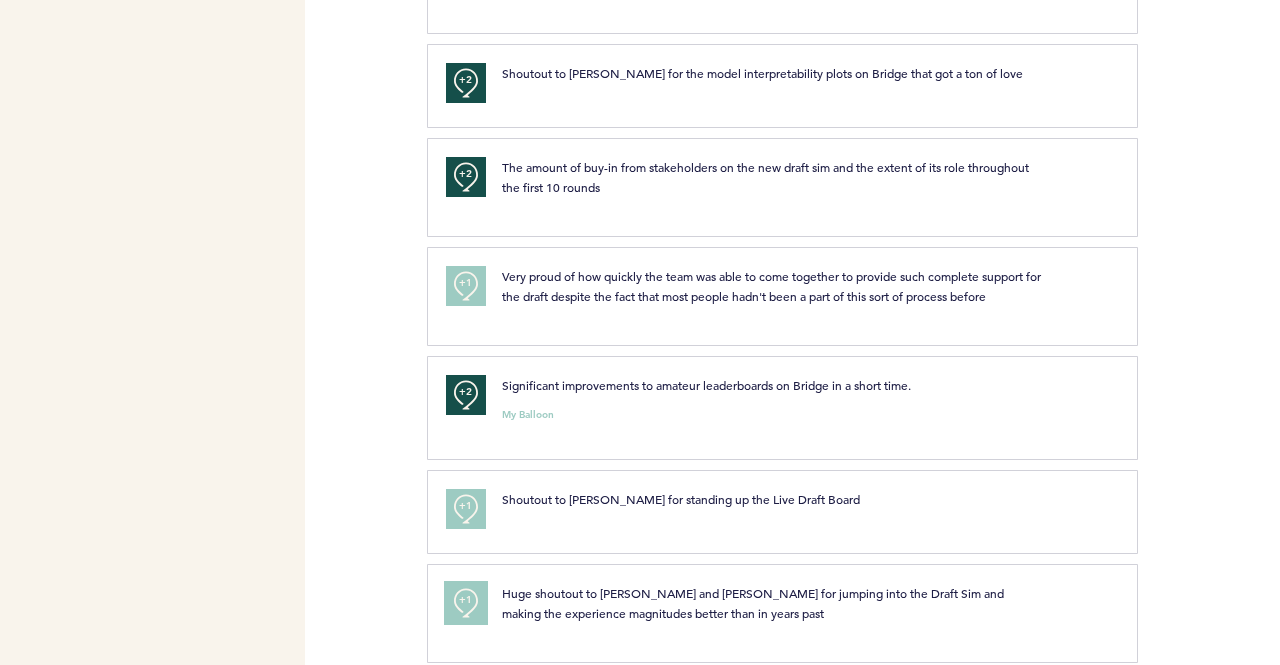 click on "+1" at bounding box center (466, 600) 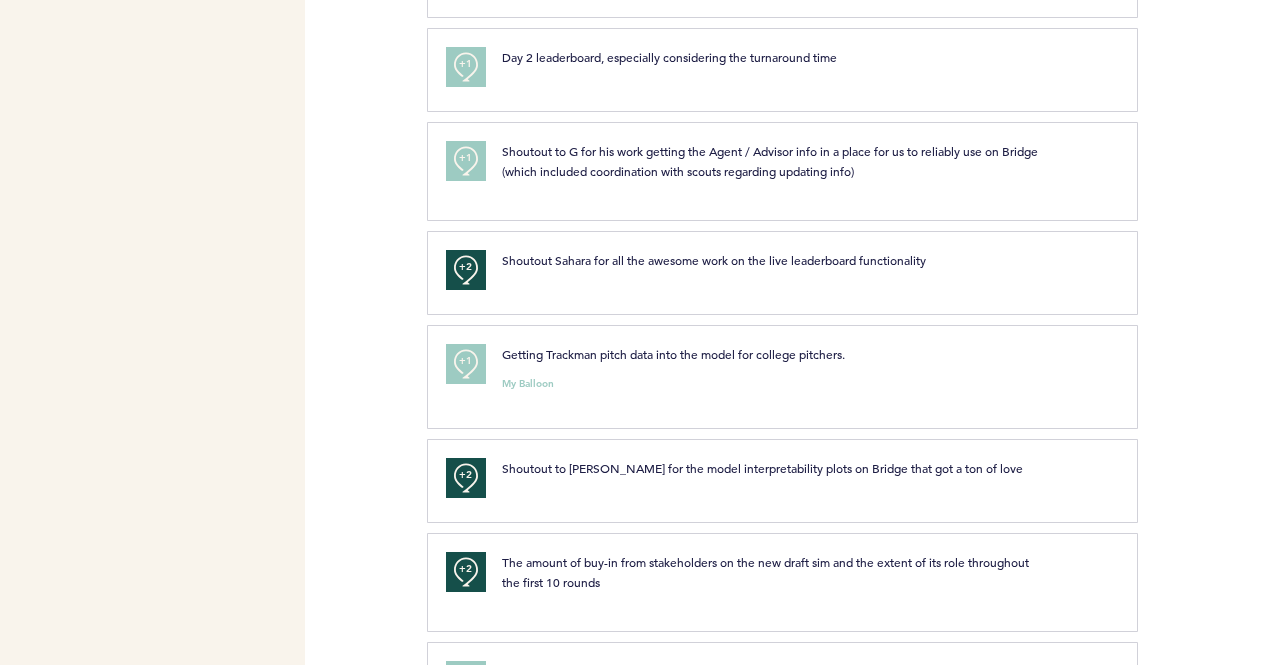 scroll, scrollTop: 1515, scrollLeft: 0, axis: vertical 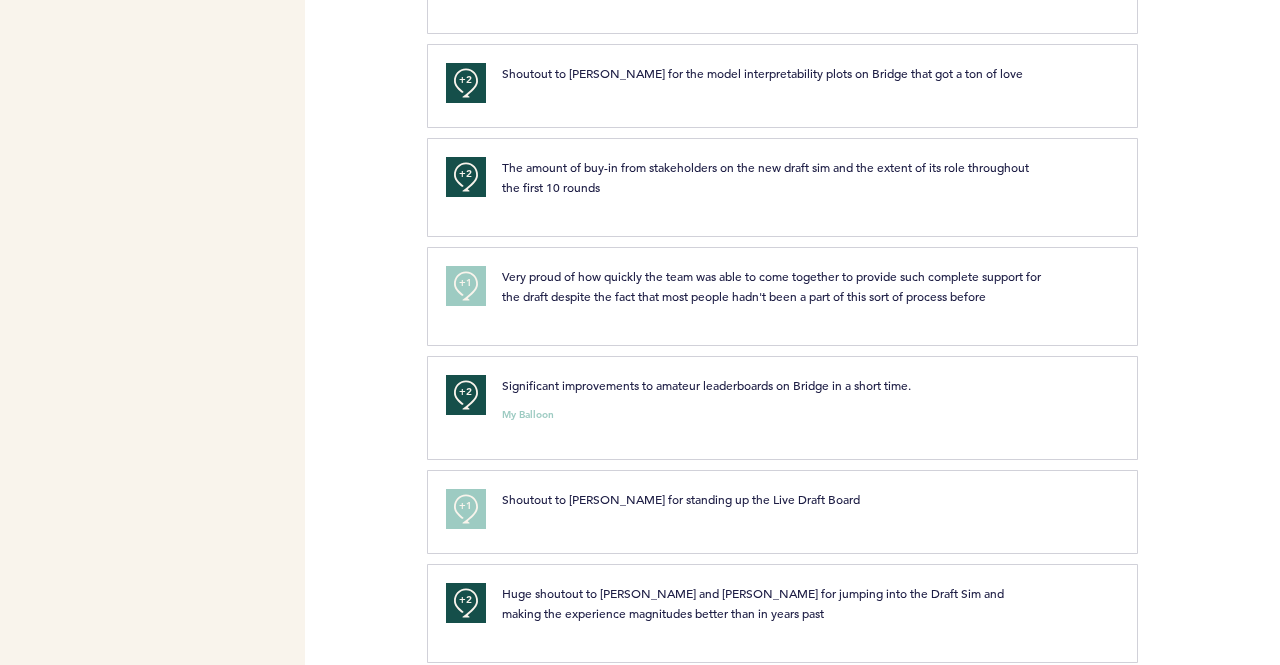 click at bounding box center [1209, 415] 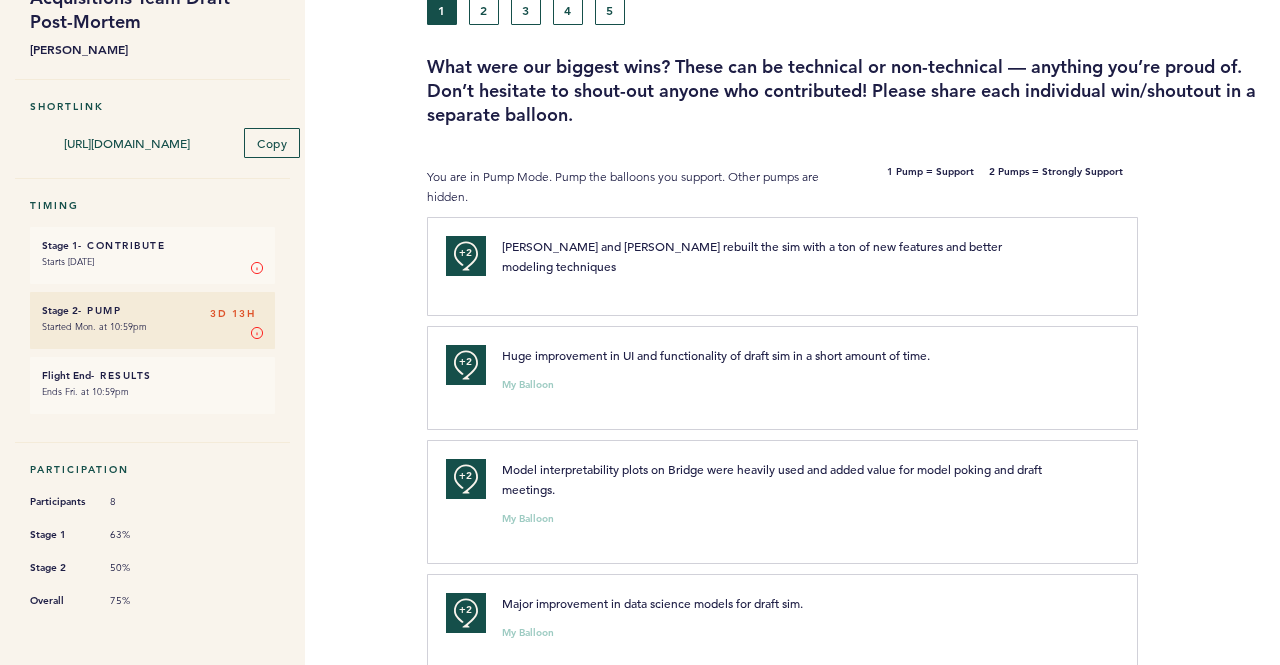 scroll, scrollTop: 0, scrollLeft: 0, axis: both 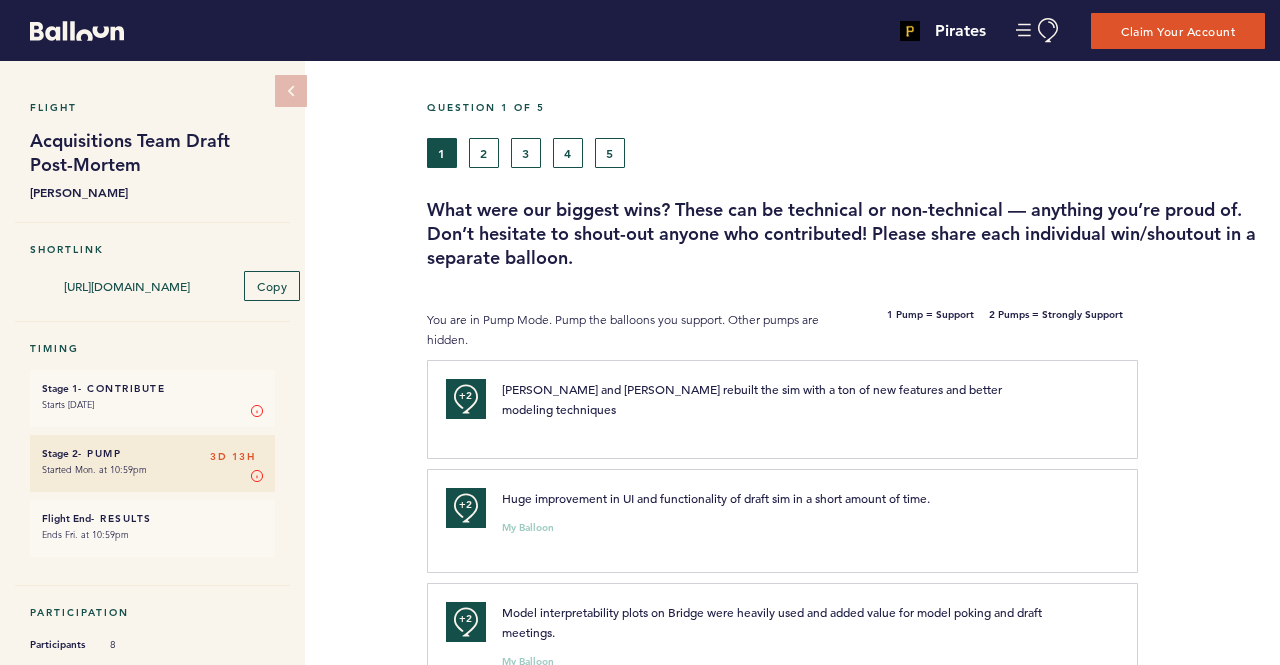 click on "Flight Acquisitions Team Draft Post-Mortem [PERSON_NAME] Shortlink [URL][DOMAIN_NAME]  Copy  Timing Stage 1  - Contribute   3D 13H   Starts [DATE]  Stage 1  In Stage 1, you can contribute your ideas, feedback, or information. Submit as many "balloons" (responses, to the question above) as you want here. Try to only submit one idea per balloon!   When you are ready, you can toggle on collaborate mode to reveal and start commenting on other contributors' balloons.  Learn More Stage 2  - Pump   3D 13H   Started Mon. at 10:59pm  Stage 2  In Stage 2, you vote on the responses by pumping the balloons that you like or support.   Click once for balloons you support/like and twice for your top choices.  Learn More Flight End  - Results  3D 13H  Ends Fri. at 10:59pm  Participation Participants 8 Stage 1 63% Stage 2 50% Overall 75%  Question 1 of 5   1   2   3   4   5   You are in Pump Mode. Pump the balloons you support. Other pumps are hidden.  1 Pump = Support 2 Pumps = Strongly Support +2  clear  +2" at bounding box center (640, 363) 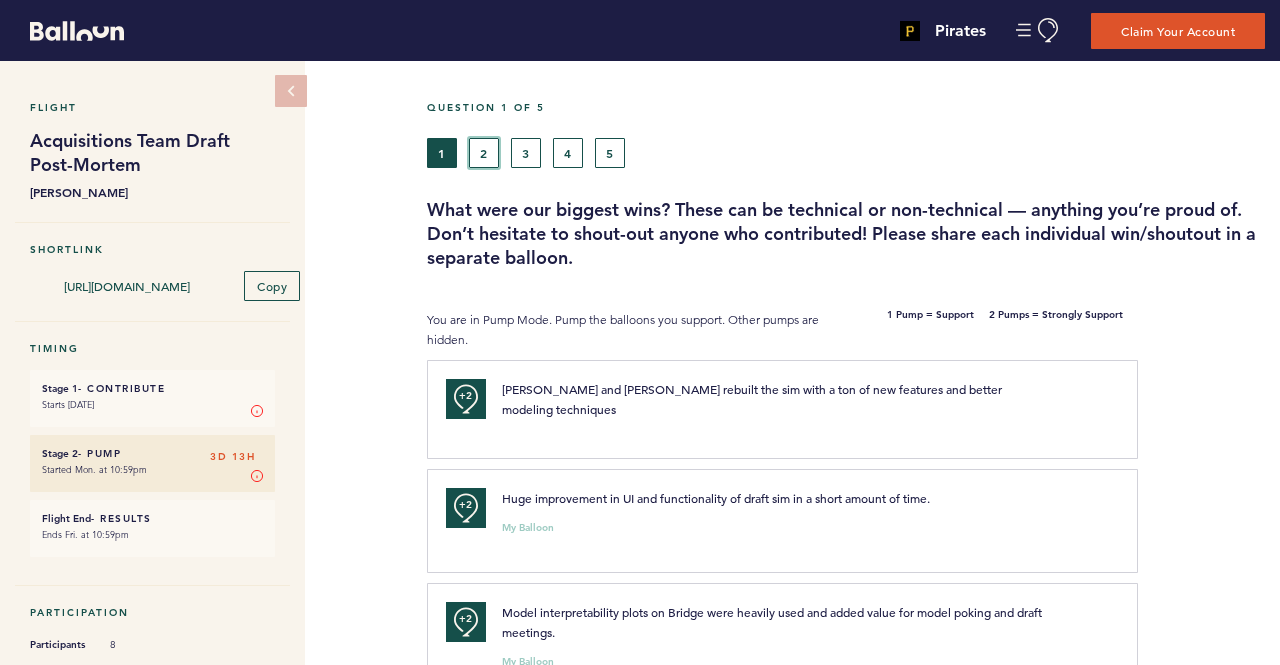 click on "2" at bounding box center (484, 153) 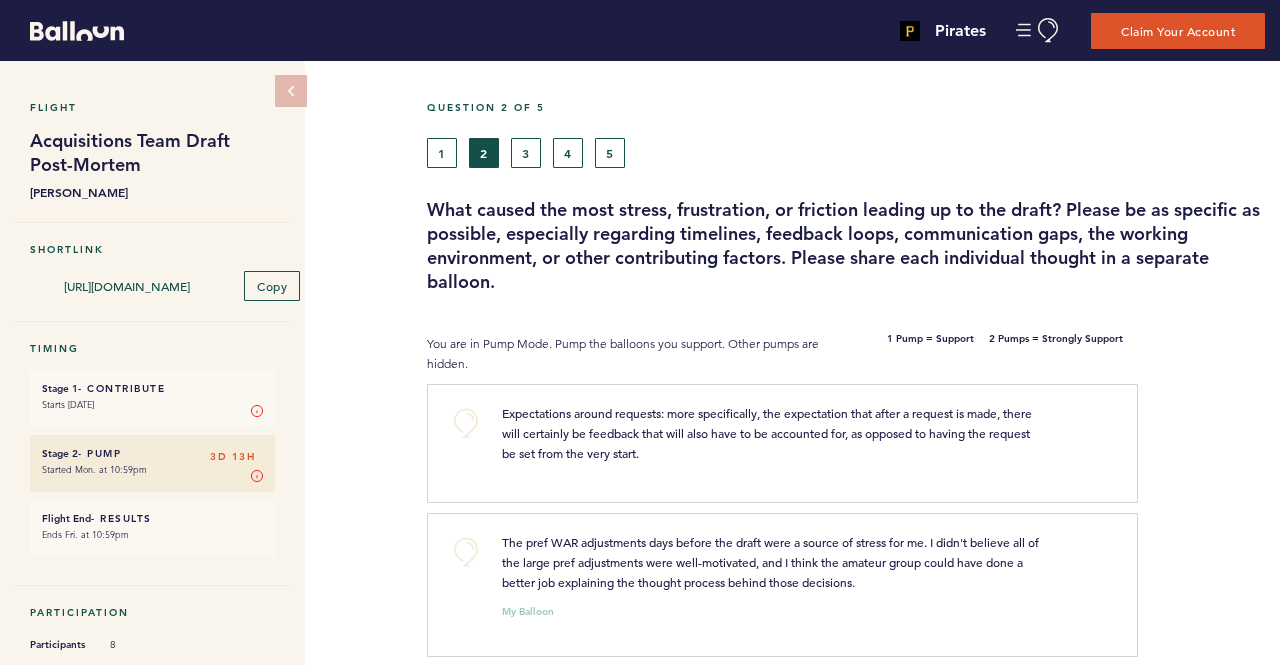 click on "Expectations around requests: more specifically, the expectation that after a request is made, there will certainly be feedback that will also have to be accounted for, as opposed to having the request be set from the very start." at bounding box center [773, 433] 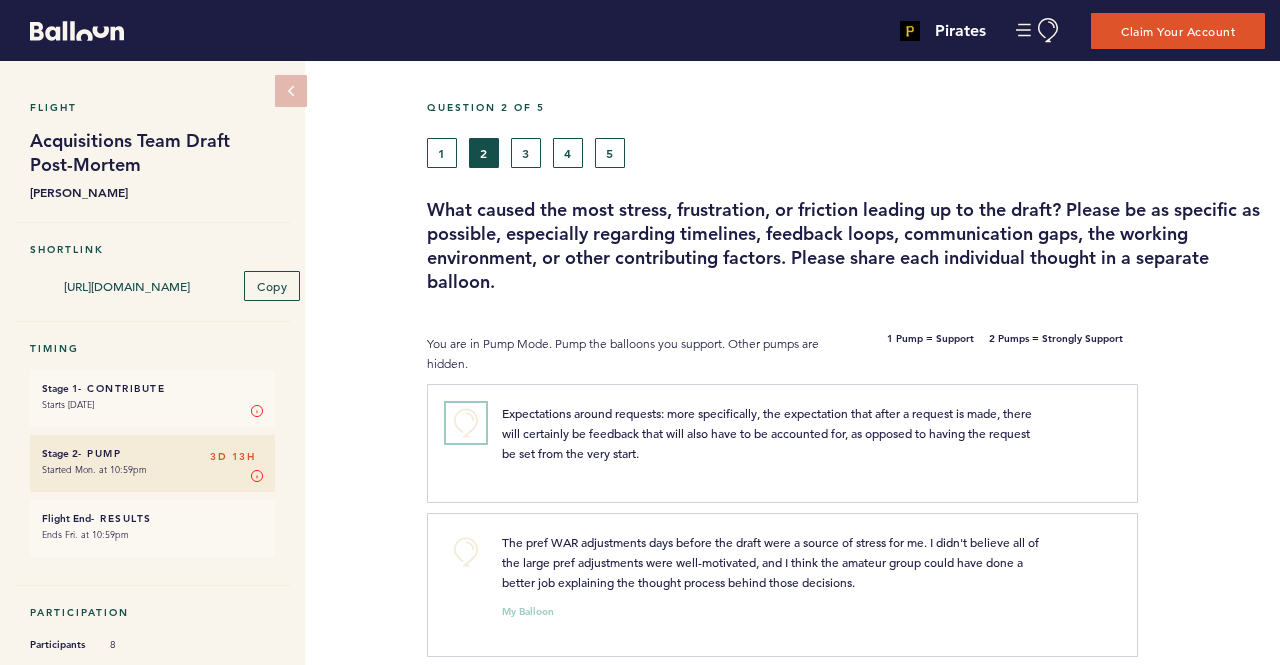 click on "+0" at bounding box center [466, 423] 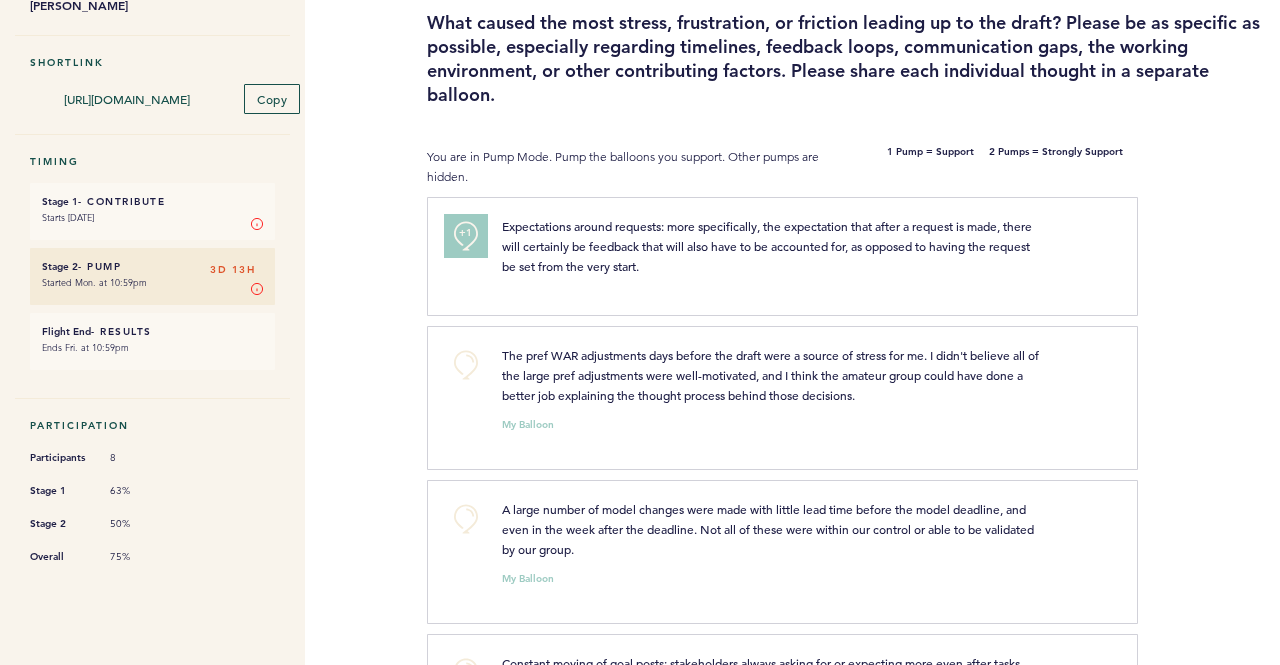 scroll, scrollTop: 200, scrollLeft: 0, axis: vertical 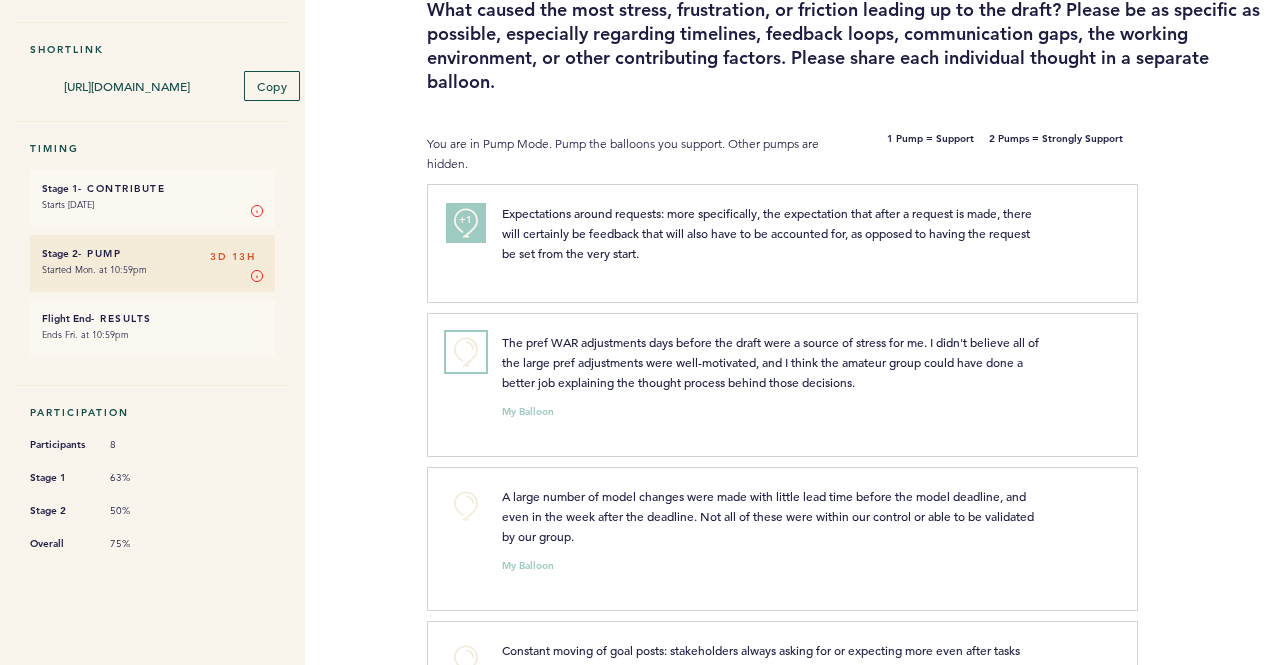 click on "+0" at bounding box center (466, 352) 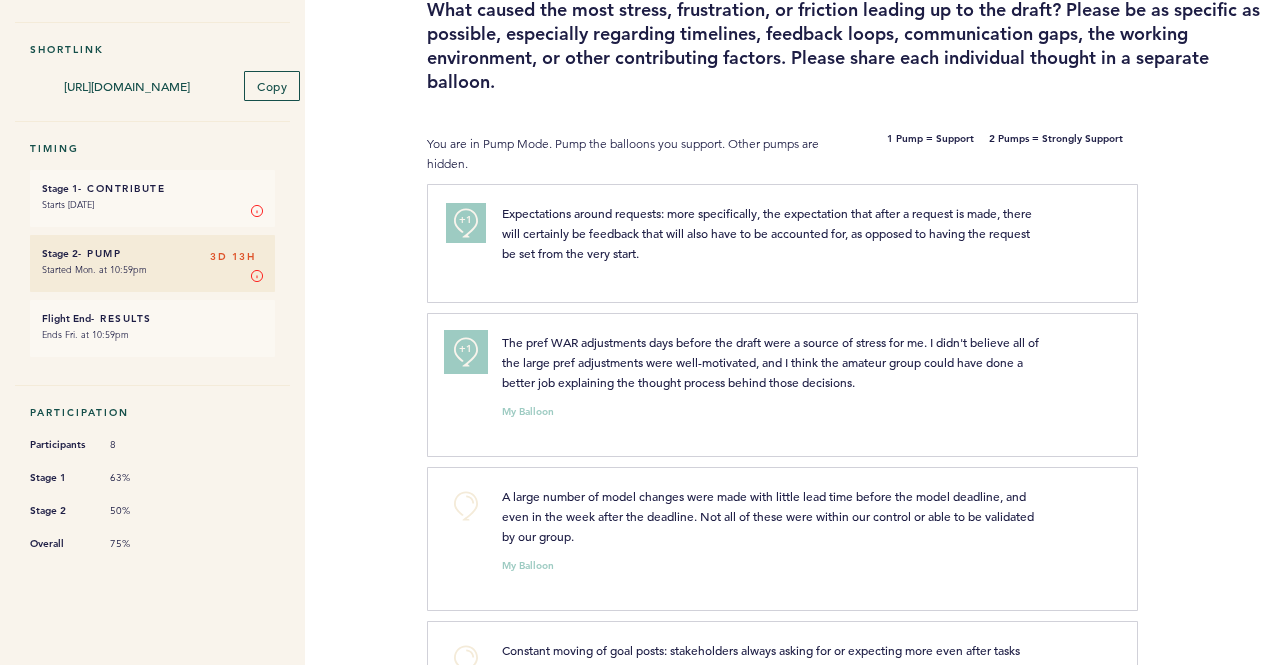 scroll, scrollTop: 400, scrollLeft: 0, axis: vertical 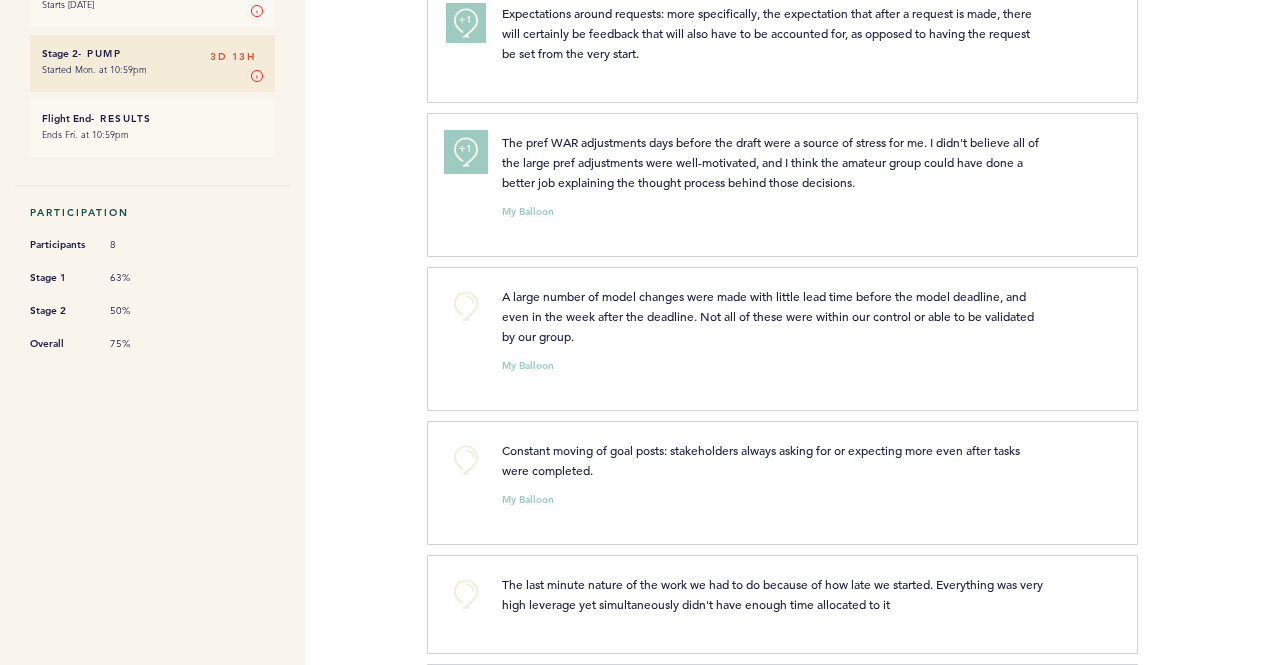 click on "+1" at bounding box center (466, 152) 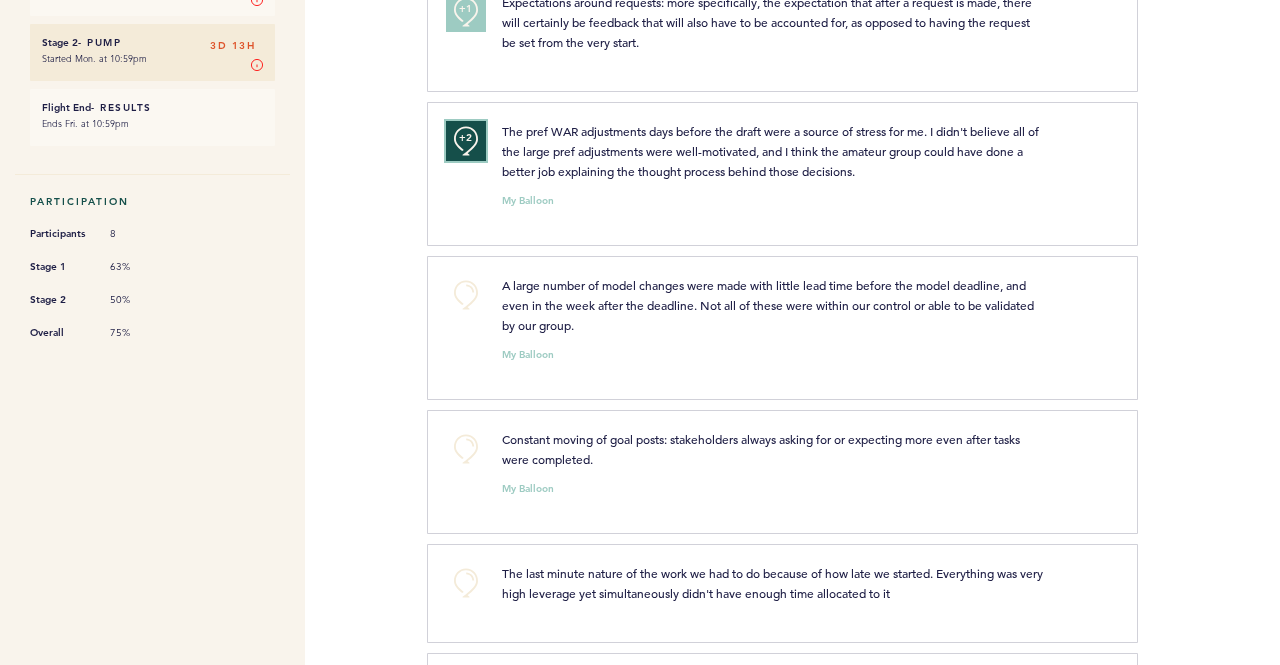 scroll, scrollTop: 300, scrollLeft: 0, axis: vertical 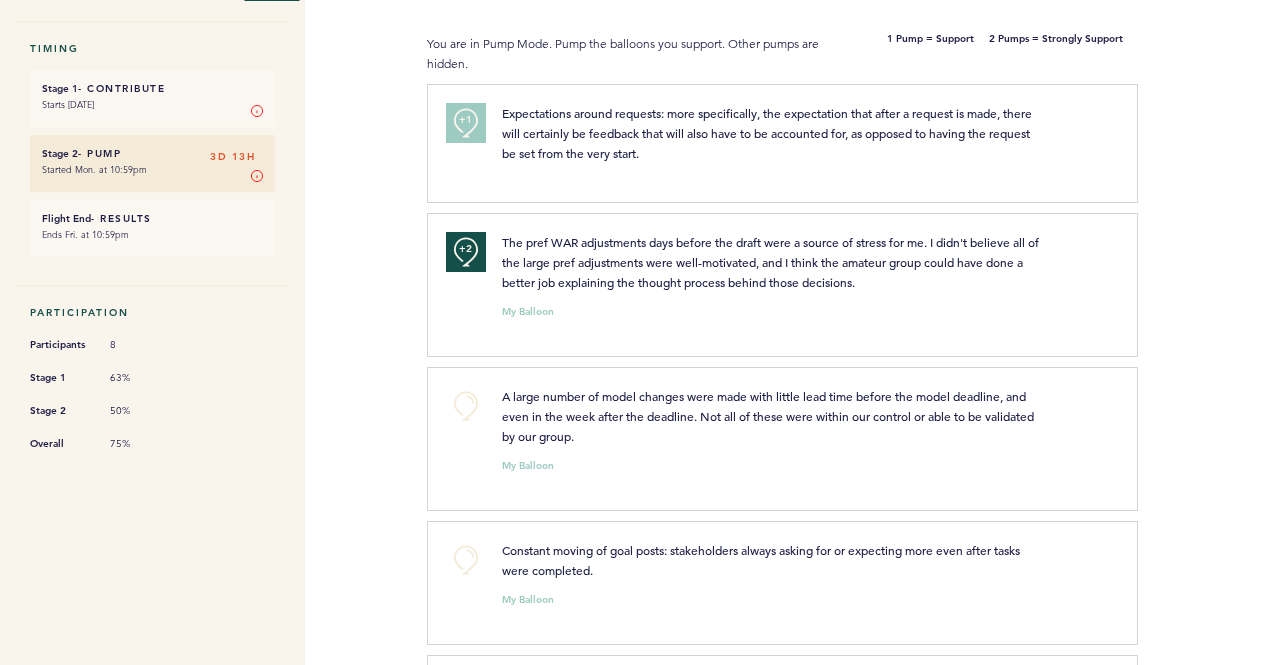 click on "Flight Acquisitions Team Draft Post-Mortem [PERSON_NAME] Shortlink [URL][DOMAIN_NAME]  Copy  Timing Stage 1  - Contribute   3D 13H   Starts [DATE]  Stage 1  In Stage 1, you can contribute your ideas, feedback, or information. Submit as many "balloons" (responses, to the question above) as you want here. Try to only submit one idea per balloon!   When you are ready, you can toggle on collaborate mode to reveal and start commenting on other contributors' balloons.  Learn More Stage 2  - Pump   3D 13H   Started Mon. at 10:59pm  Stage 2  In Stage 2, you vote on the responses by pumping the balloons that you like or support.   Click once for balloons you support/like and twice for your top choices.  Learn More Flight End  - Results  3D 13H  Ends Fri. at 10:59pm  Participation Participants 8 Stage 1 63% Stage 2 50% Overall 75%  Question 2 of 5   1   2   3   4   5   You are in Pump Mode. Pump the balloons you support. Other pumps are hidden.  1 Pump = Support 2 Pumps = Strongly Support +1  clear  +2" at bounding box center [640, 63] 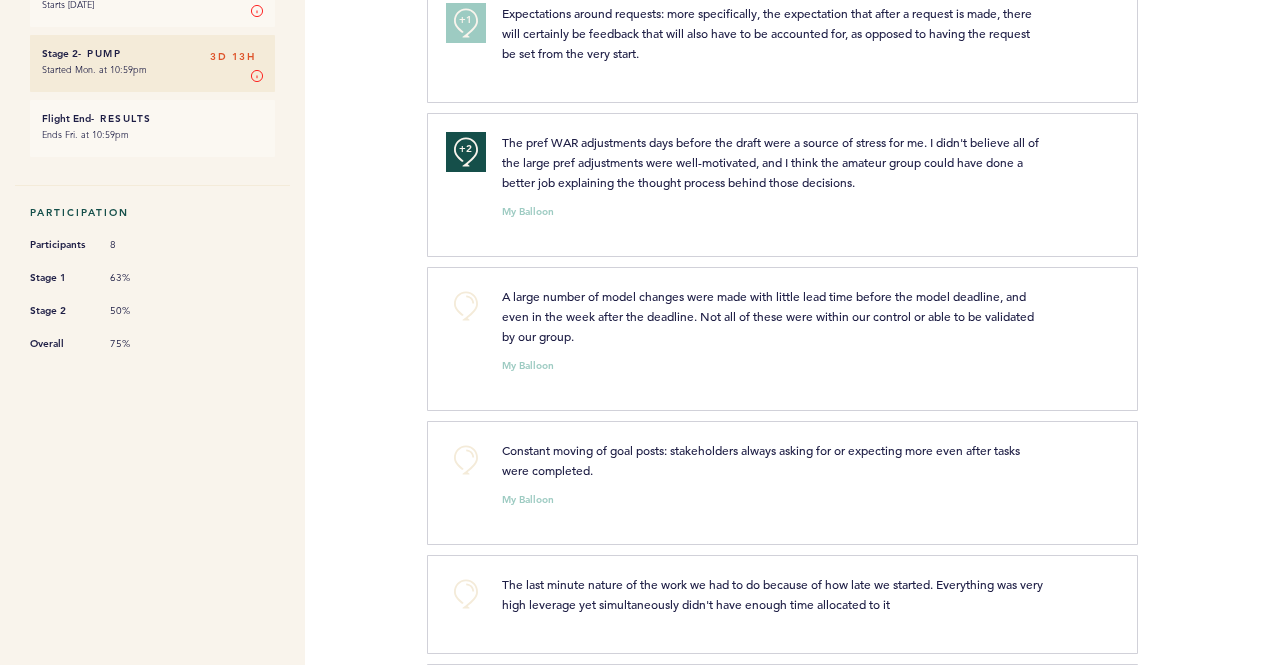click on "Flight Acquisitions Team Draft Post-Mortem [PERSON_NAME] Shortlink [URL][DOMAIN_NAME]  Copy  Timing Stage 1  - Contribute   3D 13H   Starts [DATE]  Stage 1  In Stage 1, you can contribute your ideas, feedback, or information. Submit as many "balloons" (responses, to the question above) as you want here. Try to only submit one idea per balloon!   When you are ready, you can toggle on collaborate mode to reveal and start commenting on other contributors' balloons.  Learn More Stage 2  - Pump   3D 13H   Started Mon. at 10:59pm  Stage 2  In Stage 2, you vote on the responses by pumping the balloons that you like or support.   Click once for balloons you support/like and twice for your top choices.  Learn More Flight End  - Results  3D 13H  Ends Fri. at 10:59pm  Participation Participants 8 Stage 1 63% Stage 2 50% Overall 75%  Question 2 of 5   1   2   3   4   5   You are in Pump Mode. Pump the balloons you support. Other pumps are hidden.  1 Pump = Support 2 Pumps = Strongly Support +1  clear  +2" at bounding box center [640, -37] 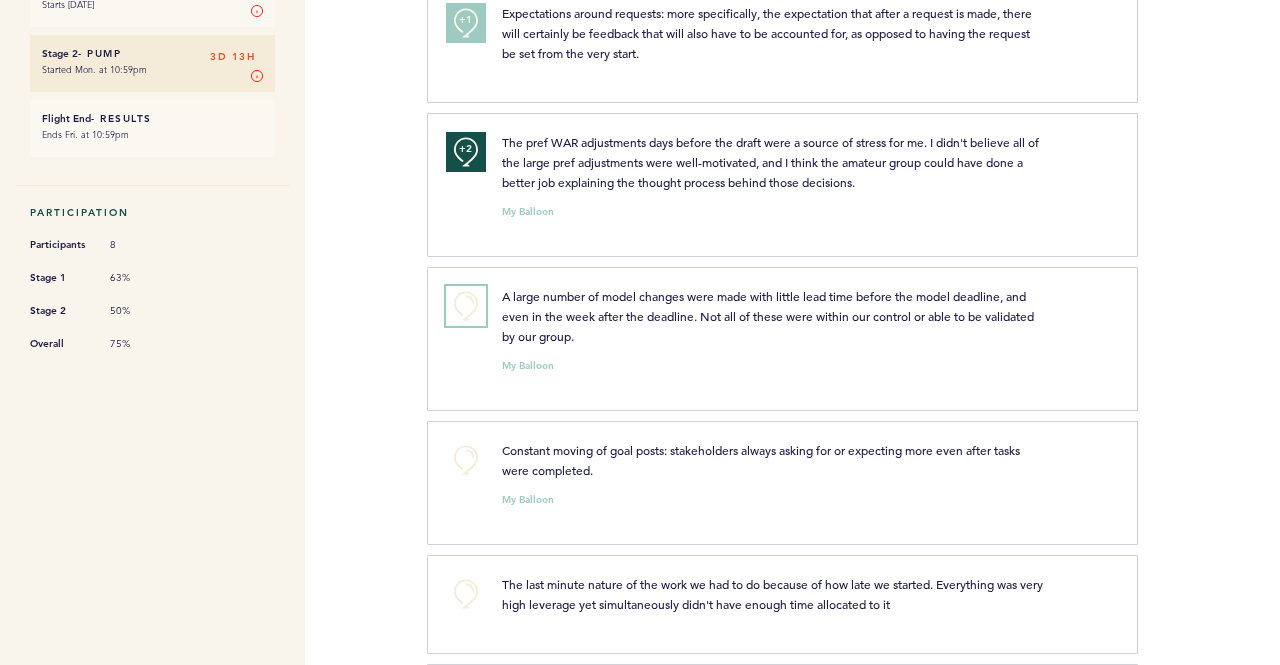 click on "+0" at bounding box center (466, 306) 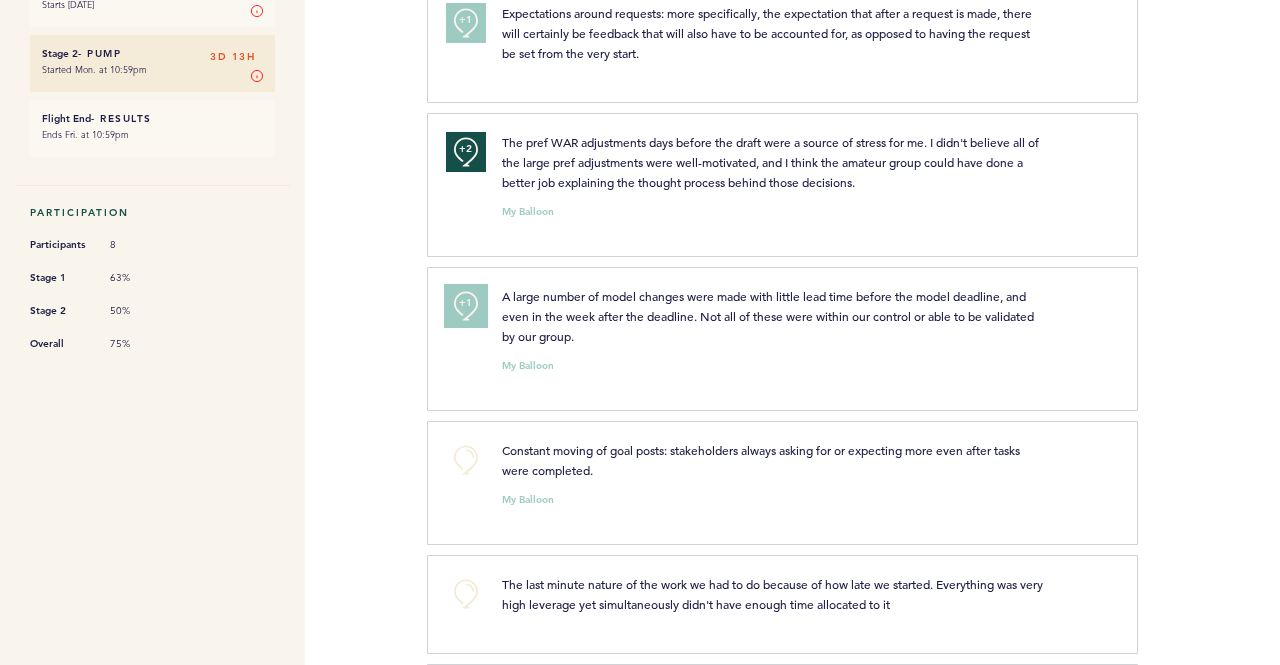 click on "+1" at bounding box center [466, 303] 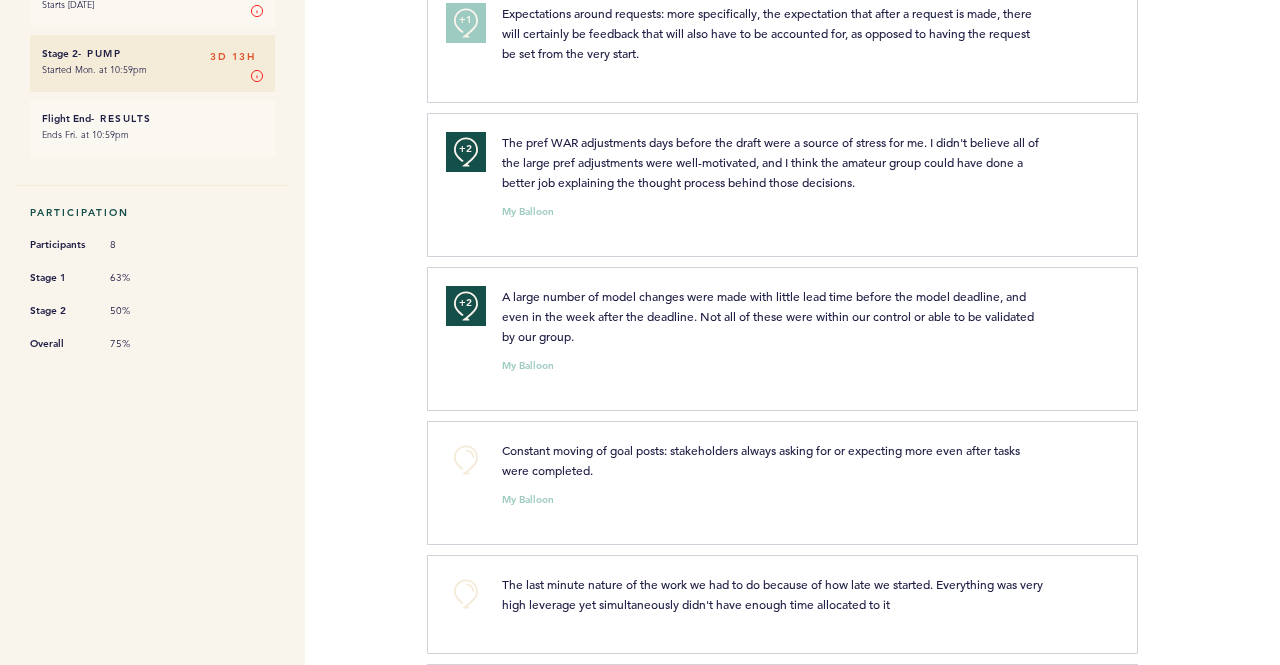 click on "Pirates  [PERSON_NAME][EMAIL_ADDRESS][PERSON_NAME][DOMAIN_NAME]   Team Domain: pirates   Notification Preferences   Help Center   Logout   Claim Your Account  Flight Acquisitions Team Draft Post-Mortem [PERSON_NAME] Shortlink [URL][DOMAIN_NAME]  Copy  Timing Stage 1  - Contribute   3D 13H   Starts [DATE]  Stage 1  In Stage 1, you can contribute your ideas, feedback, or information. Submit as many "balloons" (responses, to the question above) as you want here. Try to only submit one idea per balloon!   When you are ready, you can toggle on collaborate mode to reveal and start commenting on other contributors' balloons.  Learn More Stage 2  - Pump   3D 13H   Started Mon. at 10:59pm  Stage 2  In Stage 2, you vote on the responses by pumping the balloons that you like or support.   Click once for balloons you support/like and twice for your top choices.  Learn More Flight End  - Results  3D 13H  Ends Fri. at 10:59pm  Participation Participants 8 Stage 1 63% Stage 2 50% Overall 75%  Question 2 of 5   1   2   3   4   5  +1 +2 +2" at bounding box center (640, 332) 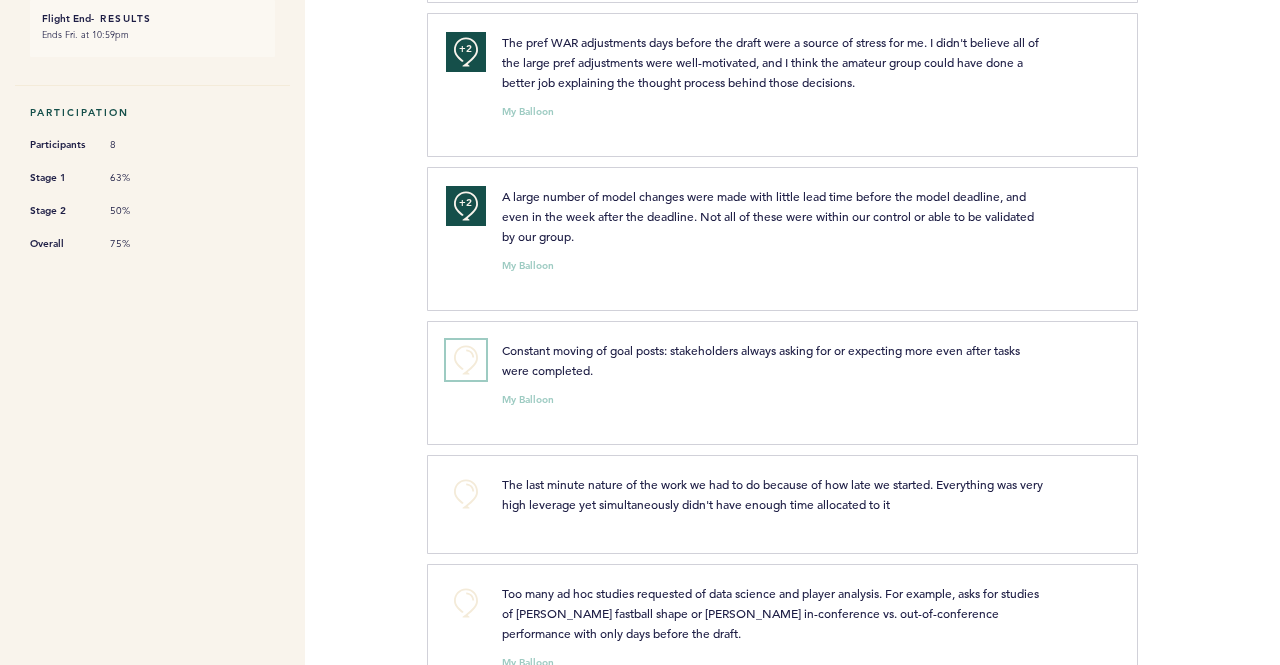 click on "+0" at bounding box center [466, 360] 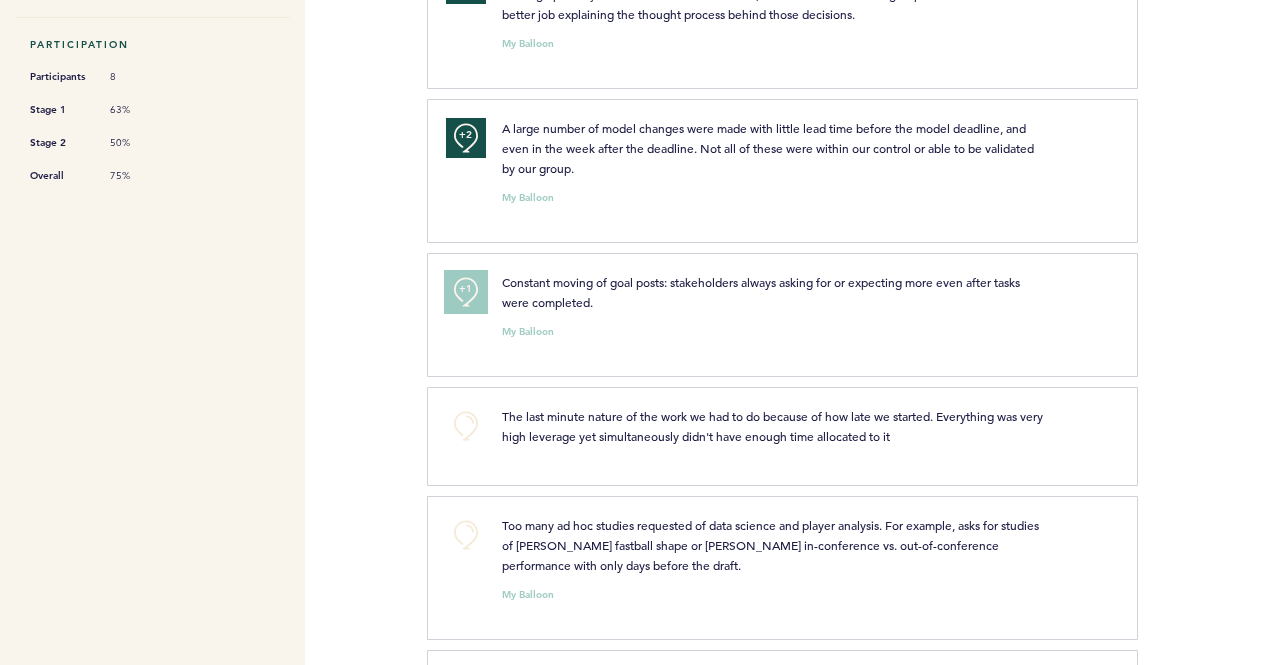 scroll, scrollTop: 600, scrollLeft: 0, axis: vertical 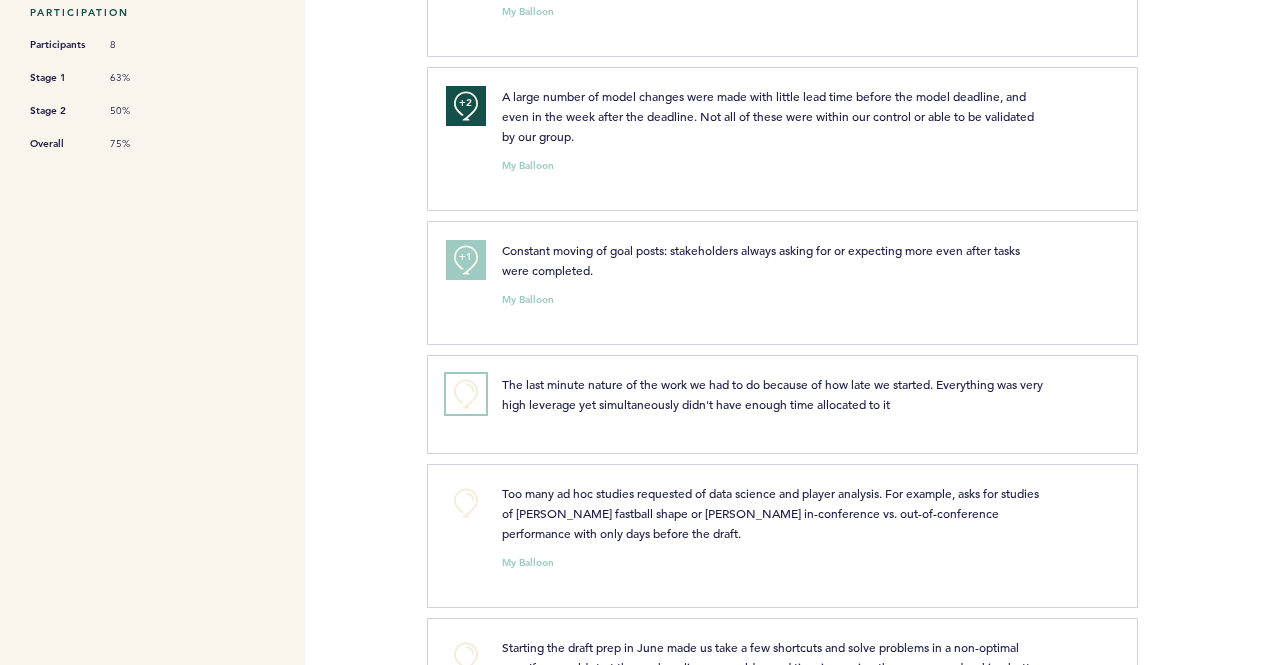 click on "+0" at bounding box center (466, 394) 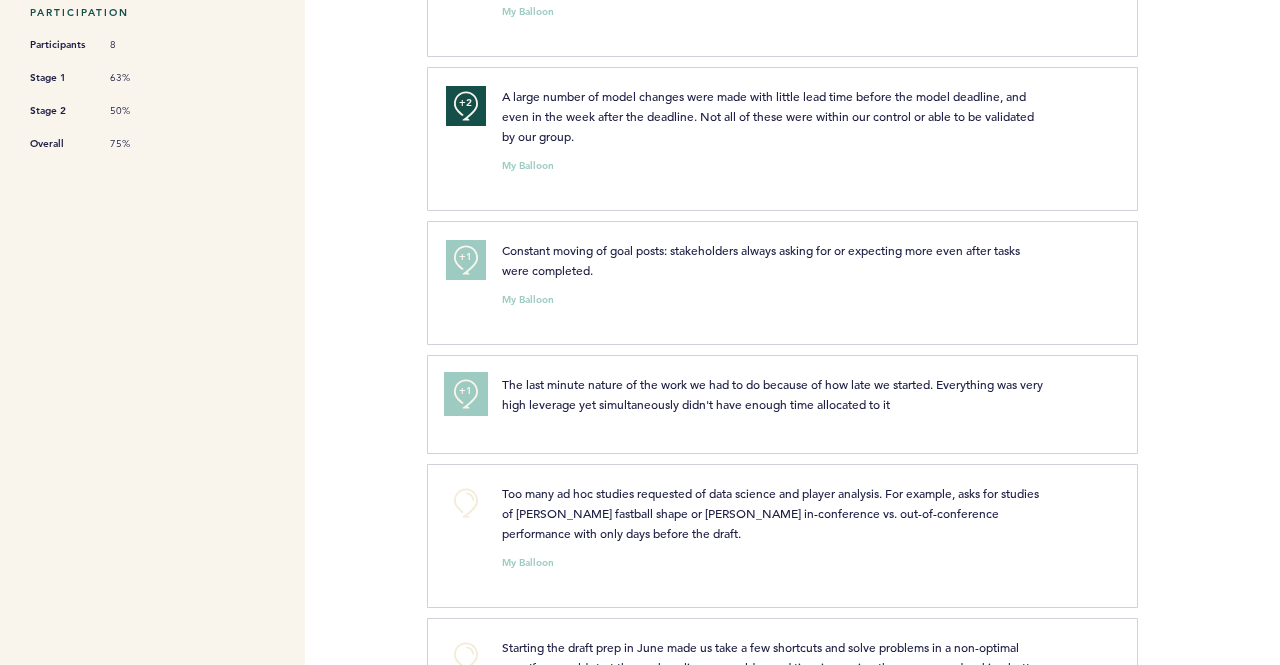 click on "+1" at bounding box center (466, 394) 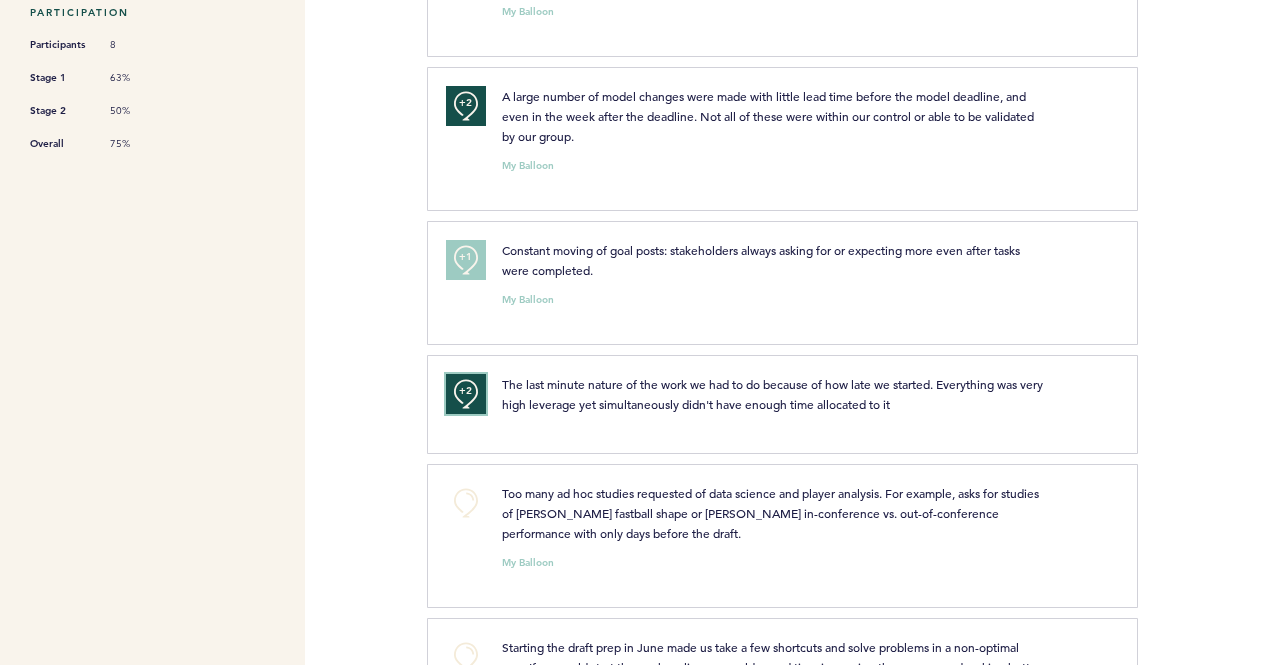 scroll, scrollTop: 800, scrollLeft: 0, axis: vertical 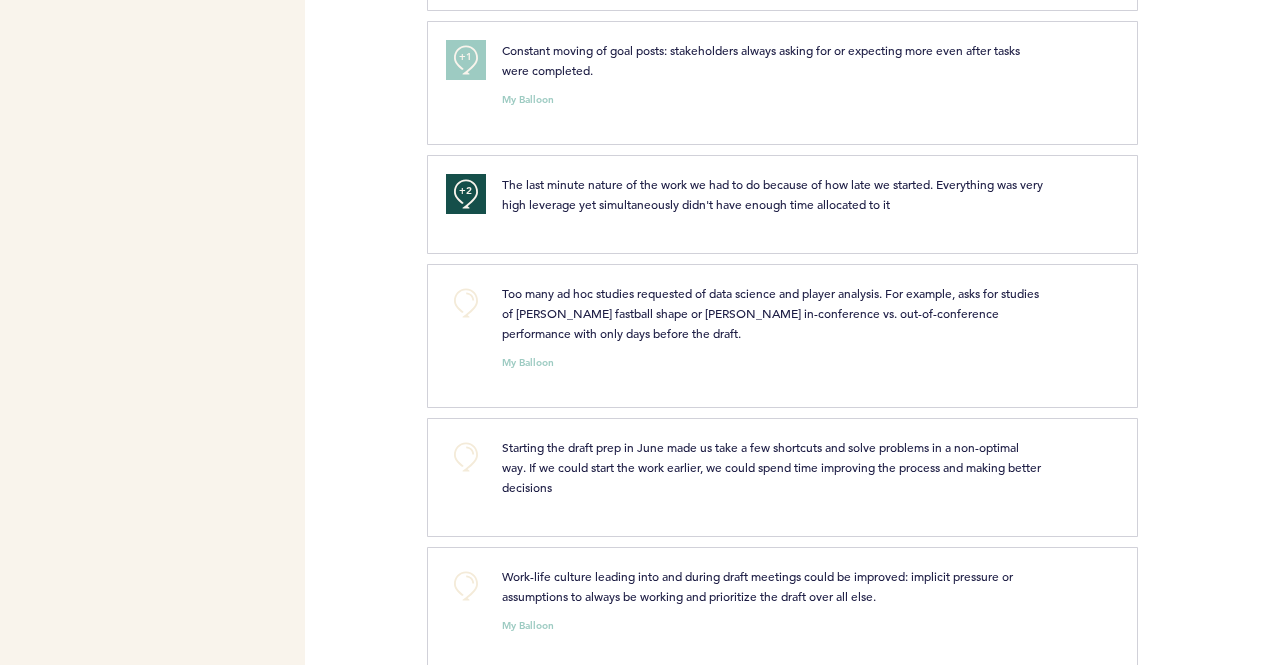 click on "Too many ad hoc studies requested of data science and player analysis. For example, asks for studies of [PERSON_NAME] fastball shape or [PERSON_NAME] in-conference vs. out-of-conference performance with only days before the draft.   My Balloon   clear   submit" at bounding box center [799, 333] 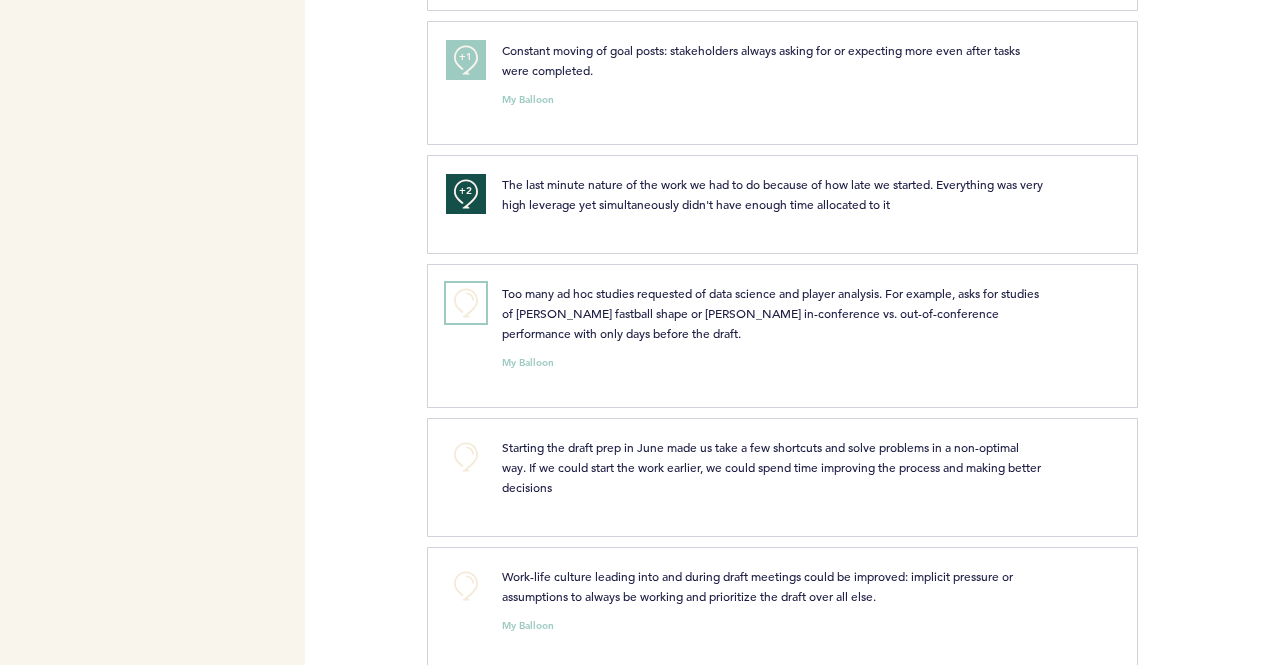click on "+0" at bounding box center (466, 303) 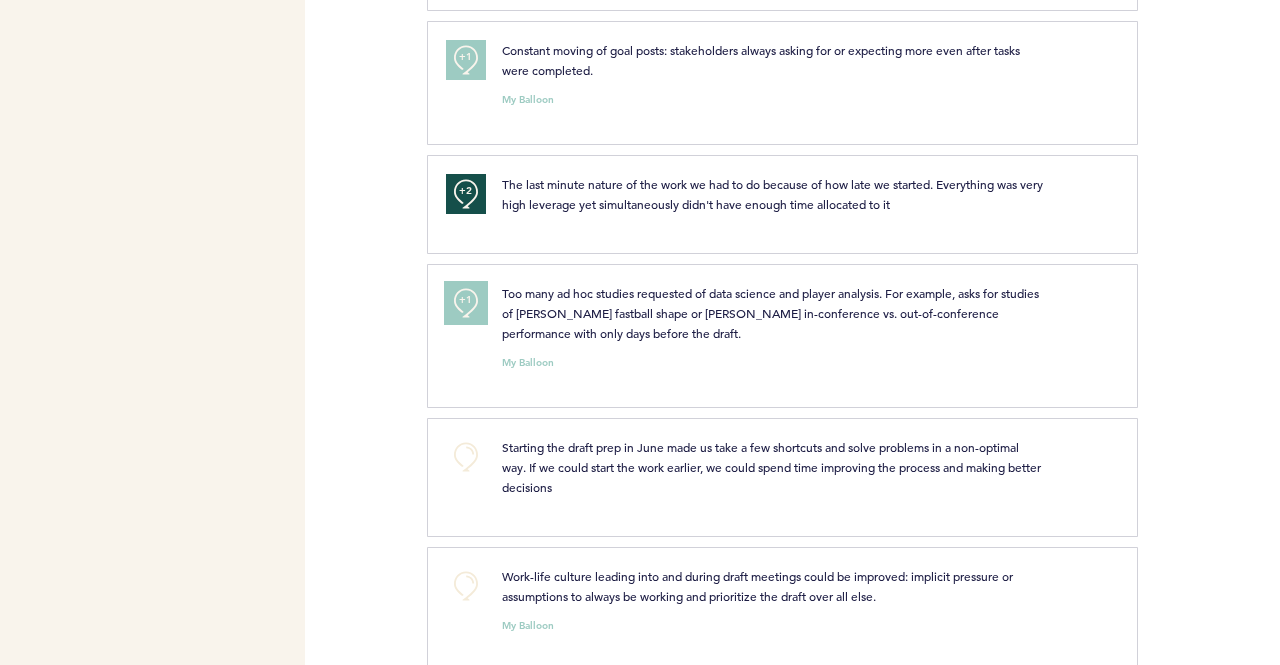 click on "+1" at bounding box center [466, 303] 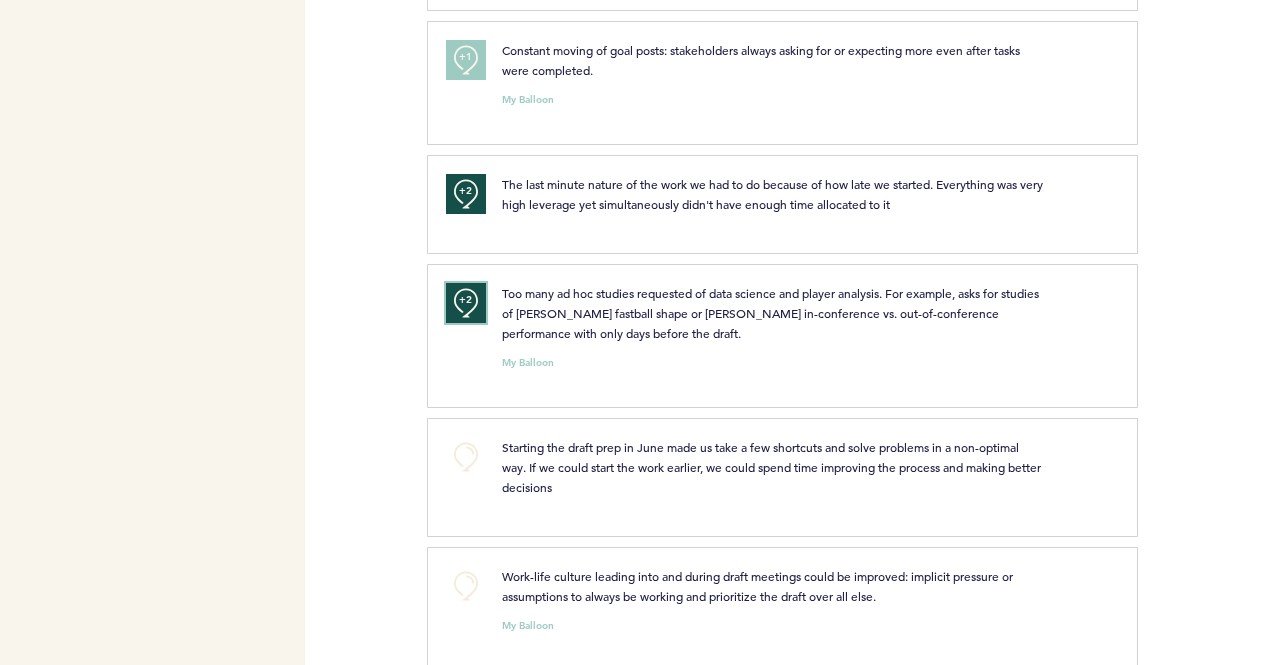 scroll, scrollTop: 900, scrollLeft: 0, axis: vertical 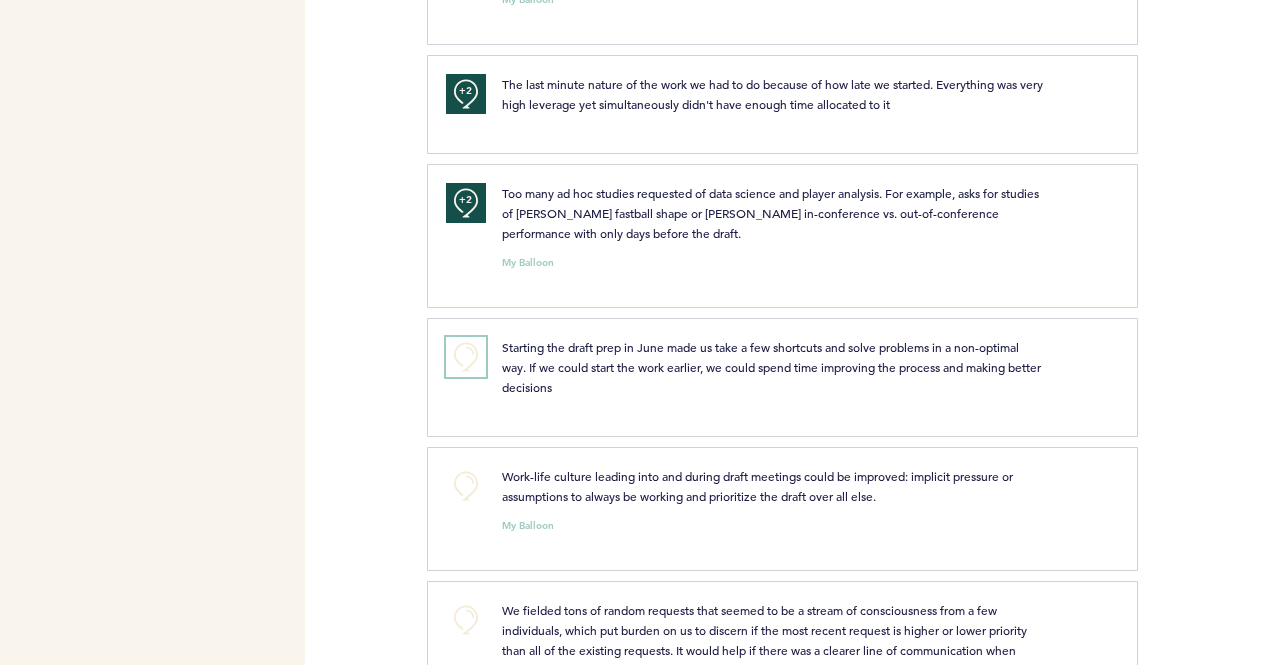 click on "+0" at bounding box center [466, 357] 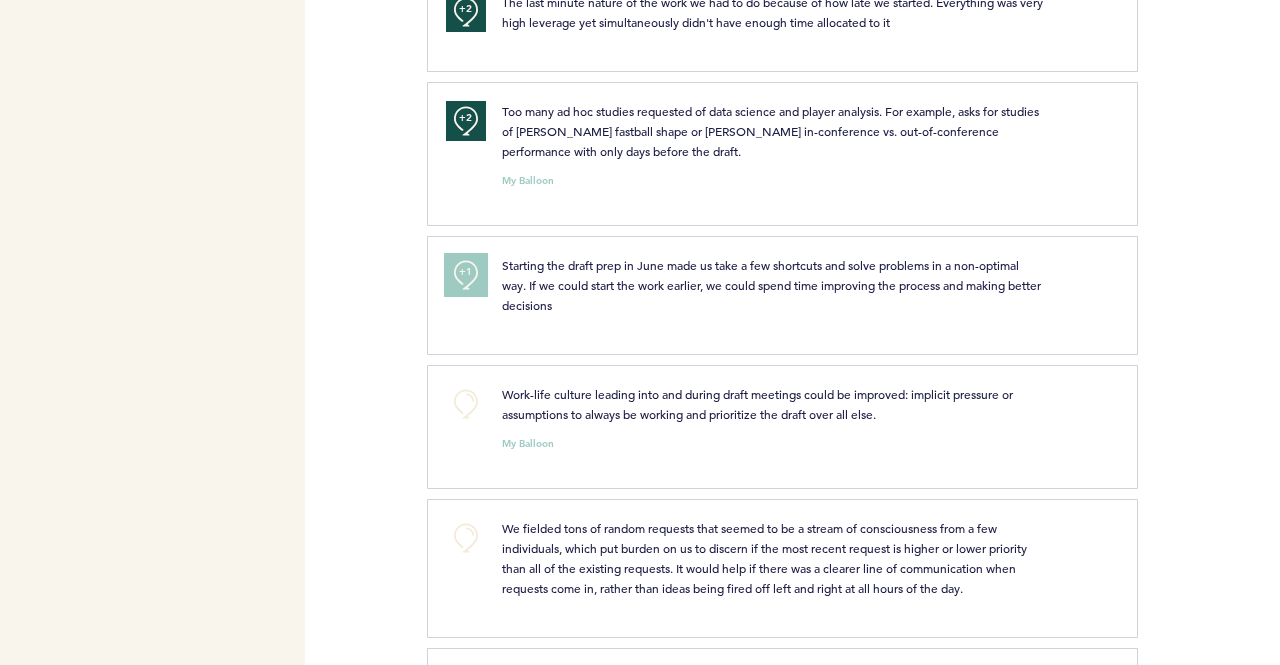 scroll, scrollTop: 1100, scrollLeft: 0, axis: vertical 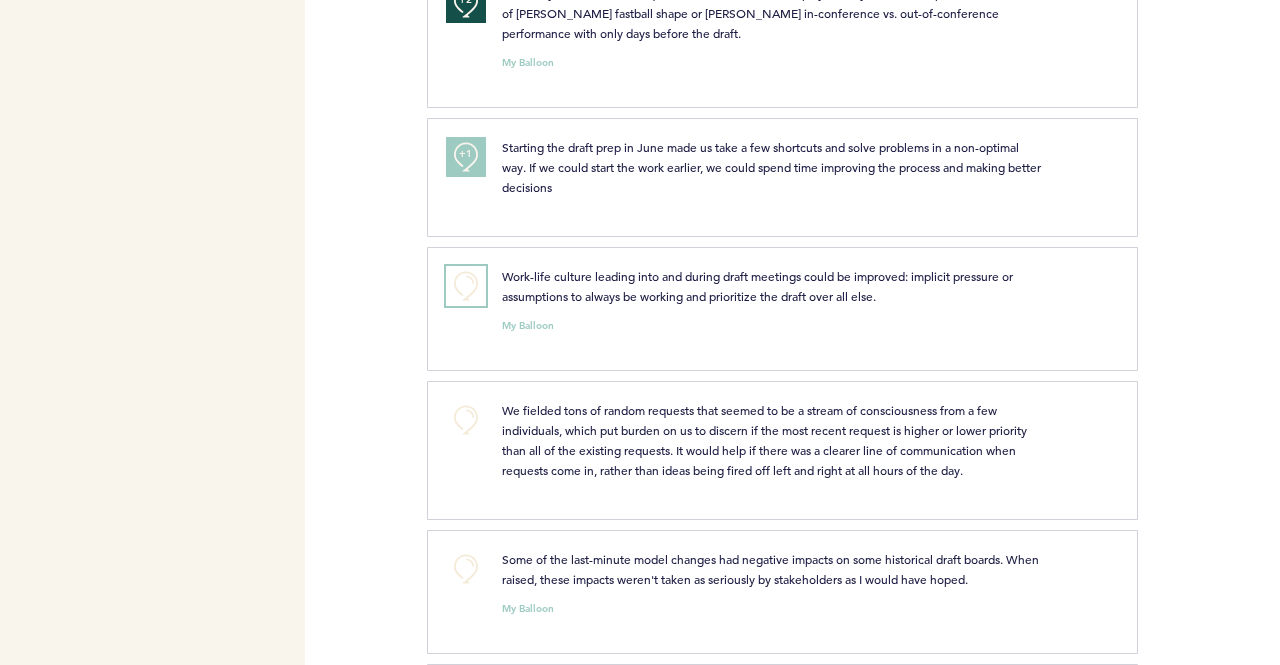click on "+0" at bounding box center (466, 286) 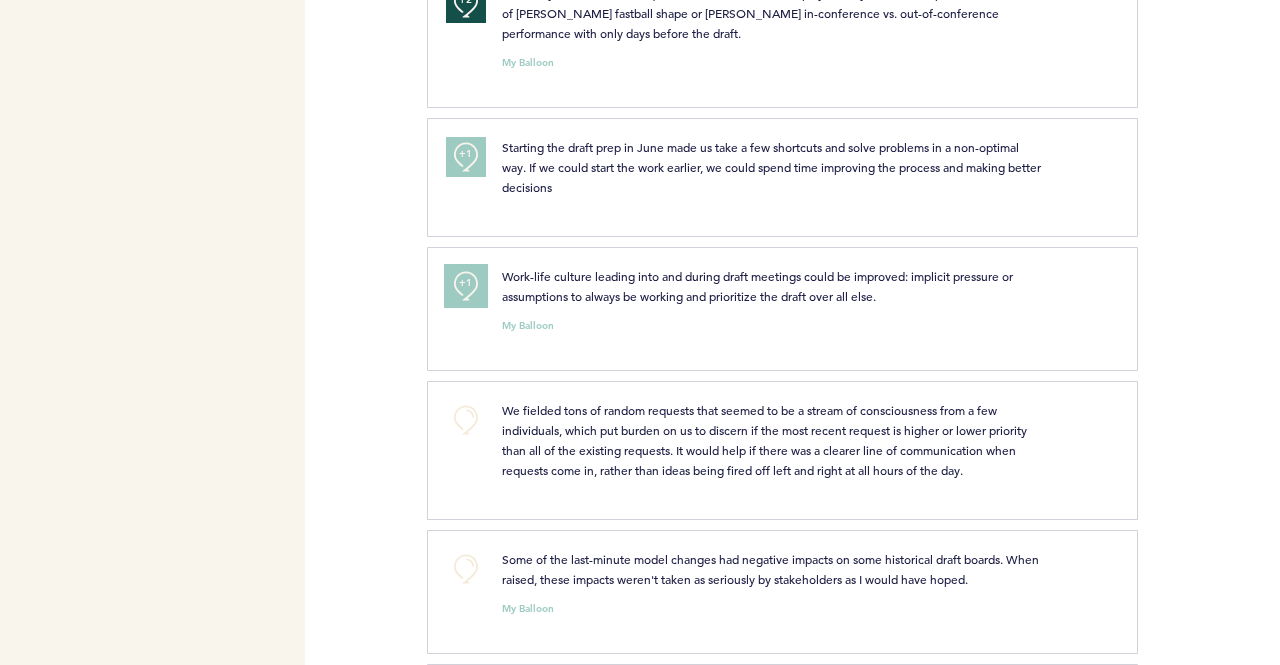 click on "+1" at bounding box center (466, 283) 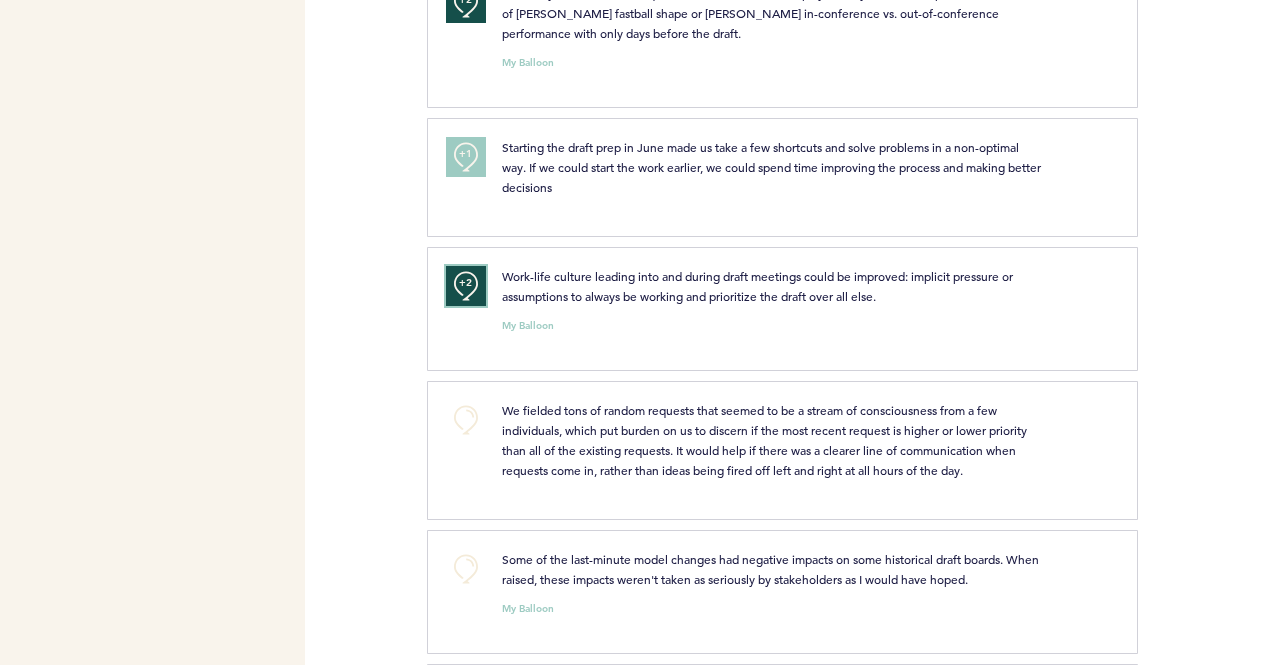 scroll, scrollTop: 1200, scrollLeft: 0, axis: vertical 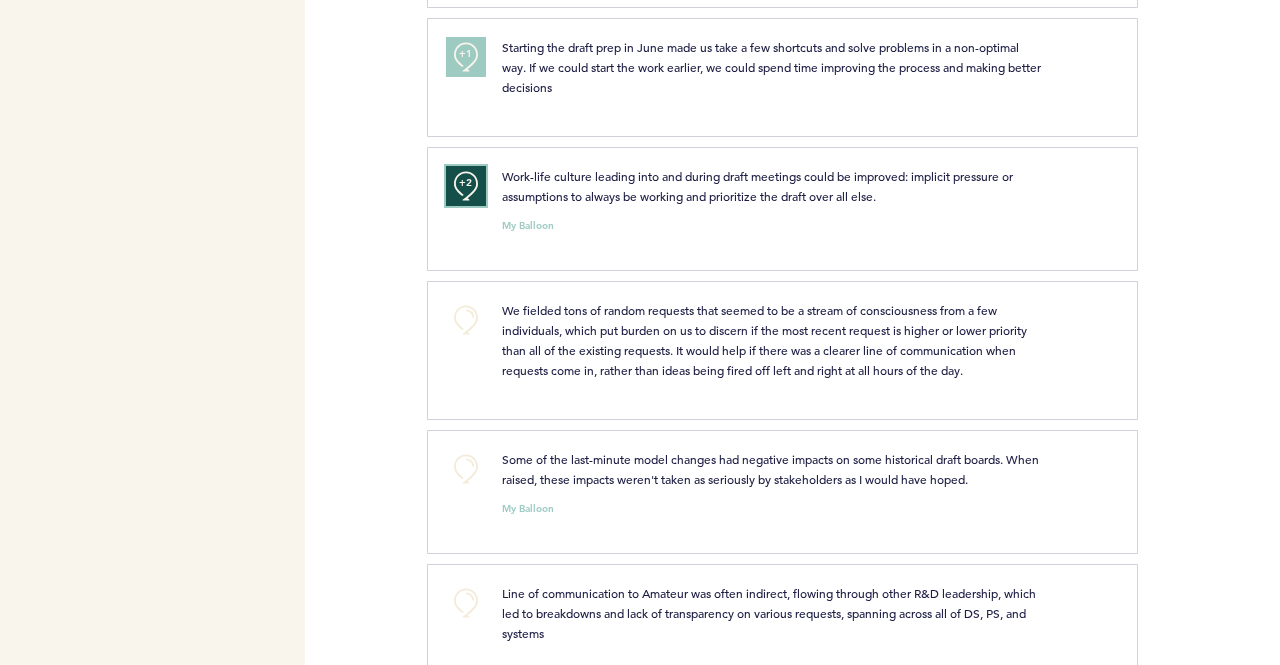 click on "+2" at bounding box center [466, 186] 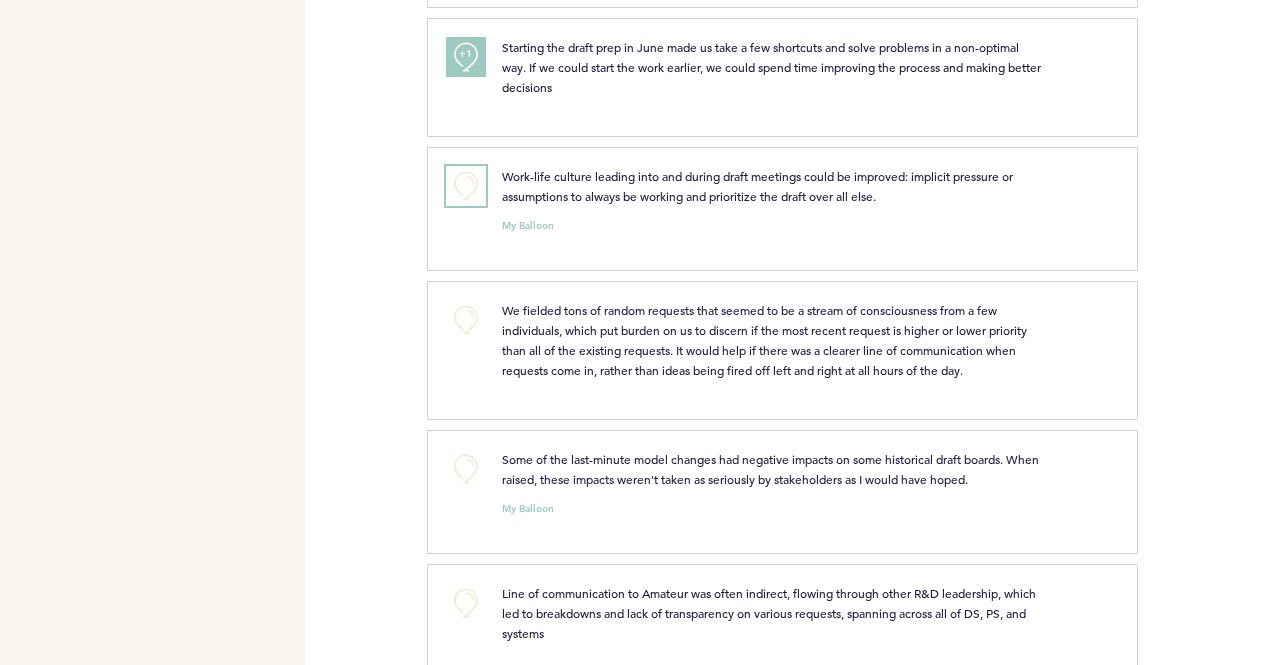 click on "+0" at bounding box center [466, 186] 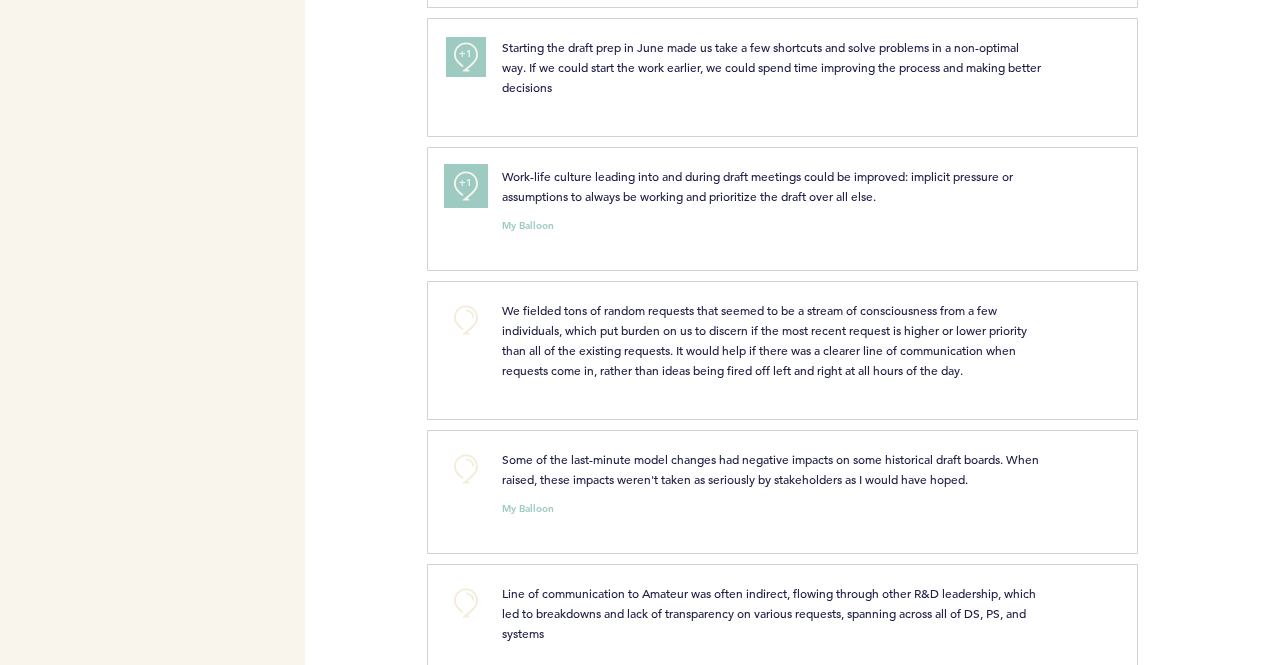 scroll, scrollTop: 1300, scrollLeft: 0, axis: vertical 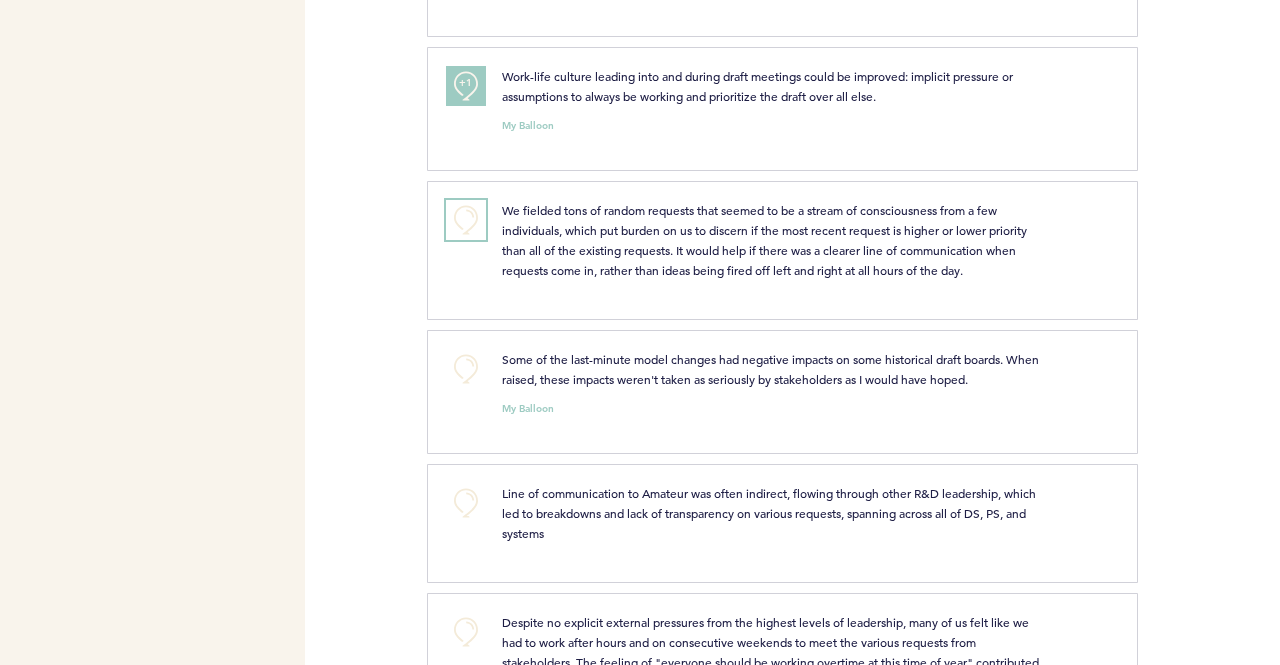 click on "+0" at bounding box center [466, 220] 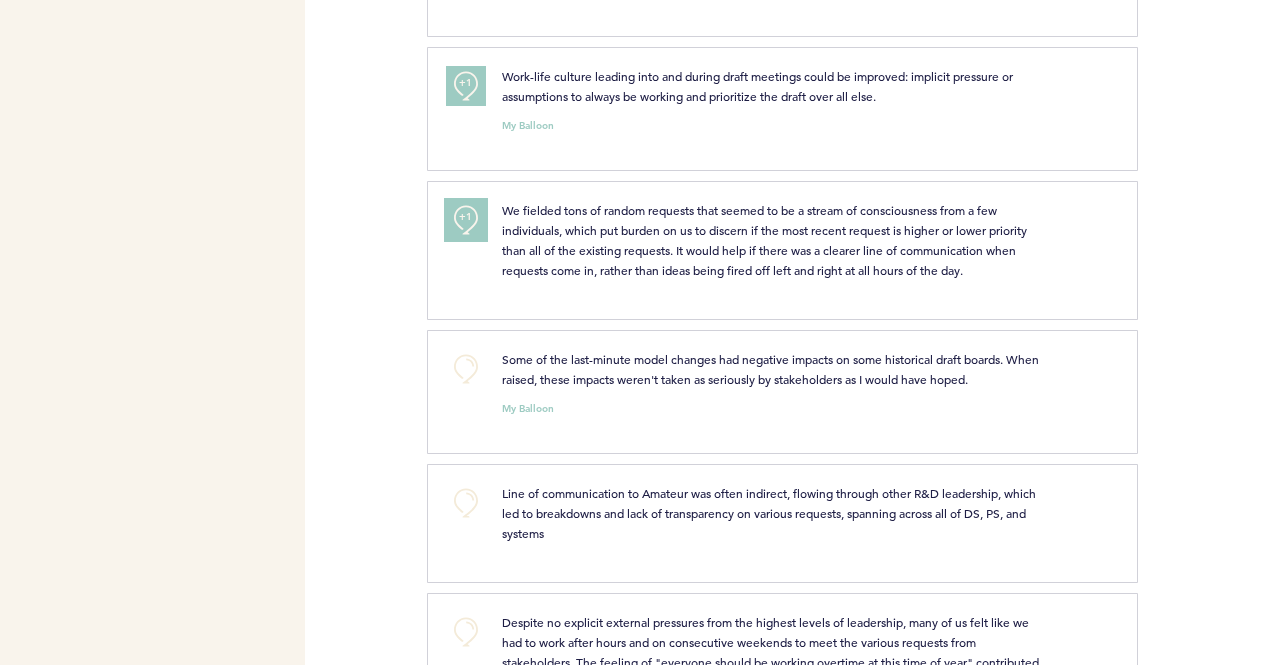 click on "+1" at bounding box center (466, 217) 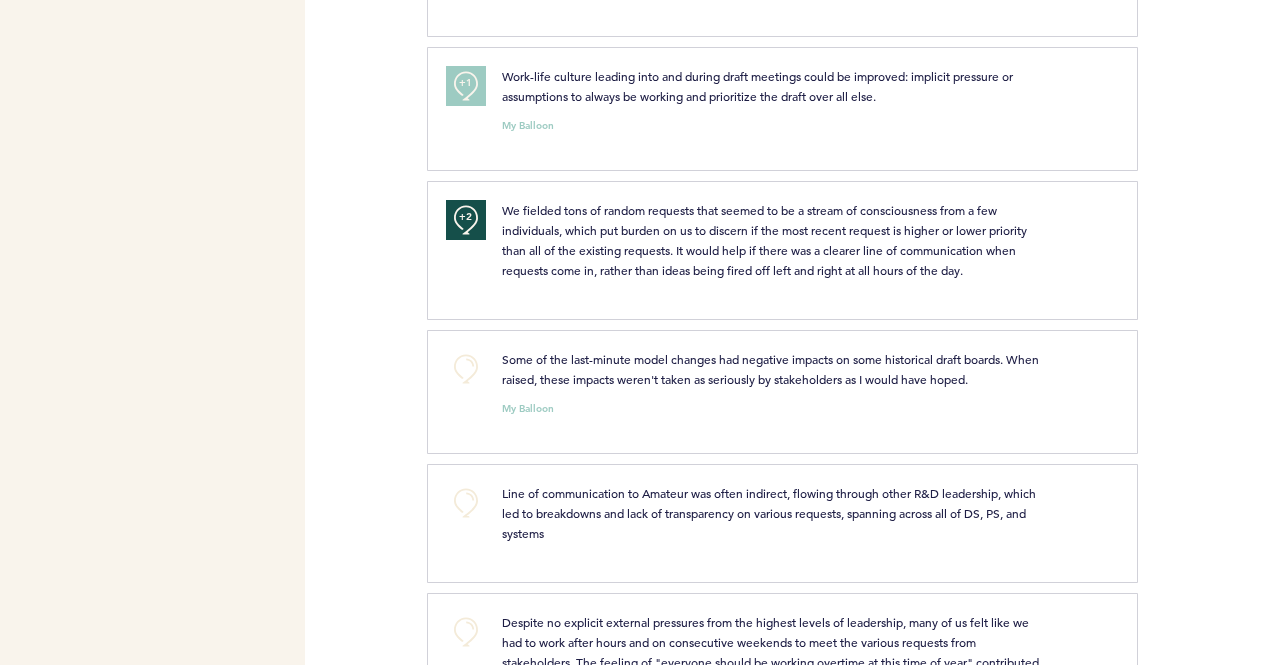 click on "We fielded tons of random requests that seemed to be a stream of consciousness from a few individuals, which put burden on us to discern if the most recent request is higher or lower priority than all of the existing requests. It would help if there was a clearer line of communication when requests come in, rather than ideas being fired off left and right at all hours of the day." at bounding box center (773, 240) 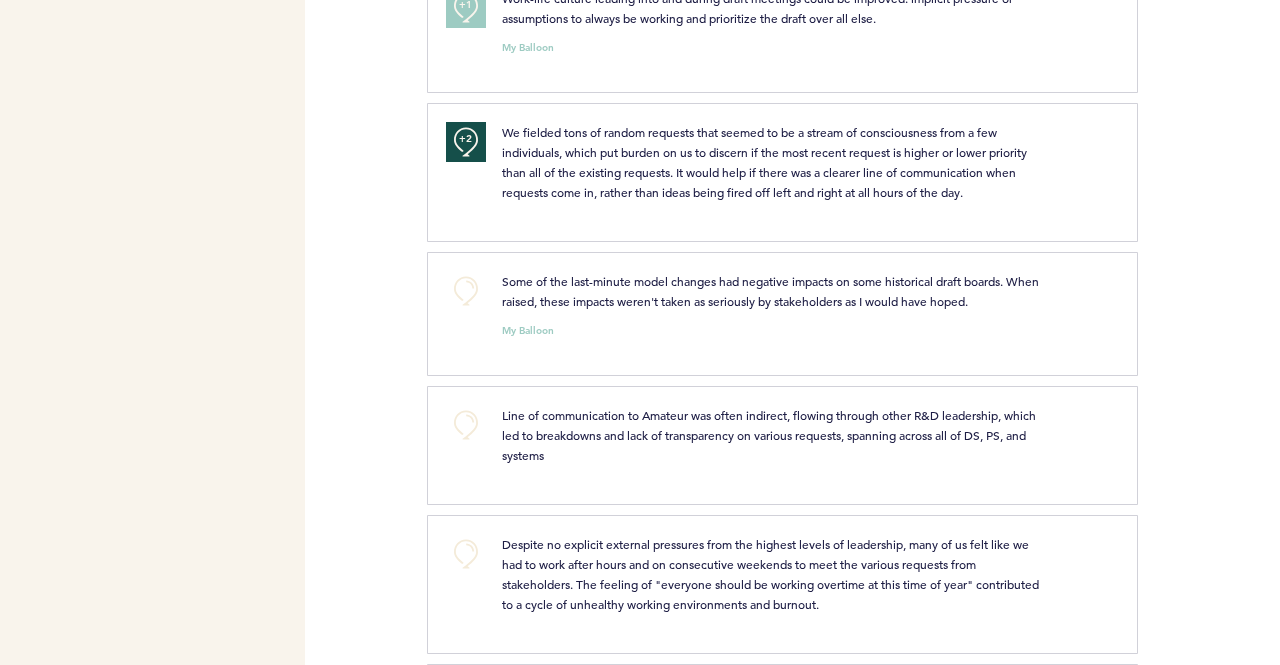 scroll, scrollTop: 1500, scrollLeft: 0, axis: vertical 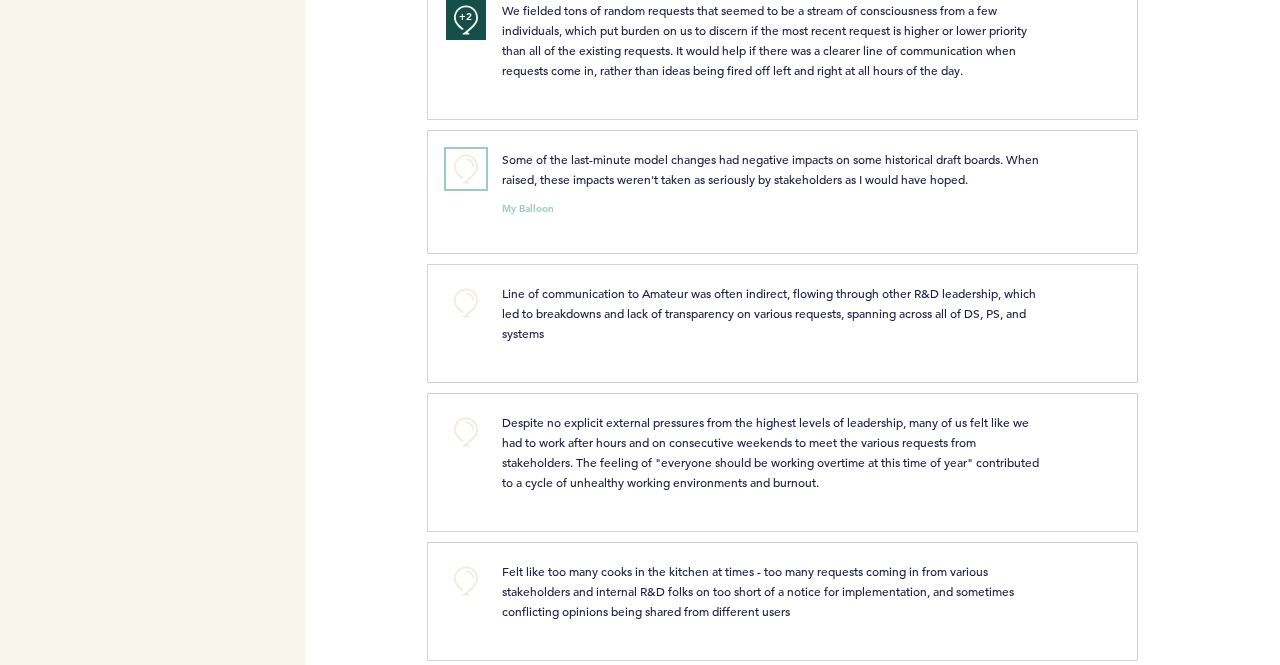 click on "+0" at bounding box center (466, 169) 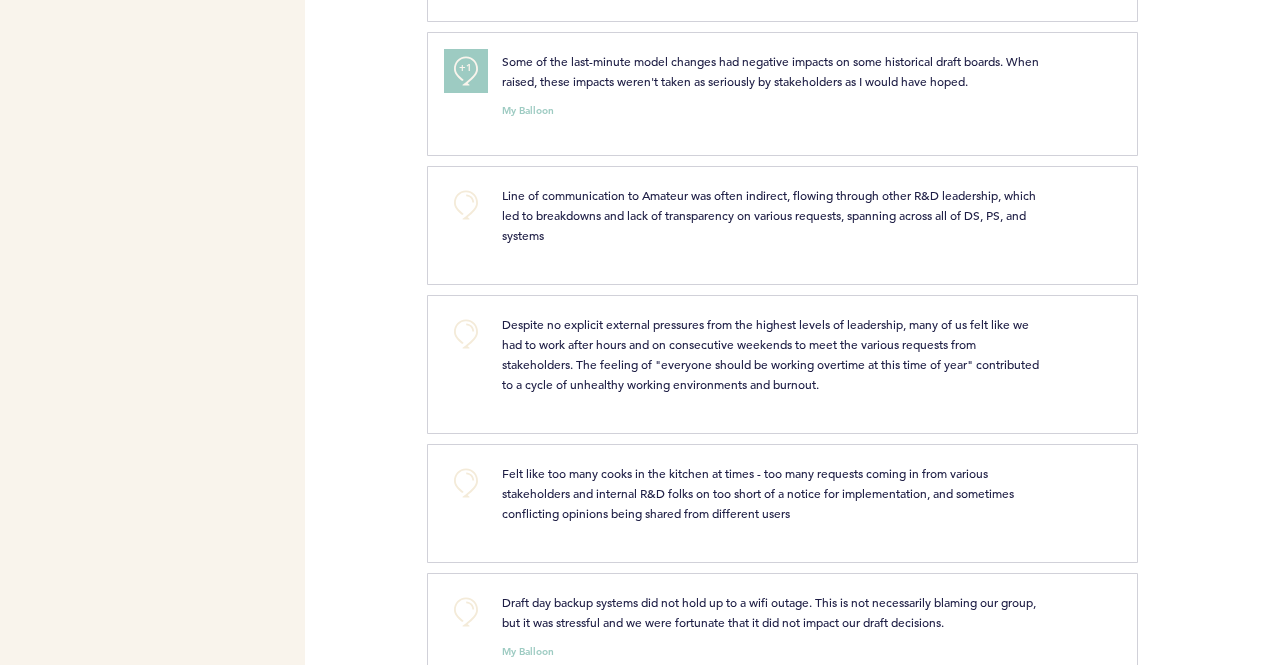 scroll, scrollTop: 1600, scrollLeft: 0, axis: vertical 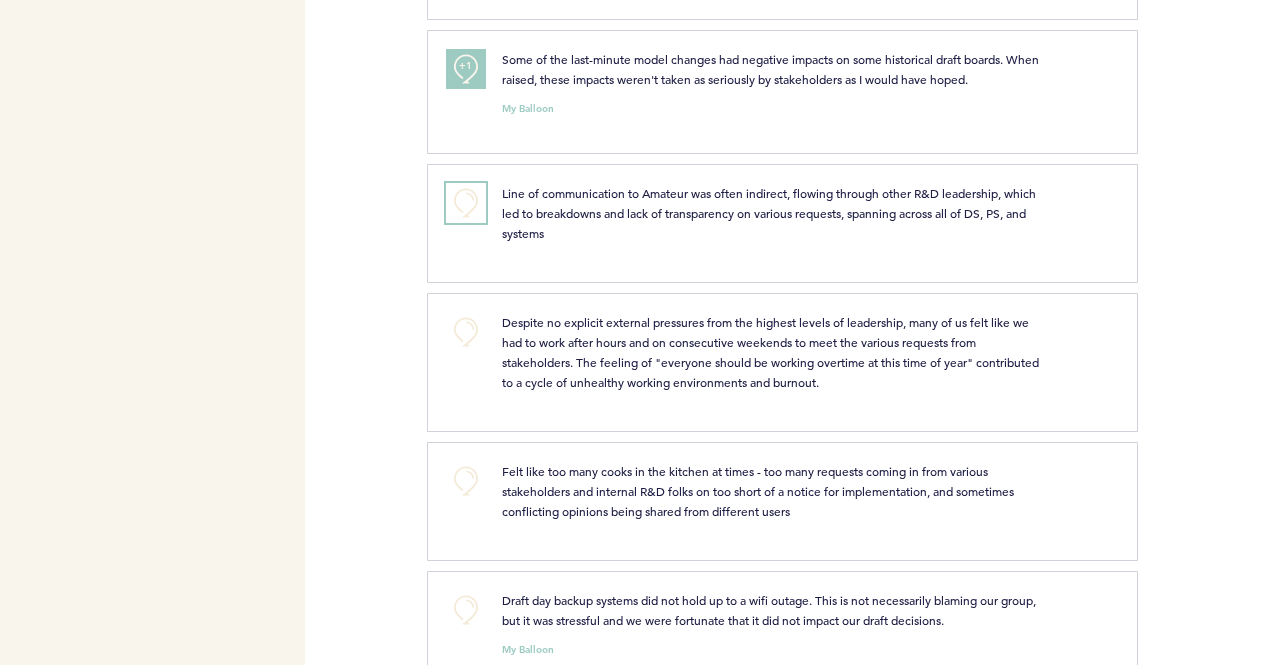 click on "+0" at bounding box center (466, 203) 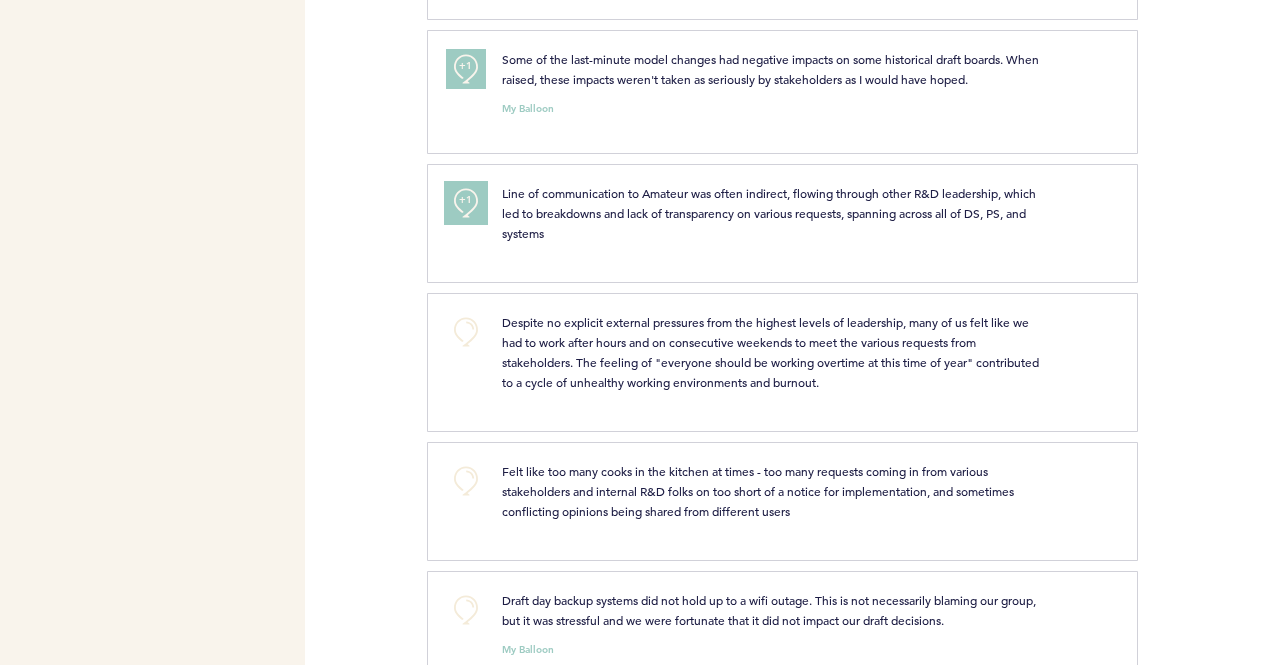 scroll, scrollTop: 1700, scrollLeft: 0, axis: vertical 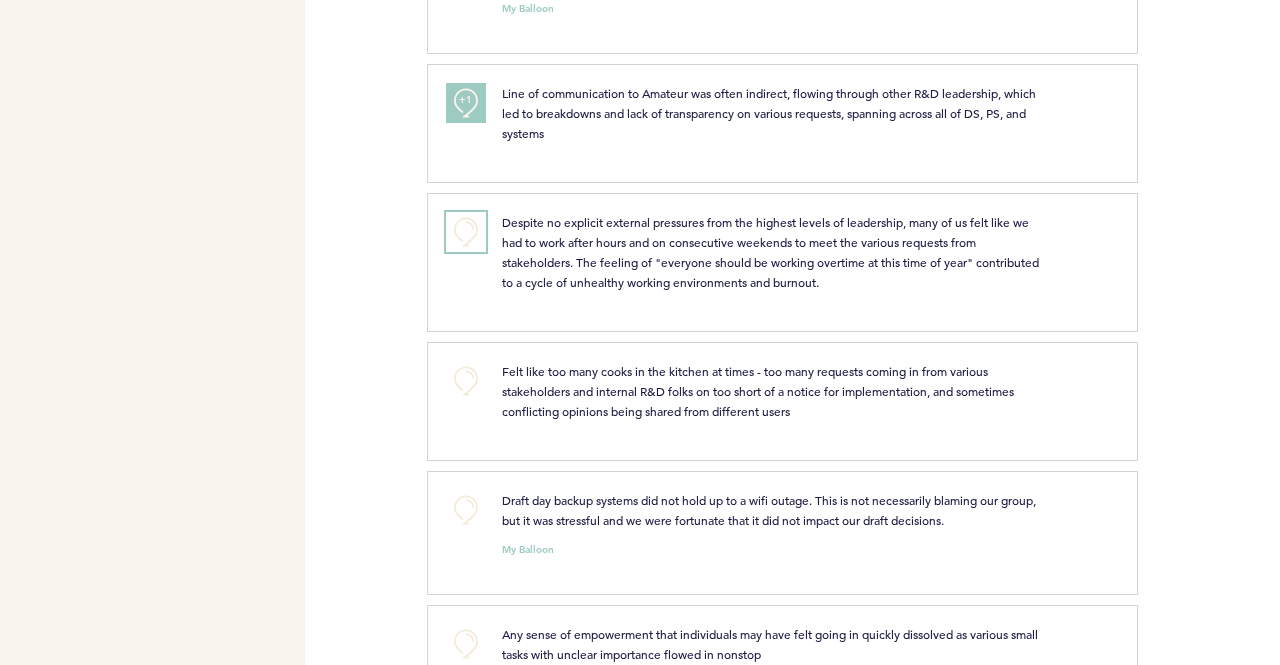 click on "+0" at bounding box center (466, 232) 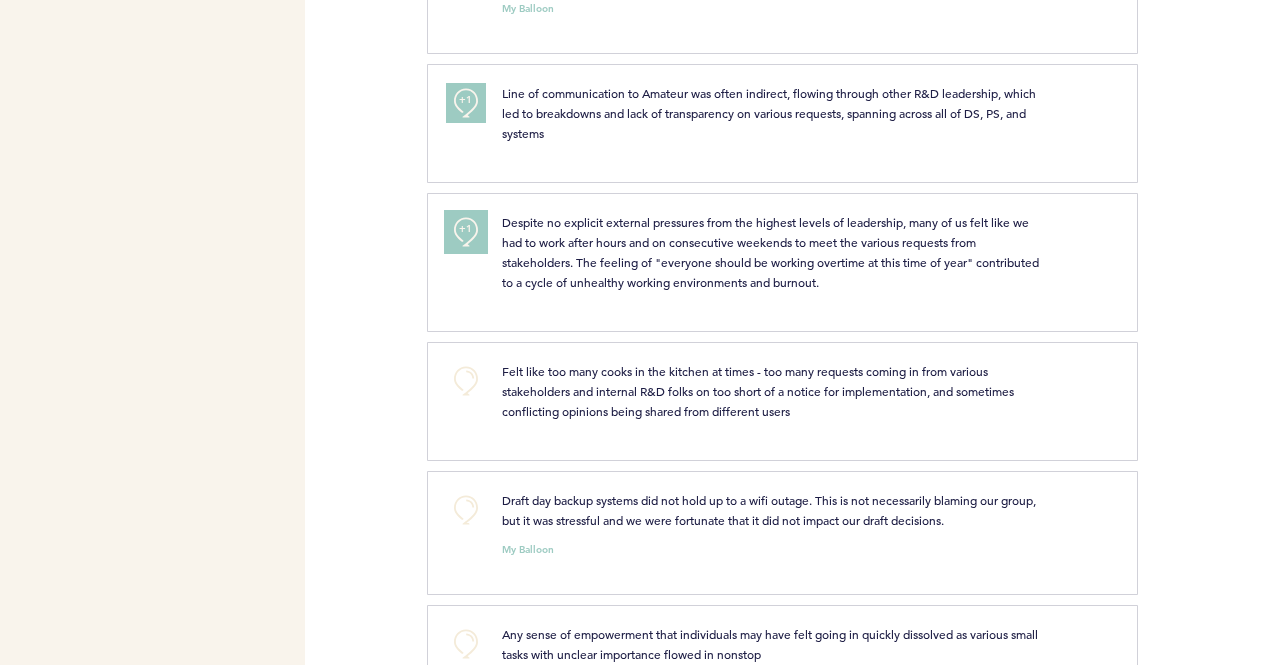 click on "+1" at bounding box center [466, 229] 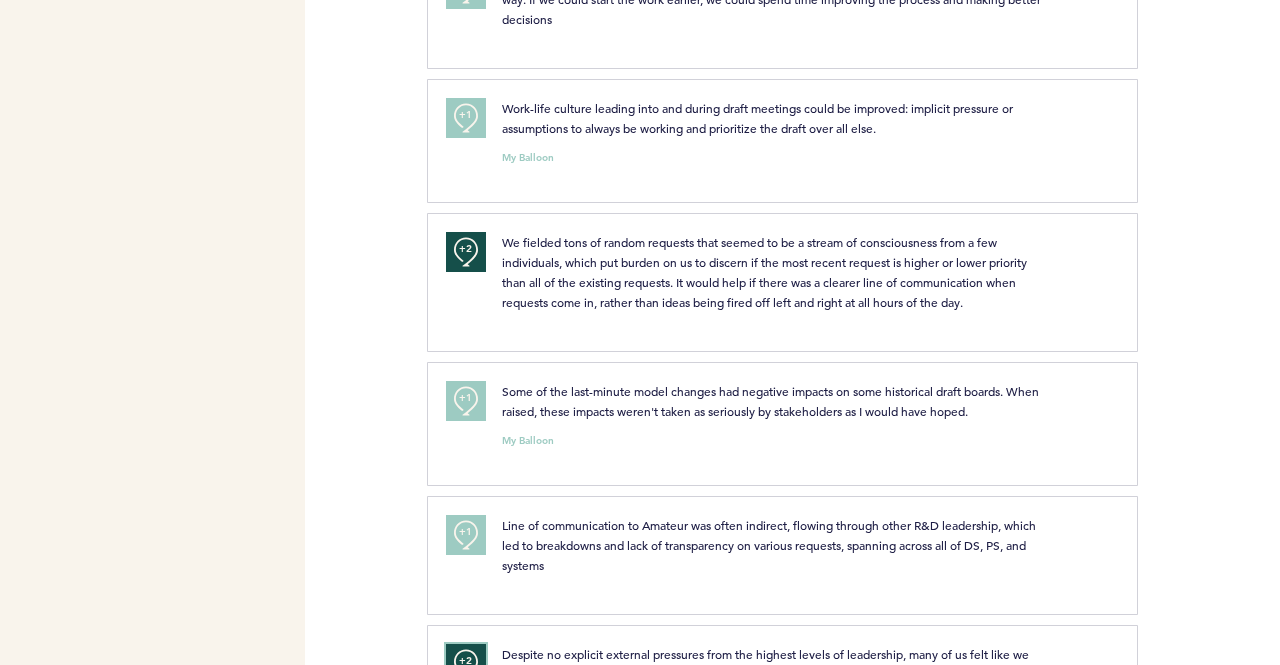 scroll, scrollTop: 1300, scrollLeft: 0, axis: vertical 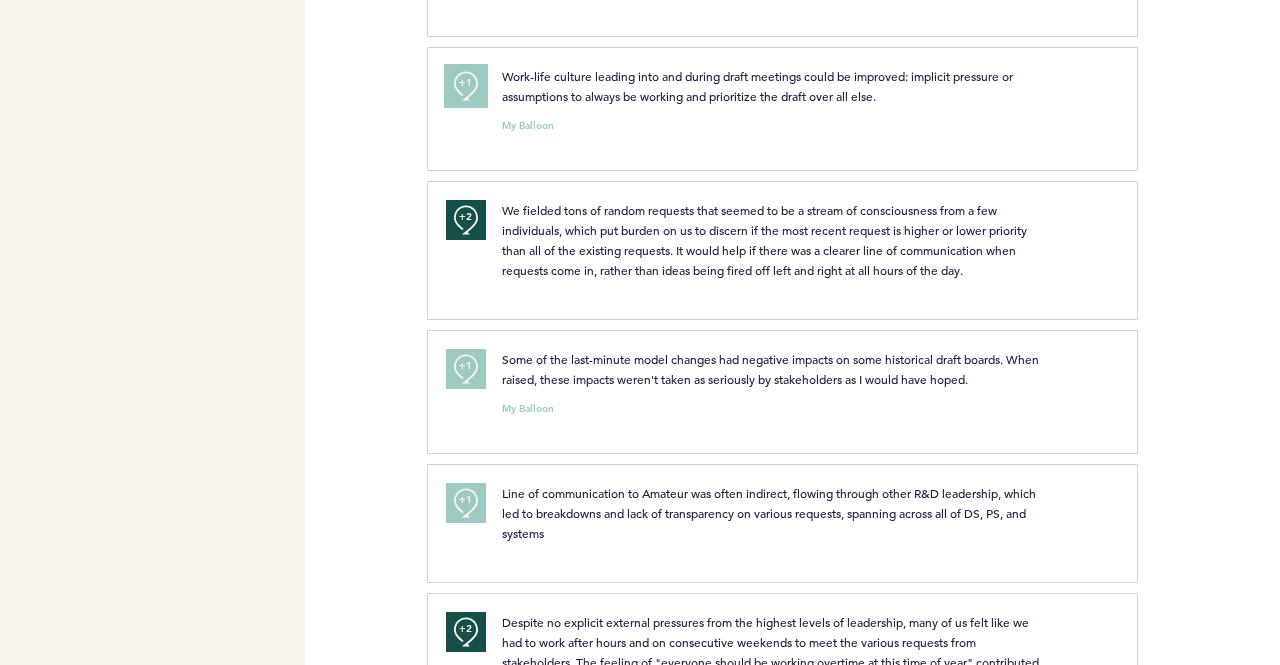 click on "+1" at bounding box center [466, 83] 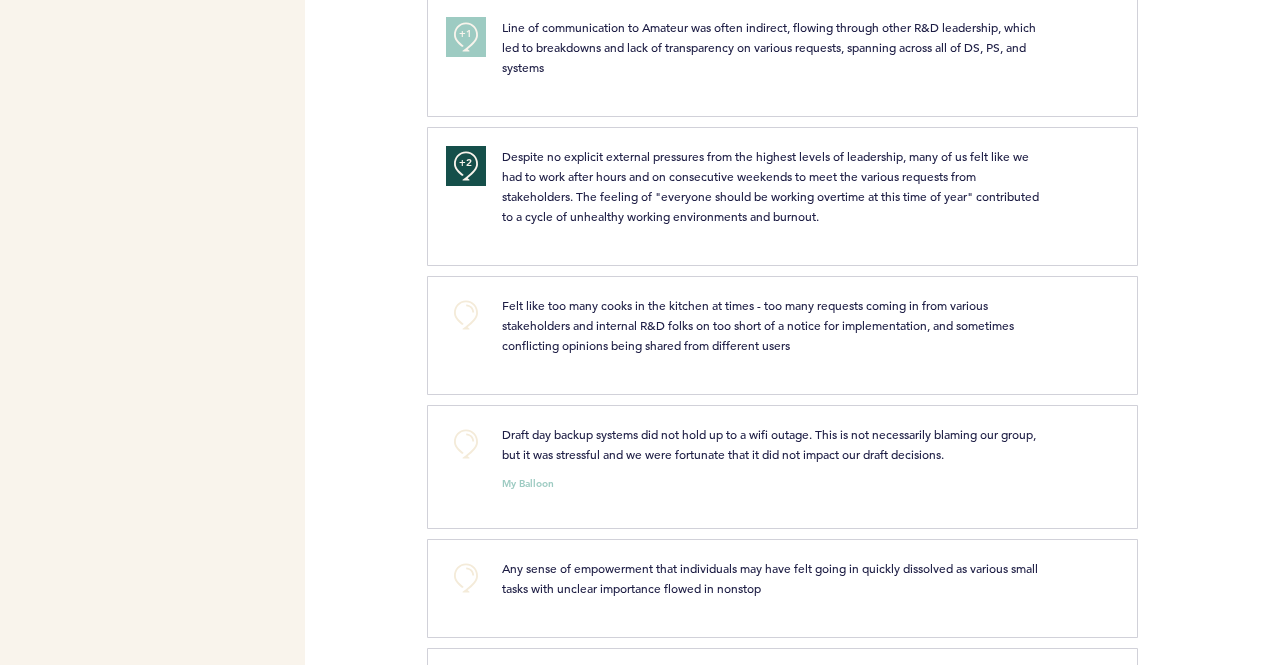 scroll, scrollTop: 1866, scrollLeft: 0, axis: vertical 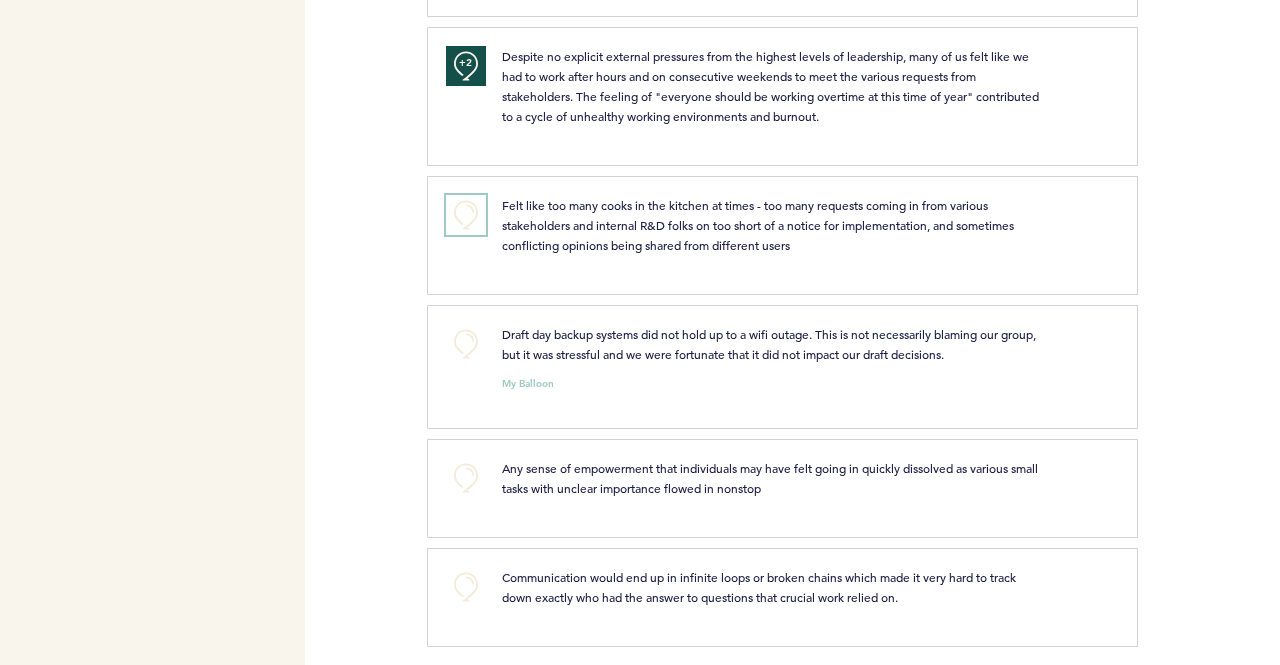 click on "+0" at bounding box center (466, 215) 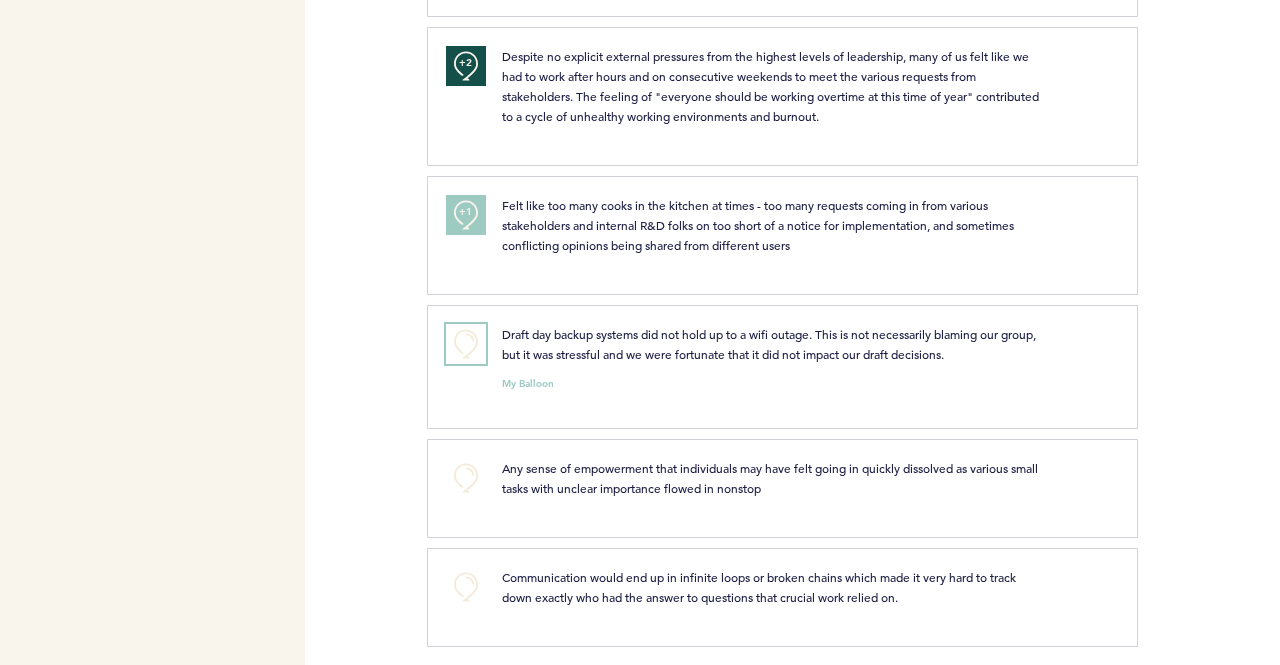 click on "+0" at bounding box center [466, 344] 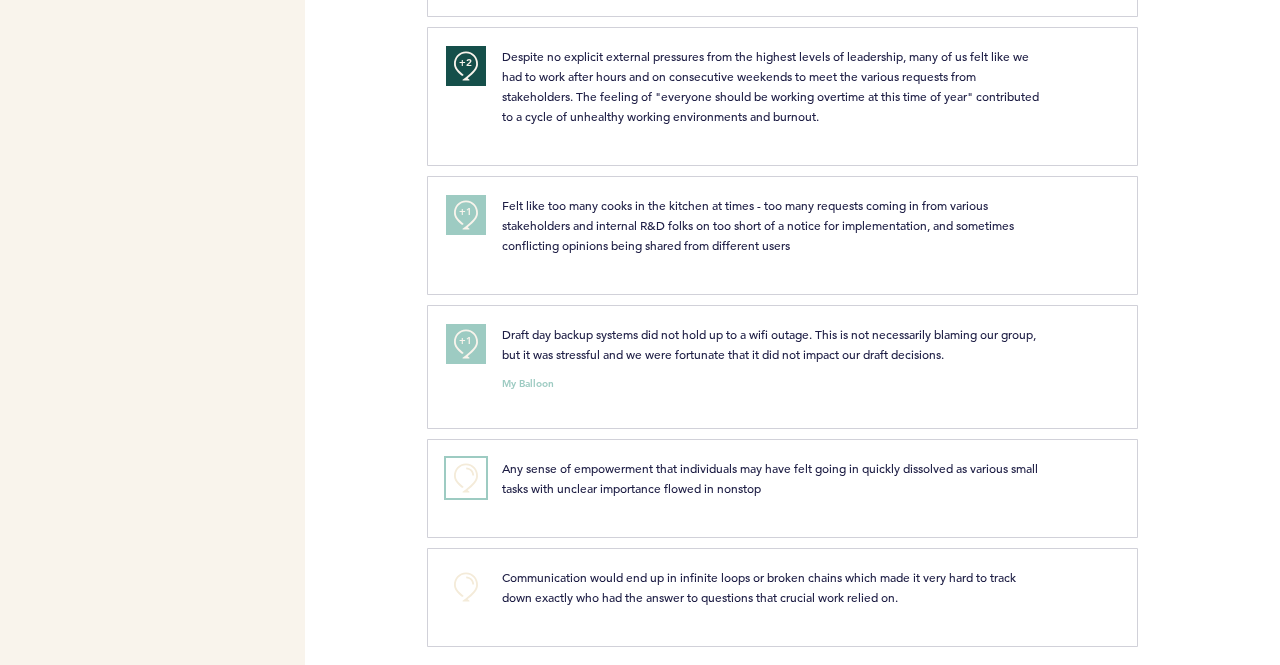 click on "+0" at bounding box center (466, 478) 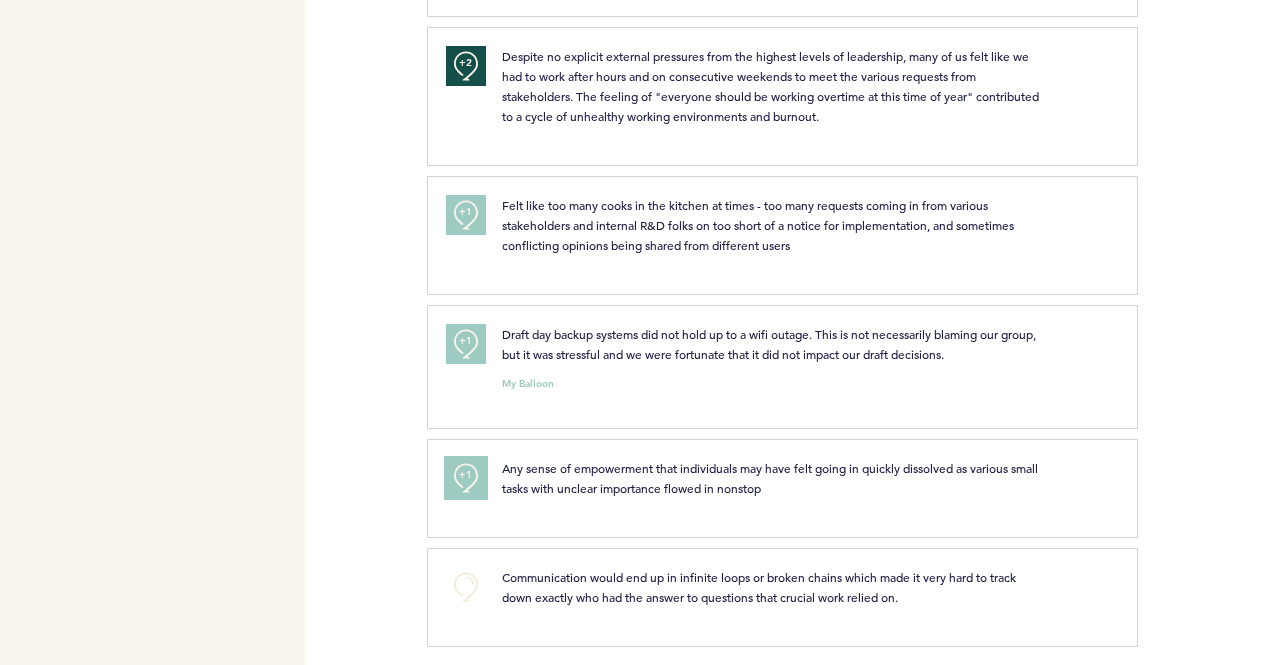 click on "+1" at bounding box center [466, 475] 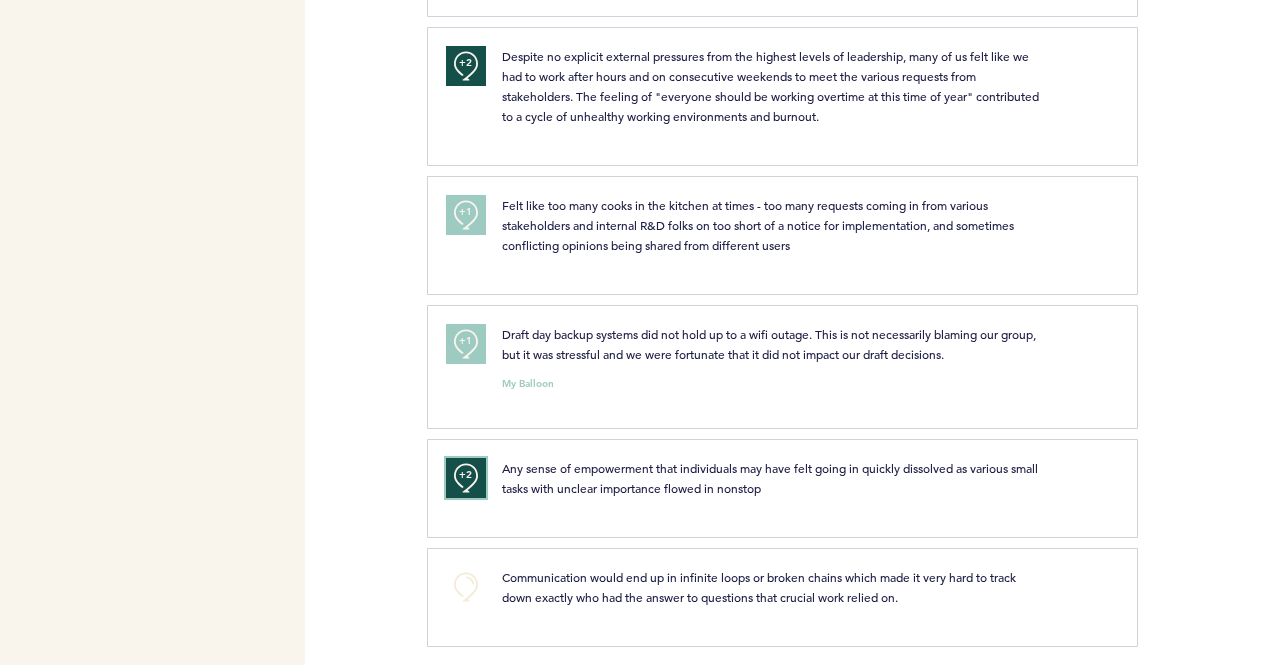 click on "+2" at bounding box center (466, 475) 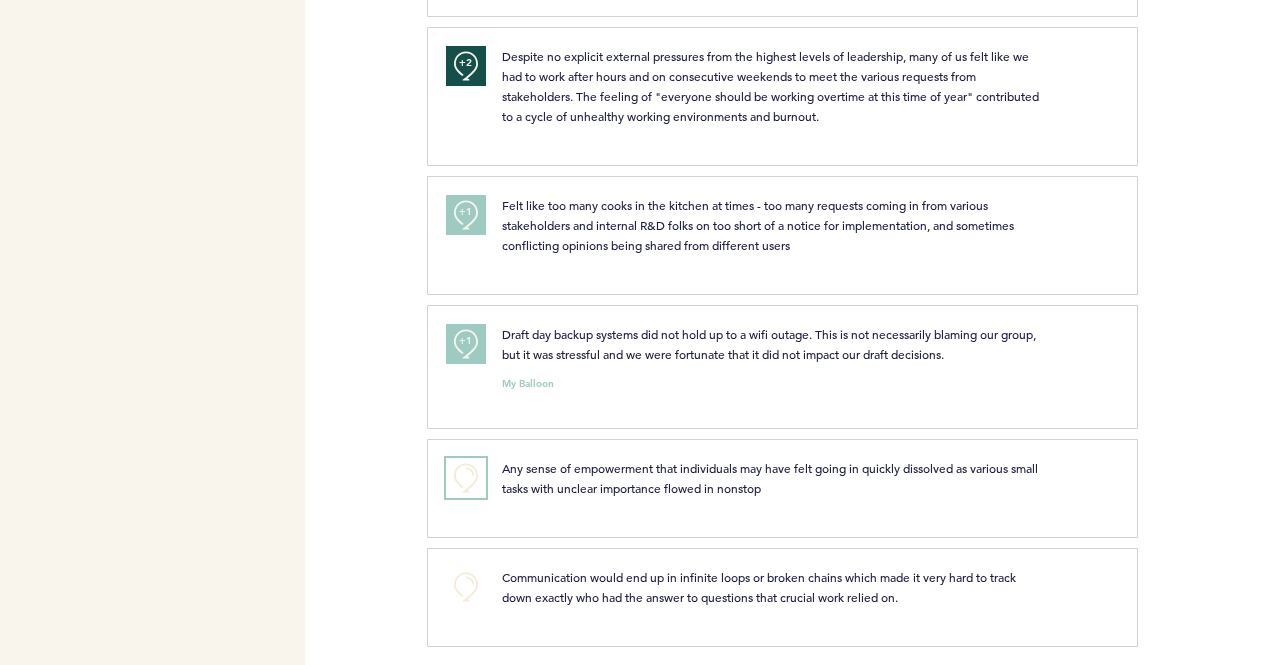 click on "+0" at bounding box center [466, 478] 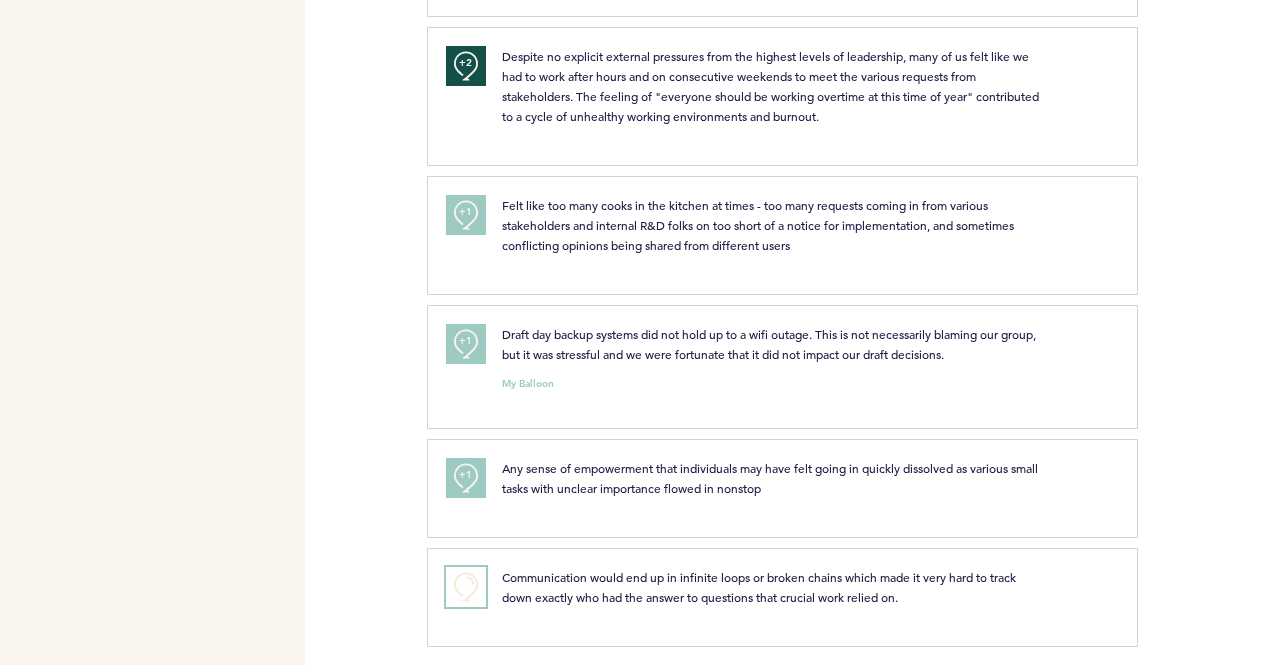 click on "+0" at bounding box center [466, 587] 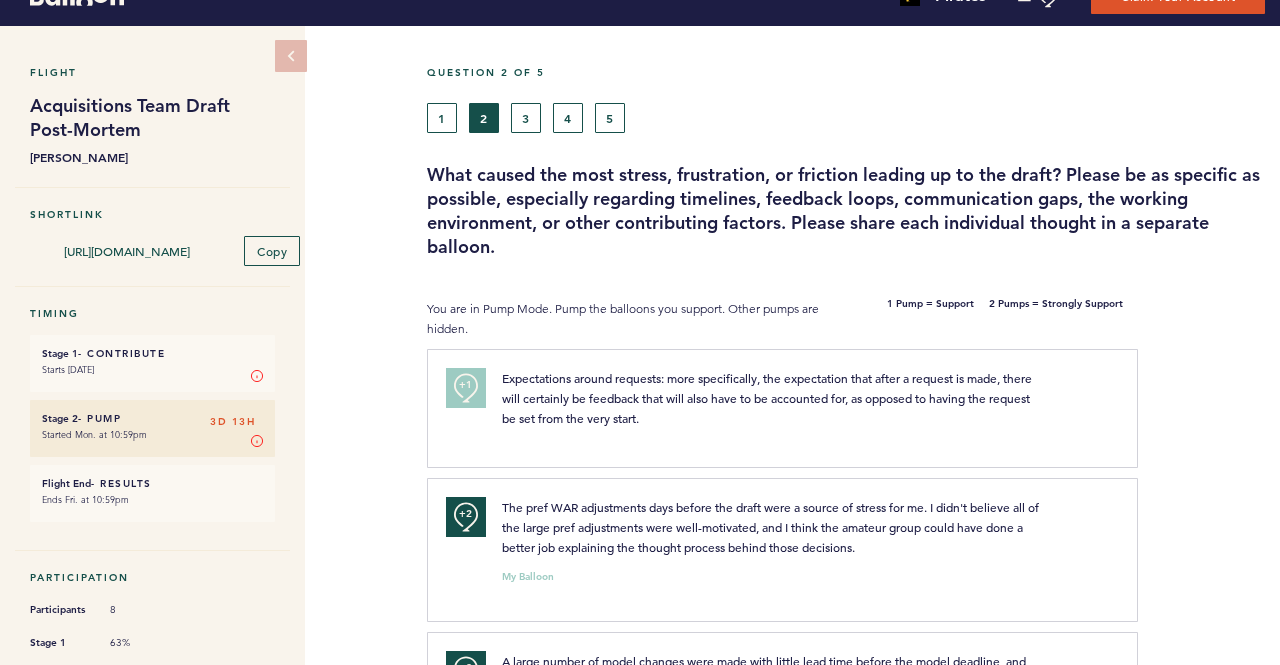 scroll, scrollTop: 0, scrollLeft: 0, axis: both 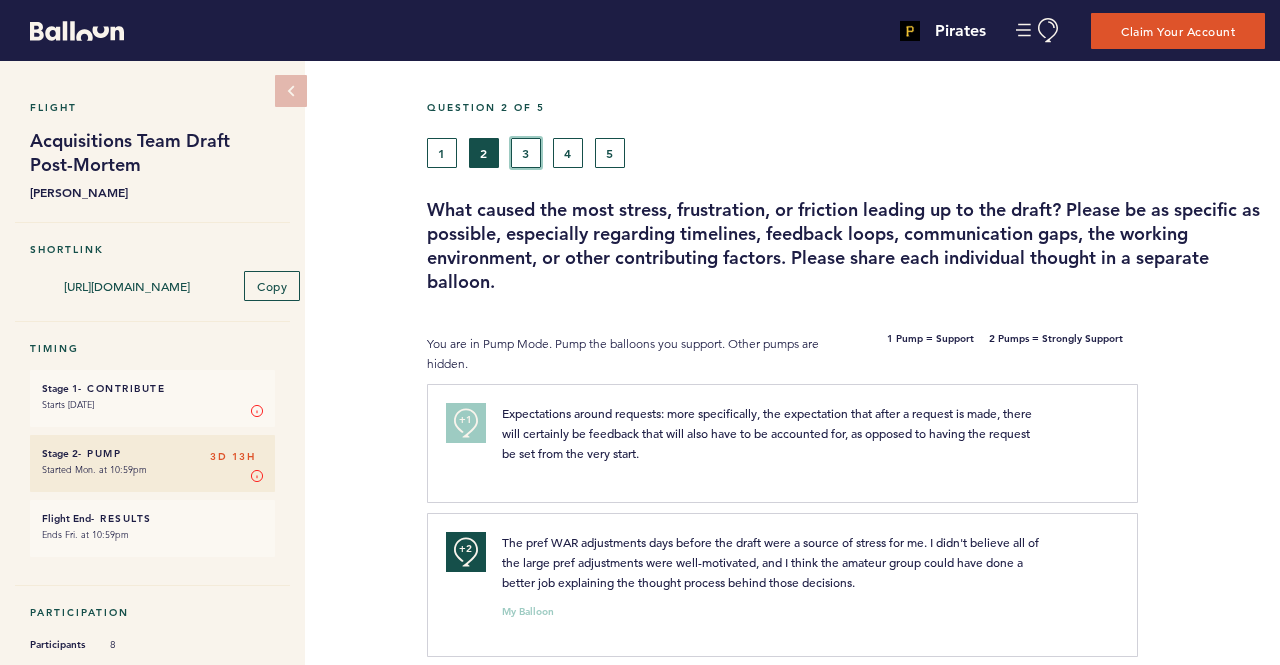 click on "3" at bounding box center [526, 153] 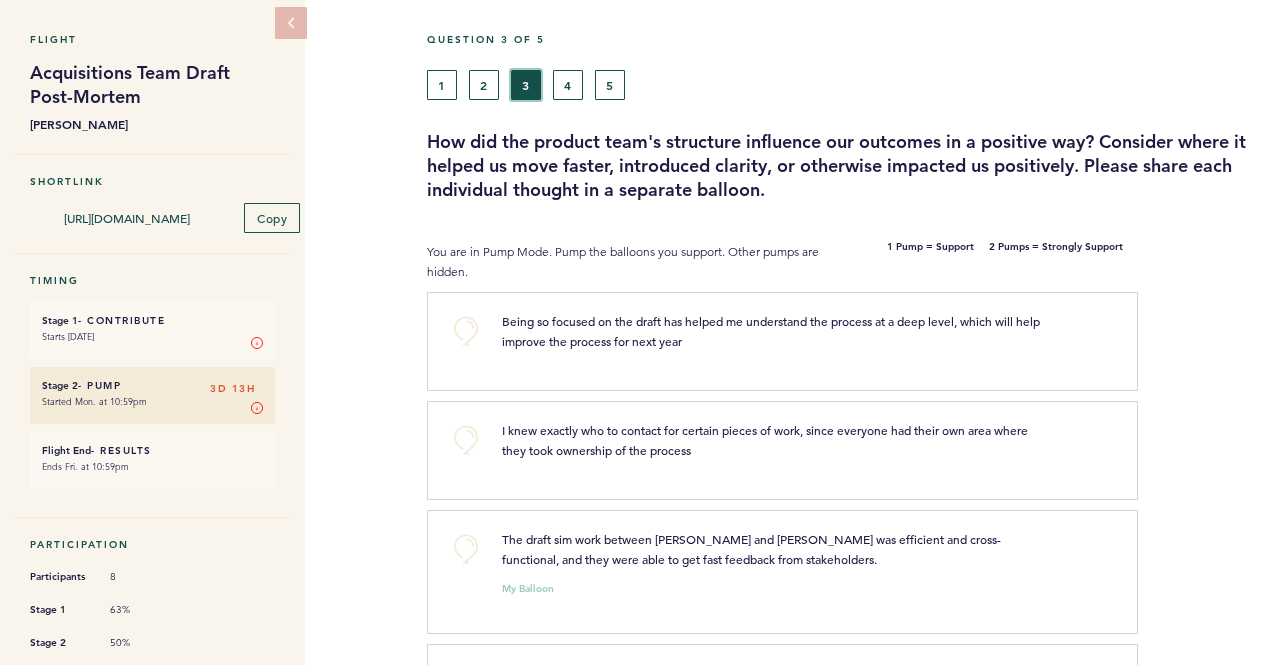 scroll, scrollTop: 100, scrollLeft: 0, axis: vertical 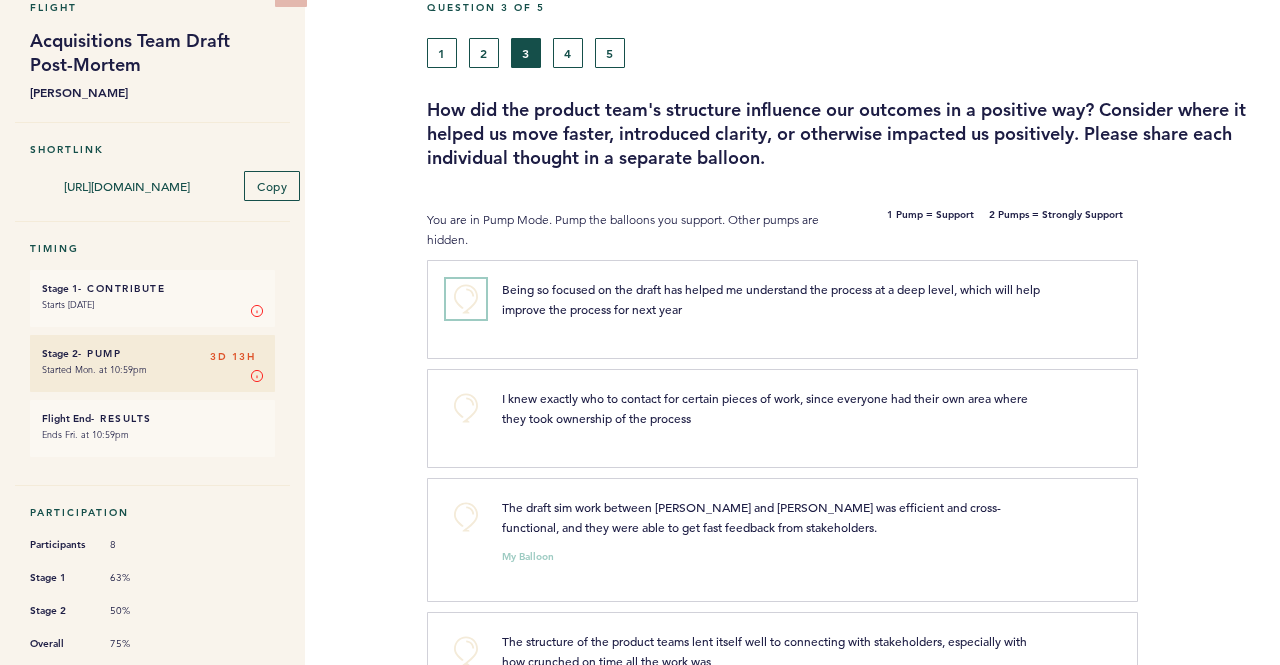 click on "+0" at bounding box center (466, 299) 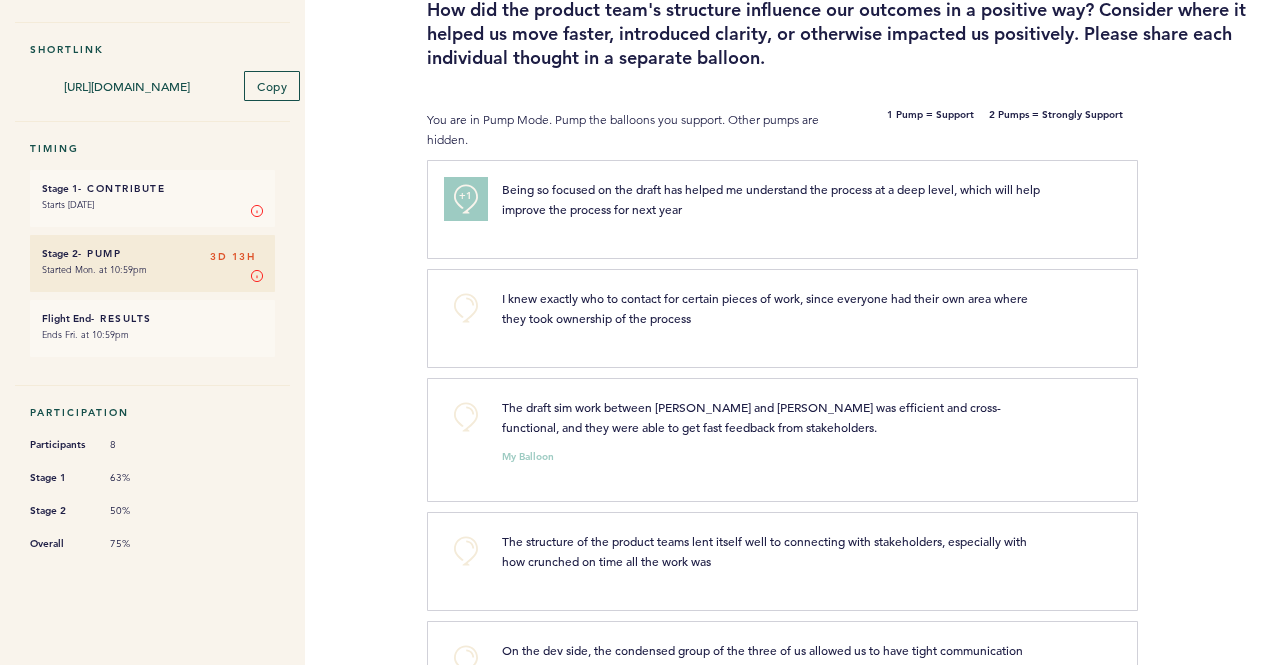 scroll, scrollTop: 300, scrollLeft: 0, axis: vertical 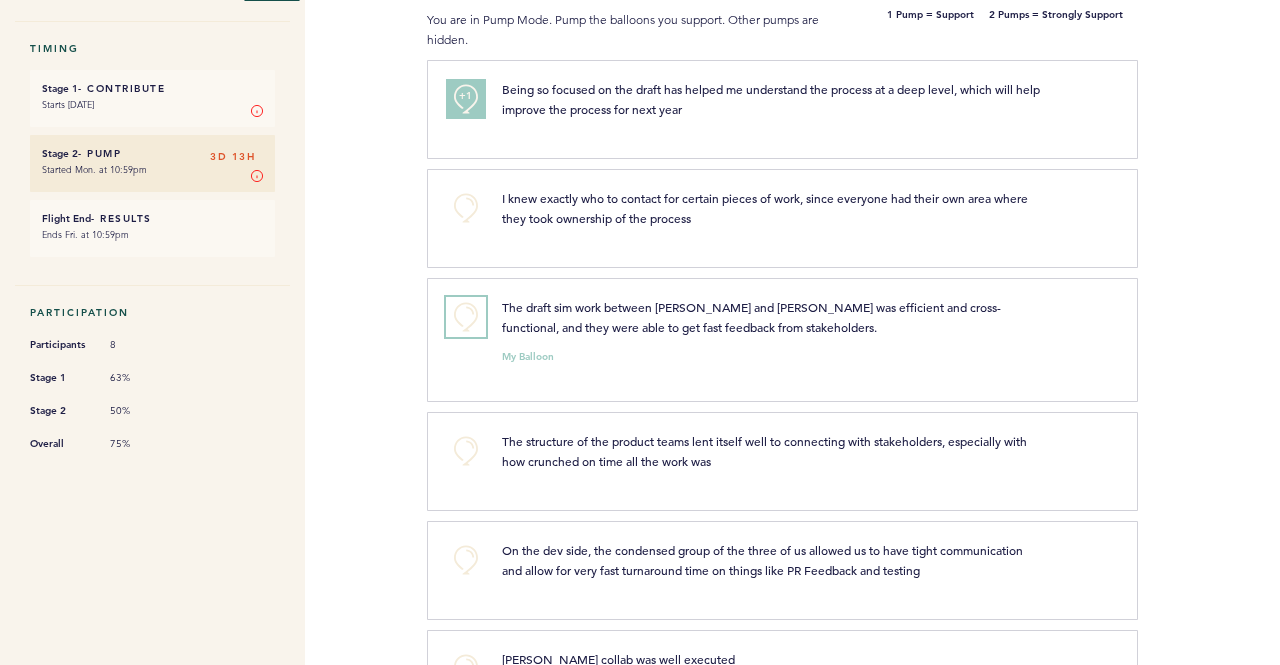 click on "+0" at bounding box center (466, 317) 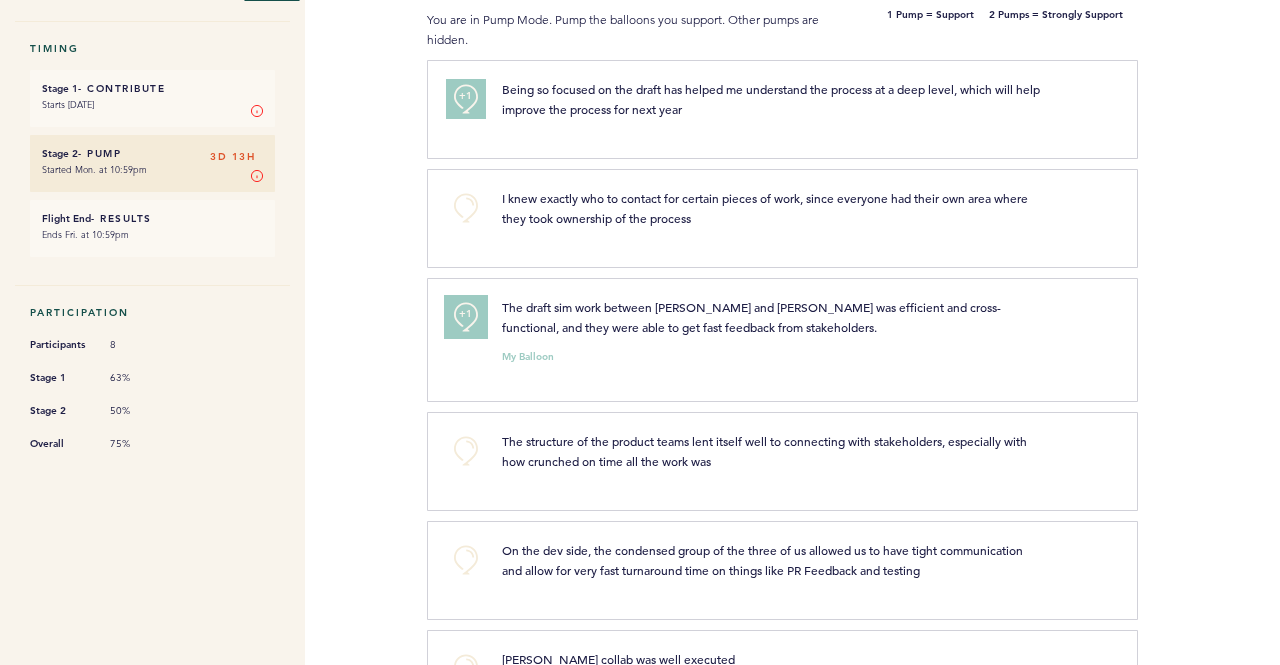 click on "+1" at bounding box center [466, 314] 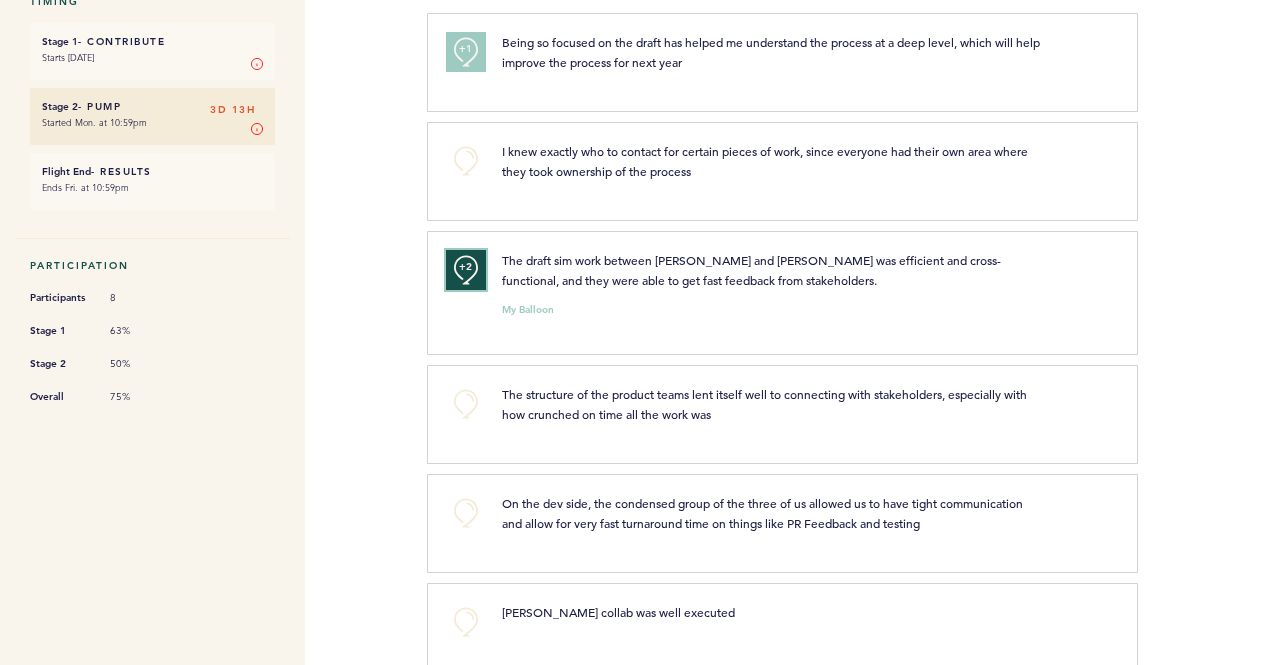 scroll, scrollTop: 373, scrollLeft: 0, axis: vertical 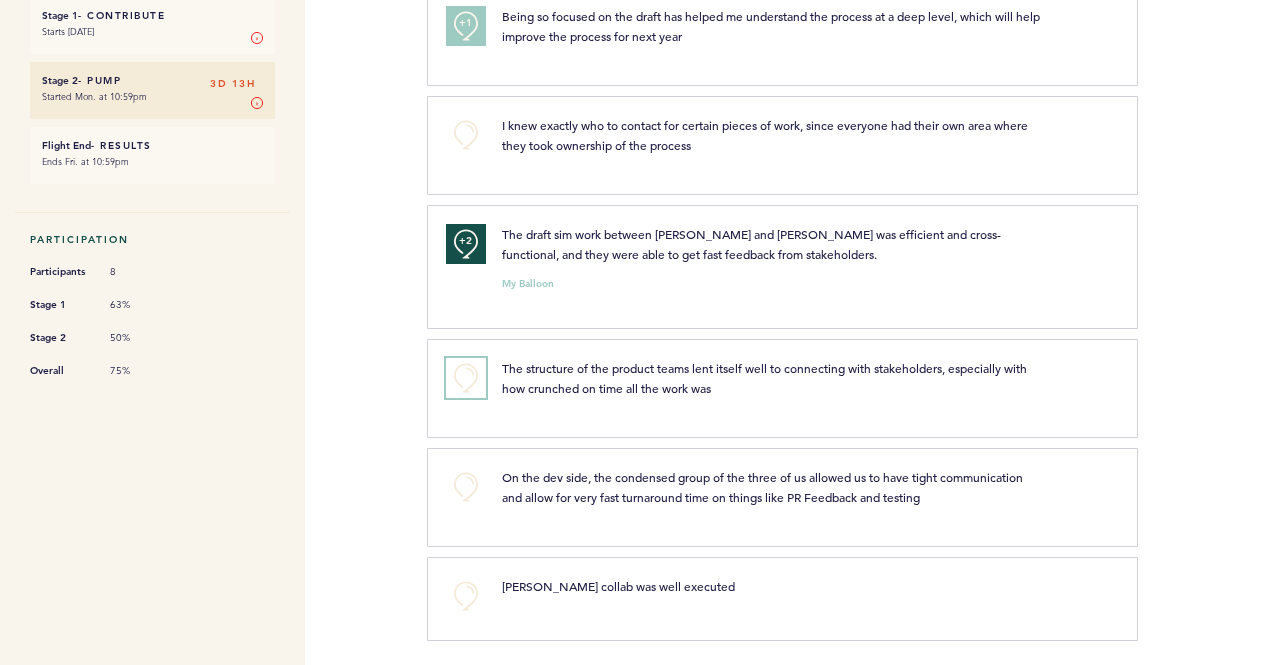 click on "+0" at bounding box center [466, 378] 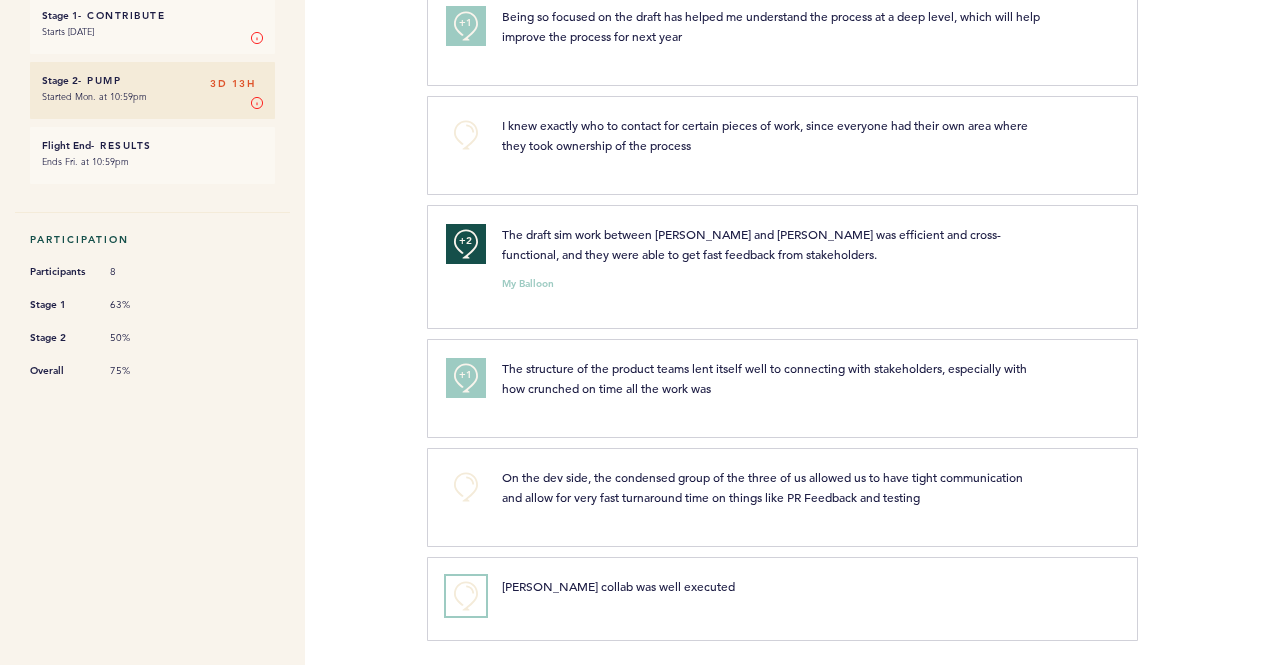 click on "+0" at bounding box center (466, 596) 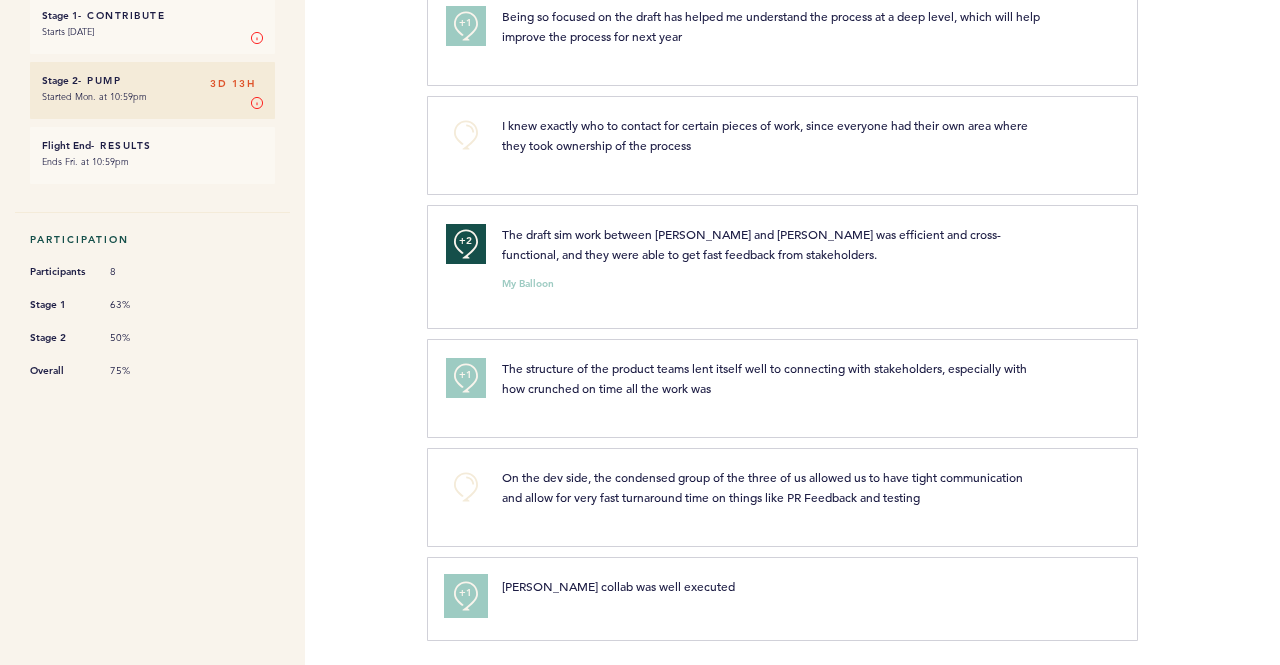click on "+1" at bounding box center (466, 593) 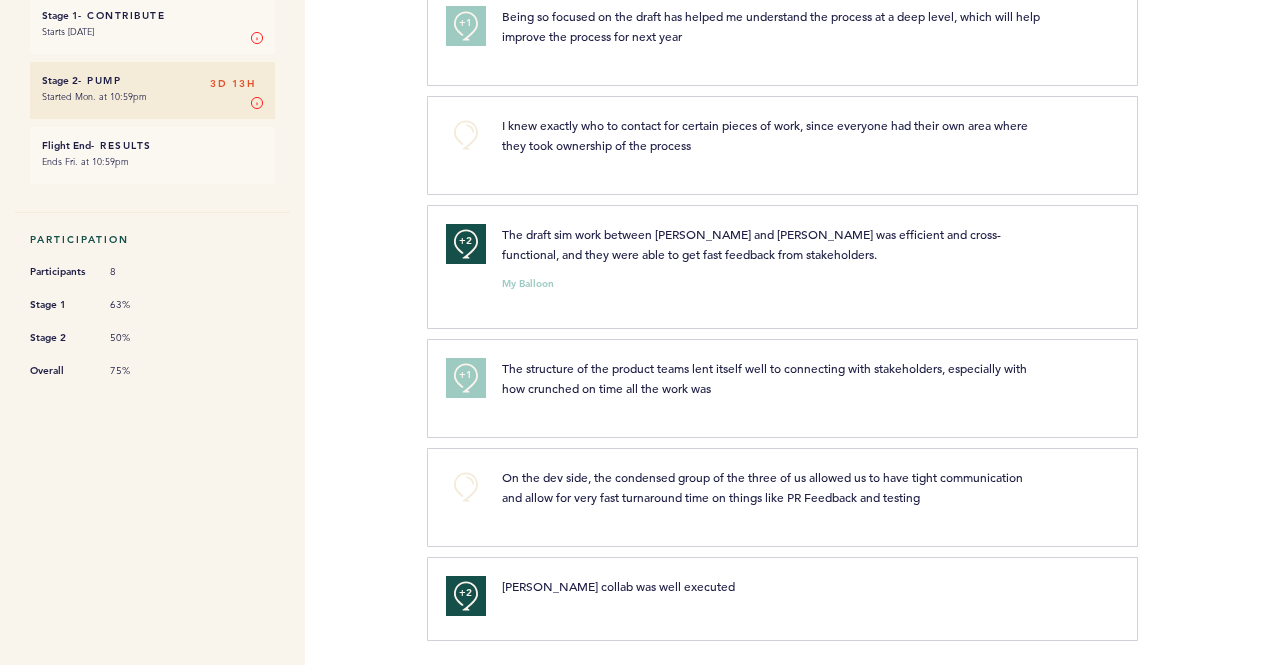 click on "Pirates  [PERSON_NAME][EMAIL_ADDRESS][PERSON_NAME][DOMAIN_NAME]   Team Domain: pirates   Notification Preferences   Help Center   Logout   Claim Your Account  Flight Acquisitions Team Draft Post-Mortem [PERSON_NAME] Shortlink [URL][DOMAIN_NAME]  Copy  Timing Stage 1  - Contribute   3D 13H   Starts [DATE]  Stage 1  In Stage 1, you can contribute your ideas, feedback, or information. Submit as many "balloons" (responses, to the question above) as you want here. Try to only submit one idea per balloon!   When you are ready, you can toggle on collaborate mode to reveal and start commenting on other contributors' balloons.  Learn More Stage 2  - Pump   3D 13H   Started Mon. at 10:59pm  Stage 2  In Stage 2, you vote on the responses by pumping the balloons that you like or support.   Click once for balloons you support/like and twice for your top choices.  Learn More Flight End  - Results  3D 13H  Ends Fri. at 10:59pm  Participation Participants 8 Stage 1 63% Stage 2 50% Overall 75%  Question 3 of 5   1   2   3   4   5  +1 +0 +2" at bounding box center (640, 332) 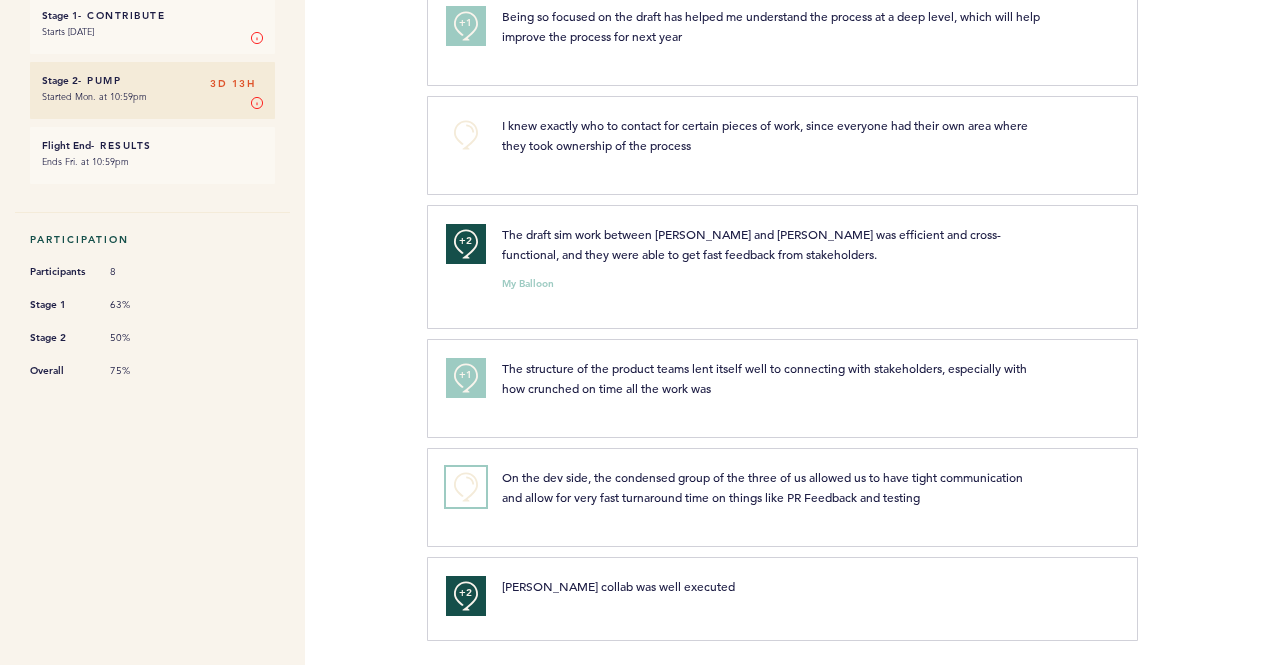 click on "+0" at bounding box center [466, 487] 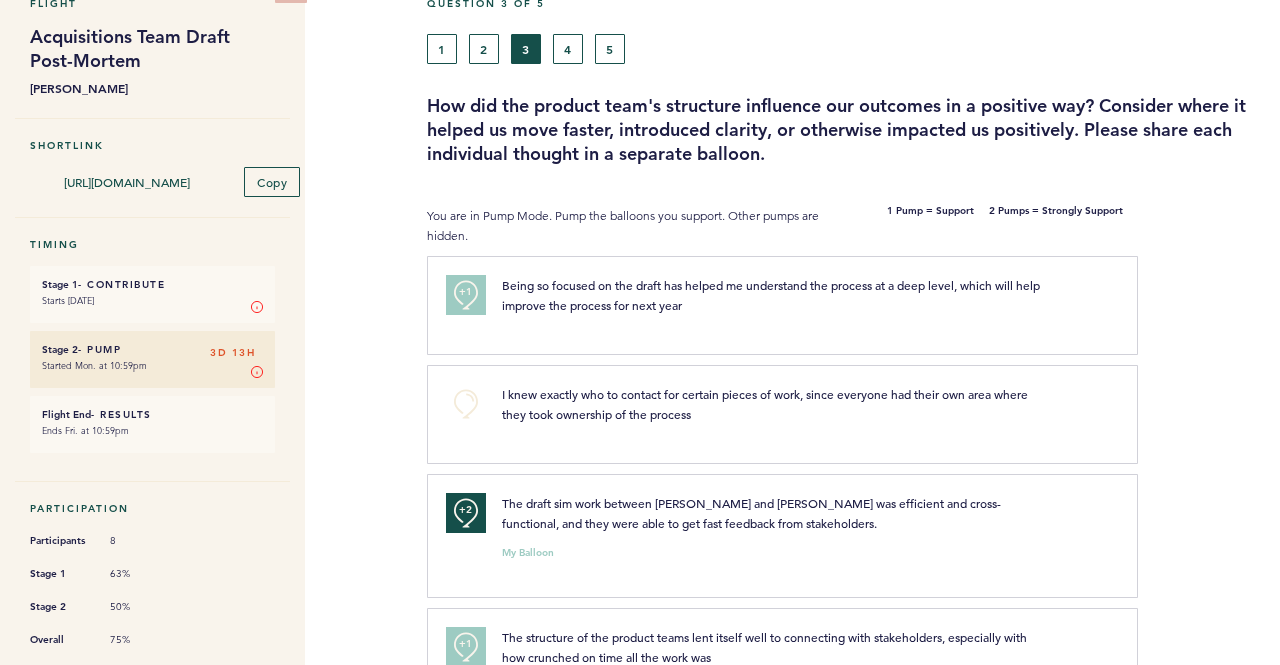 scroll, scrollTop: 0, scrollLeft: 0, axis: both 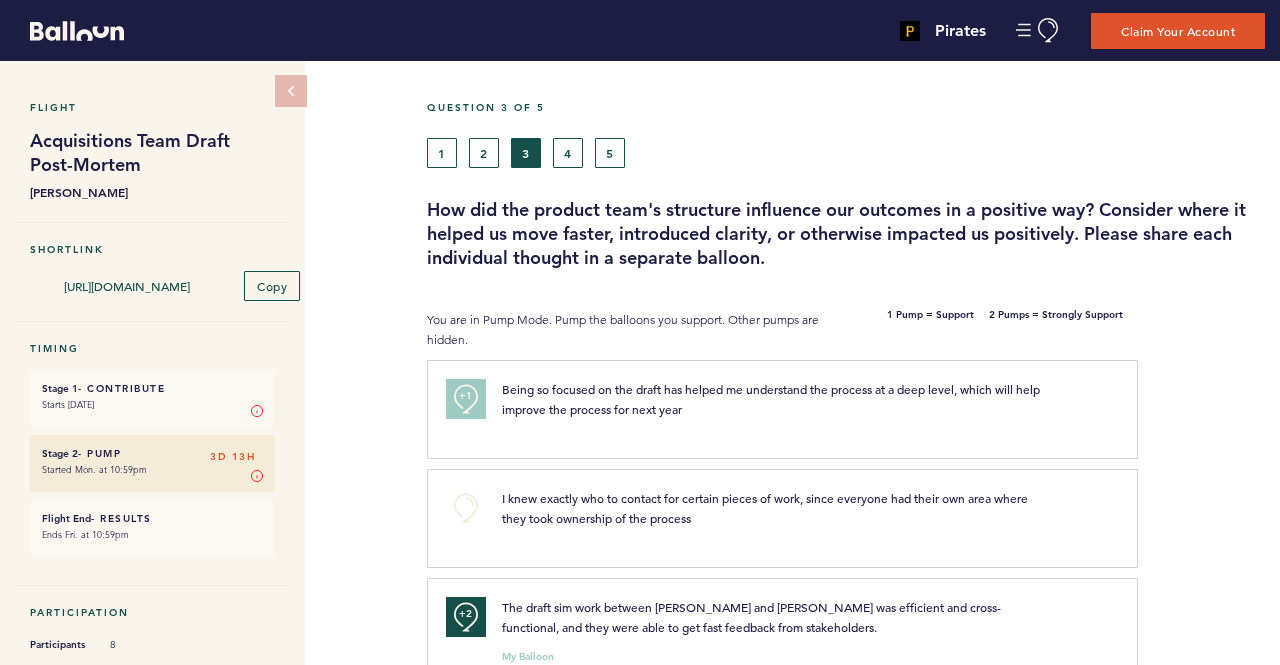 click on "Question 3 of 5   1   2   3   4   5  How did the product team's structure influence our outcomes in a positive way? Consider where it helped us move faster, introduced clarity, or otherwise impacted us positively. Please share each individual thought in a separate balloon." at bounding box center (853, 185) 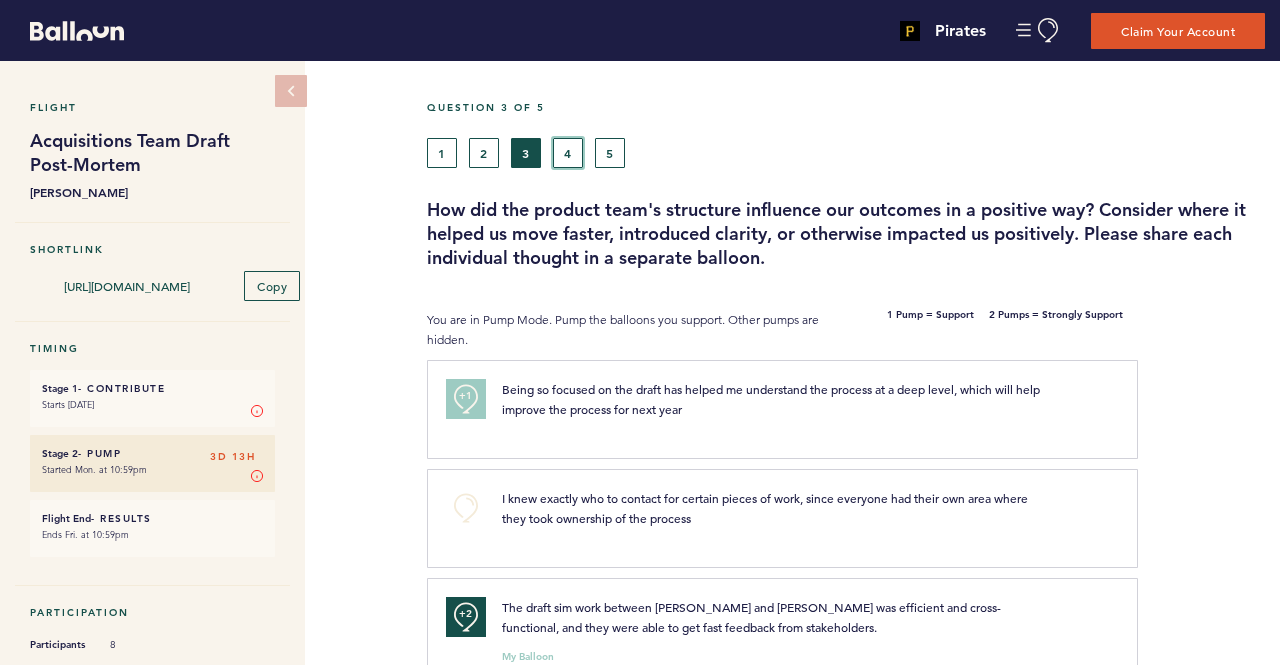 click on "4" at bounding box center (568, 153) 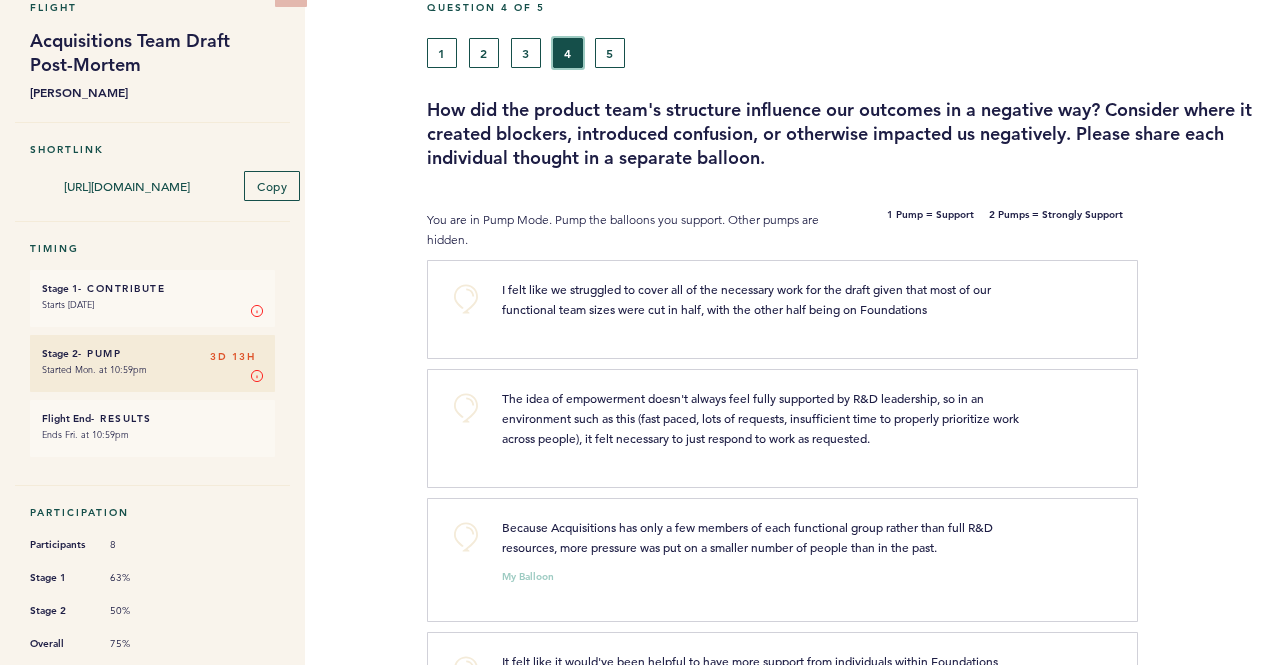 scroll, scrollTop: 200, scrollLeft: 0, axis: vertical 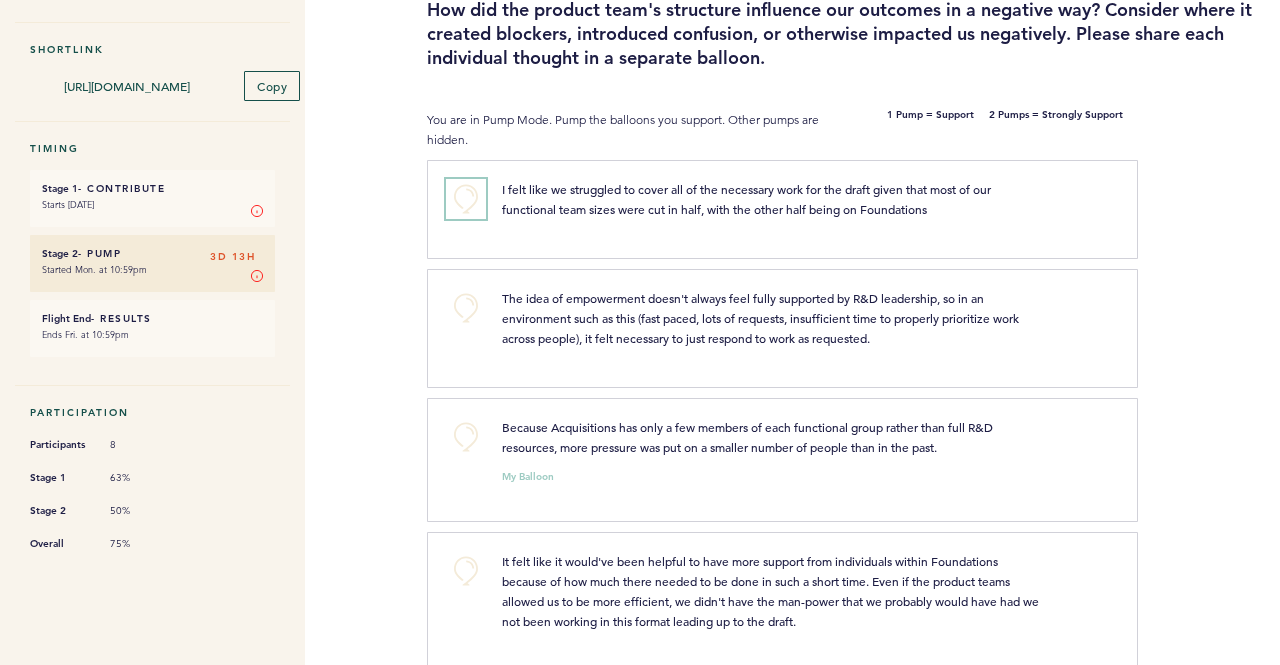click on "+0" at bounding box center [466, 199] 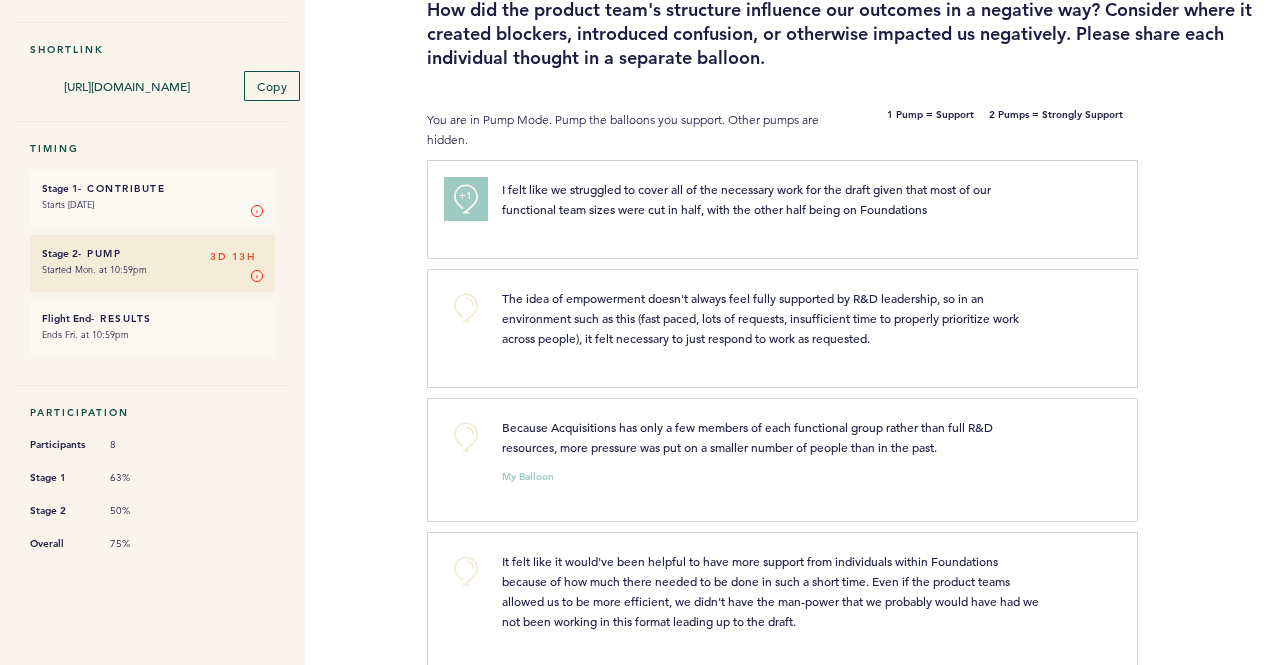click on "+1" at bounding box center (466, 199) 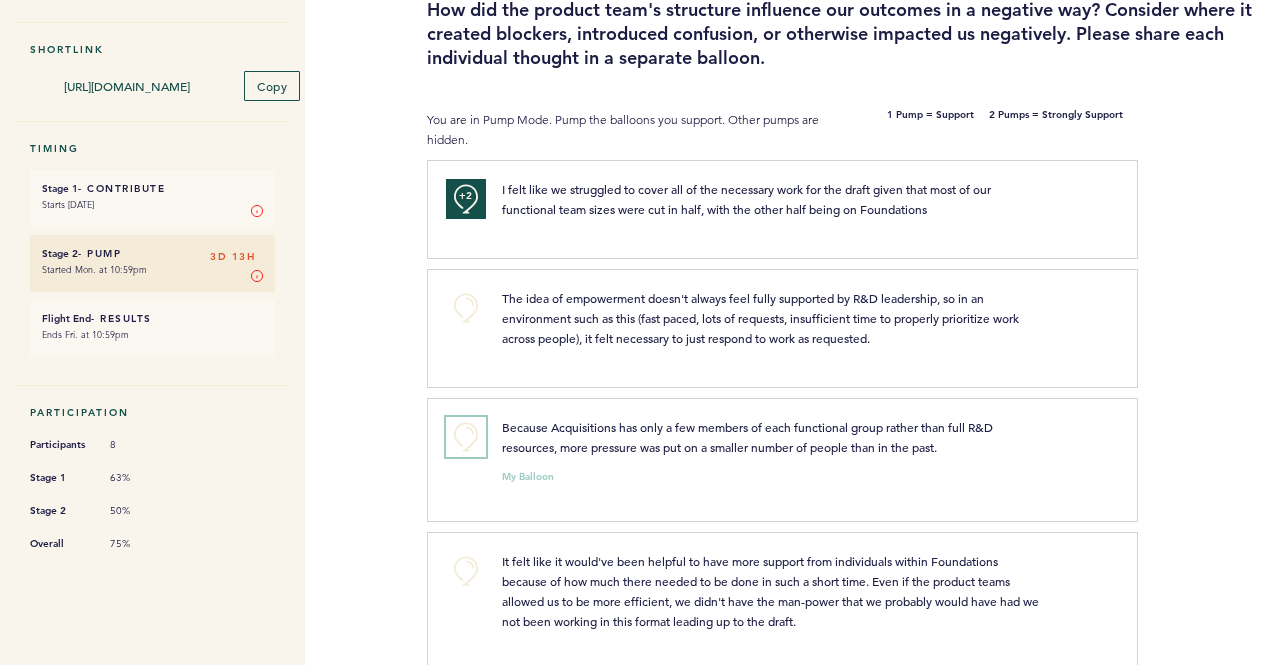 click on "+0" at bounding box center (466, 437) 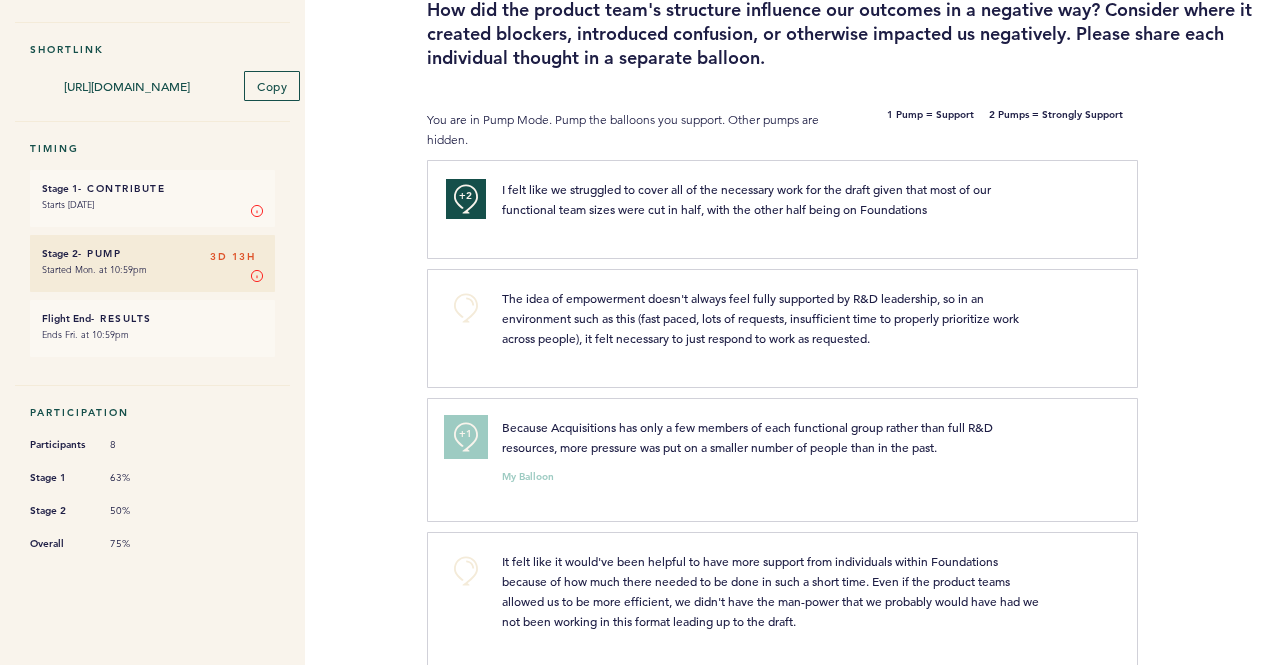 click on "+1" at bounding box center [466, 434] 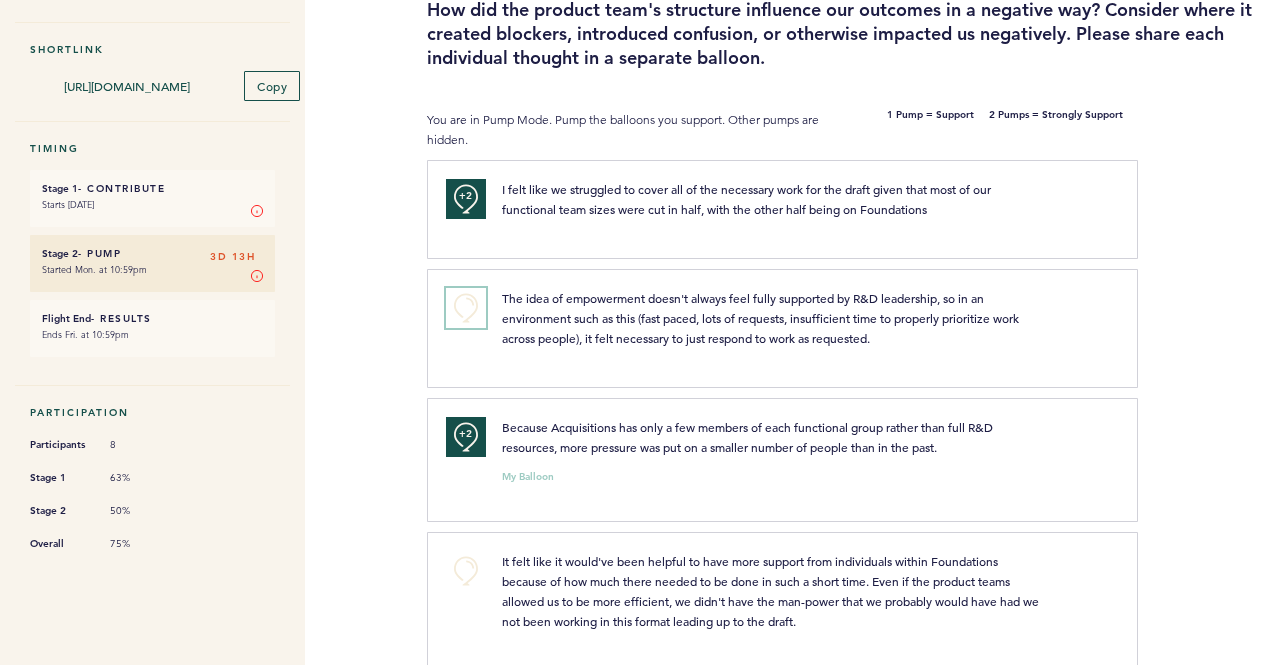 click on "+0" at bounding box center (466, 308) 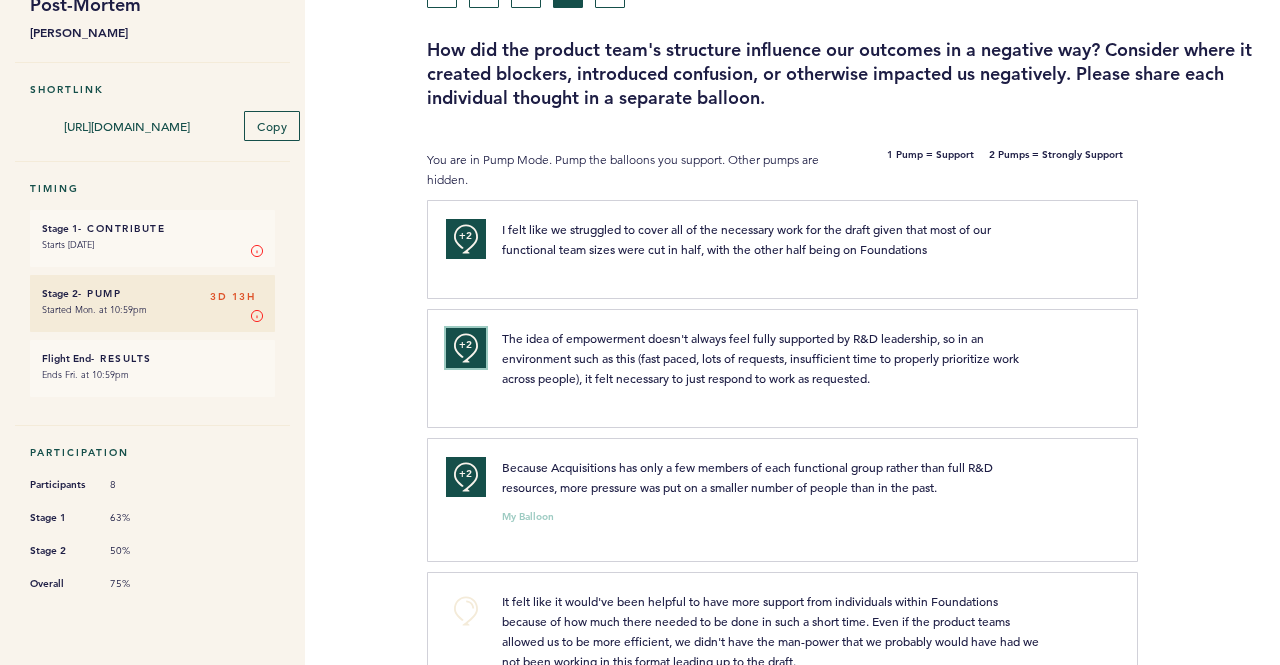 scroll, scrollTop: 160, scrollLeft: 0, axis: vertical 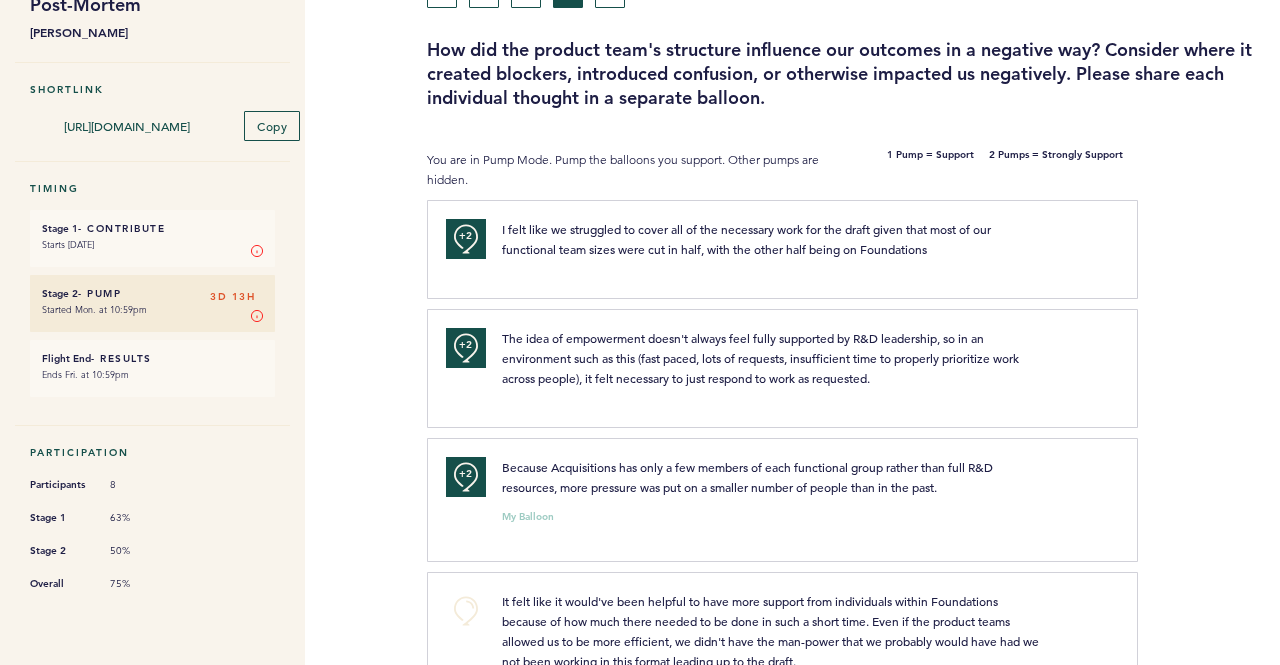 click at bounding box center [1209, 257] 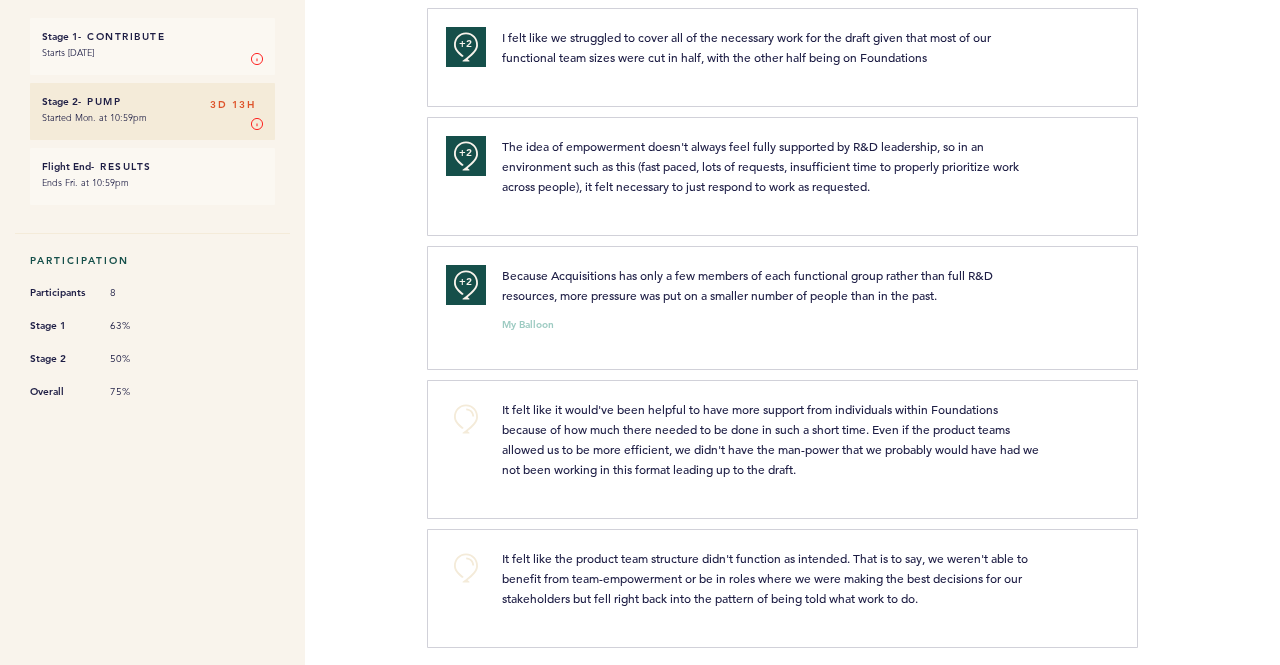 scroll, scrollTop: 360, scrollLeft: 0, axis: vertical 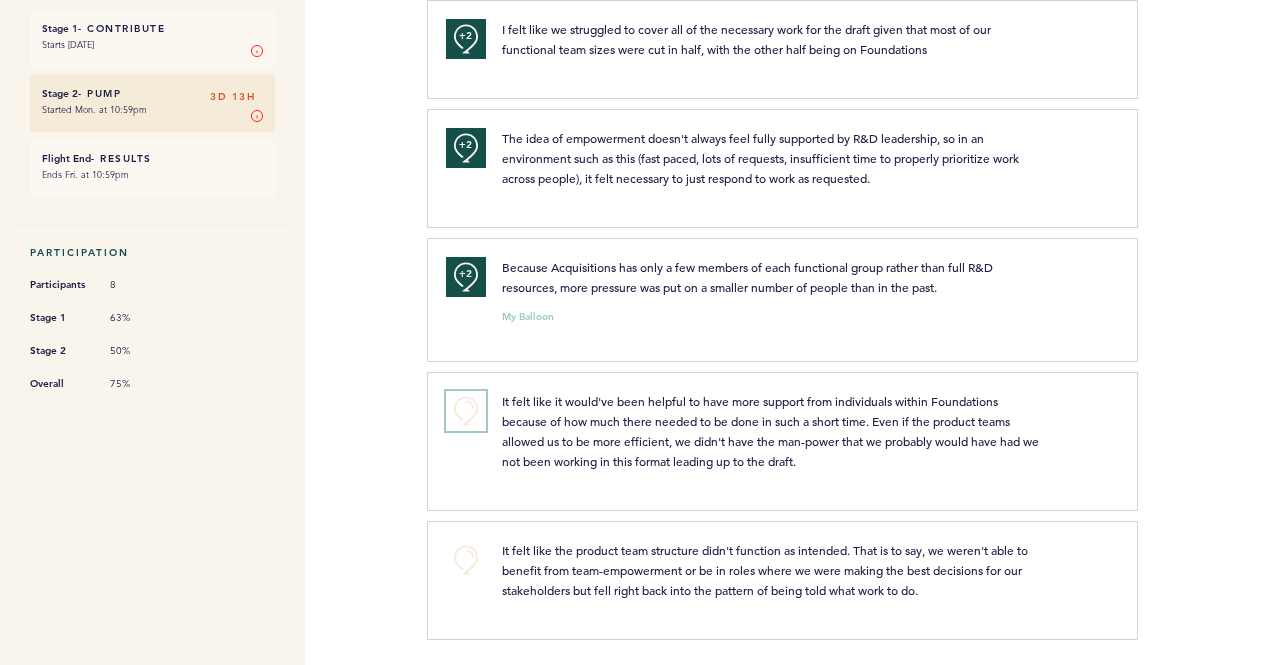 click on "+0" at bounding box center (466, 411) 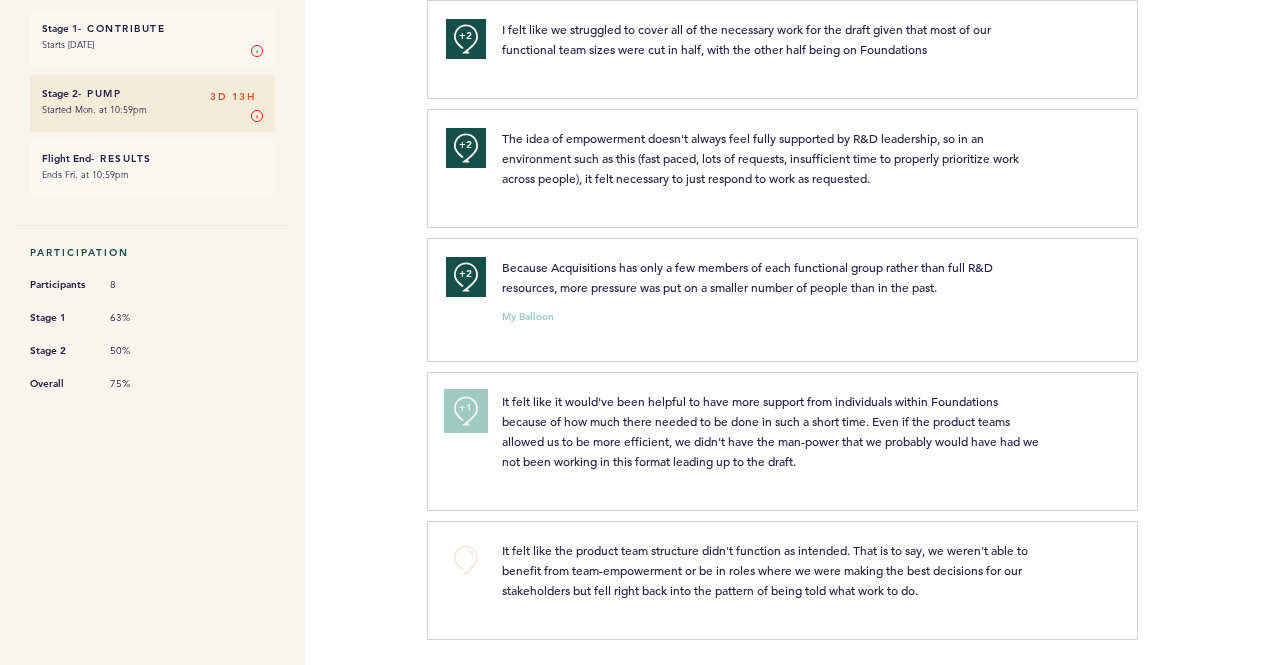 click on "+1" at bounding box center [466, 411] 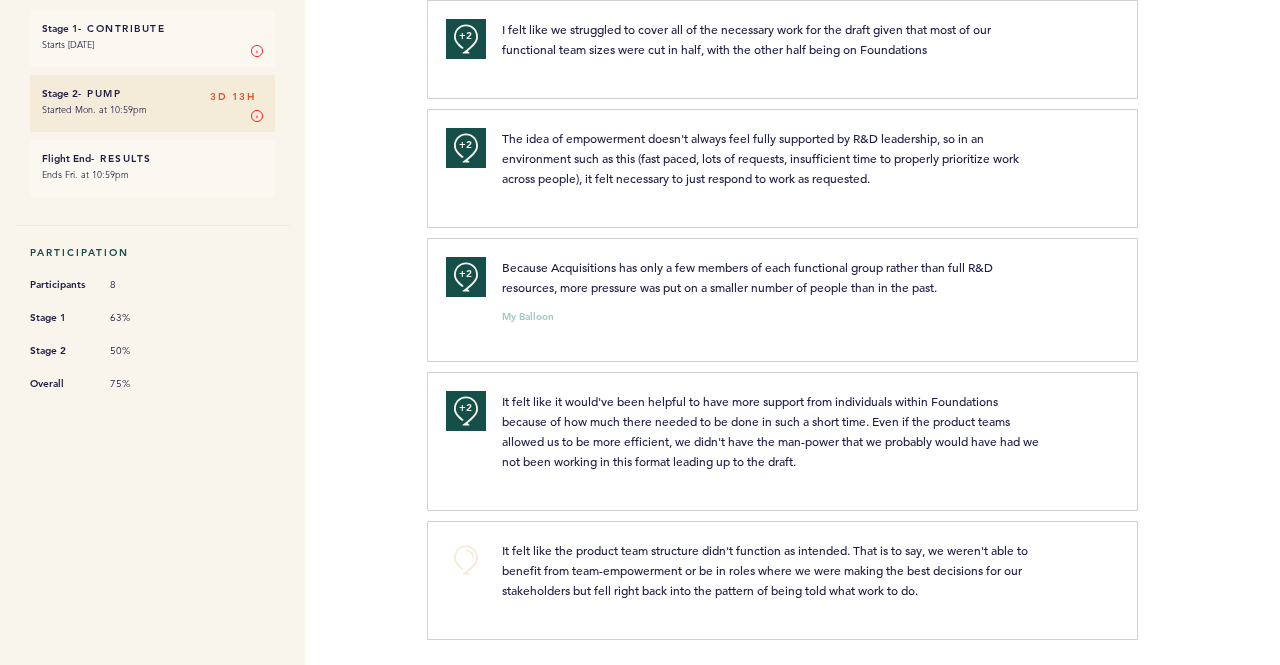 click on "Flight Acquisitions Team Draft Post-Mortem [PERSON_NAME] Shortlink [URL][DOMAIN_NAME]  Copy  Timing Stage 1  - Contribute   3D 13H   Starts [DATE]  Stage 1  In Stage 1, you can contribute your ideas, feedback, or information. Submit as many "balloons" (responses, to the question above) as you want here. Try to only submit one idea per balloon!   When you are ready, you can toggle on collaborate mode to reveal and start commenting on other contributors' balloons.  Learn More Stage 2  - Pump   3D 13H   Started Mon. at 10:59pm  Stage 2  In Stage 2, you vote on the responses by pumping the balloons that you like or support.   Click once for balloons you support/like and twice for your top choices.  Learn More Flight End  - Results  3D 13H  Ends Fri. at 10:59pm  Participation Participants 8 Stage 1 63% Stage 2 50% Overall 75%" at bounding box center (152, 185) 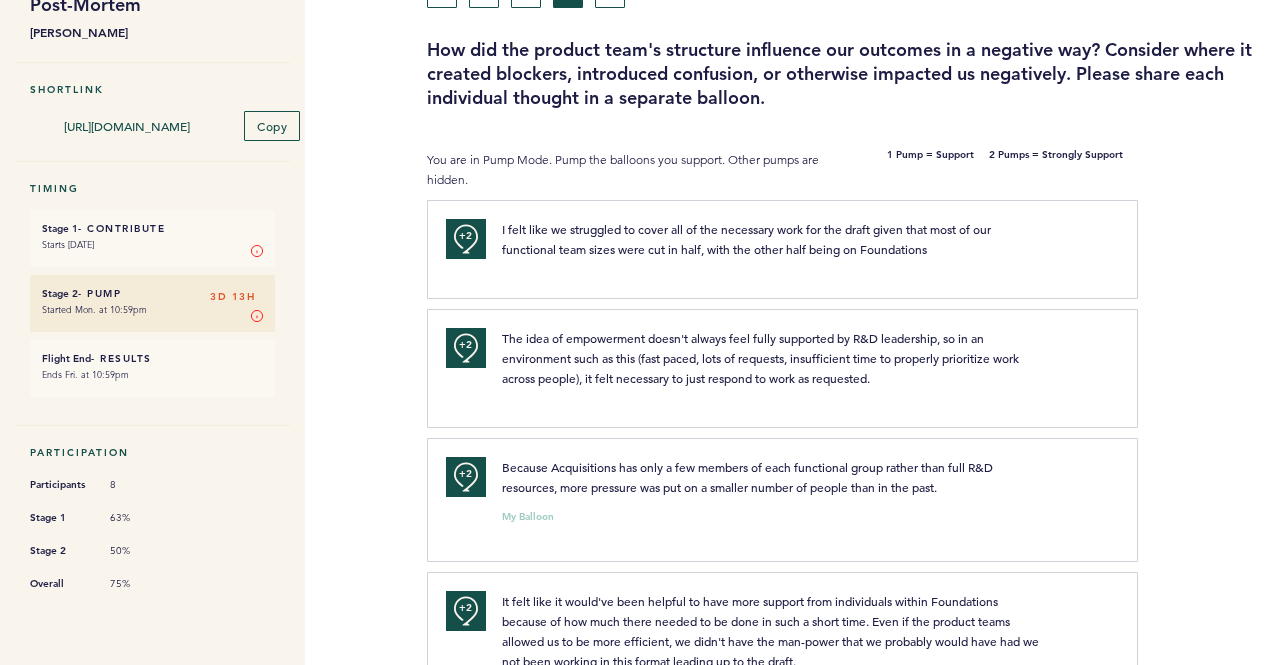 scroll, scrollTop: 360, scrollLeft: 0, axis: vertical 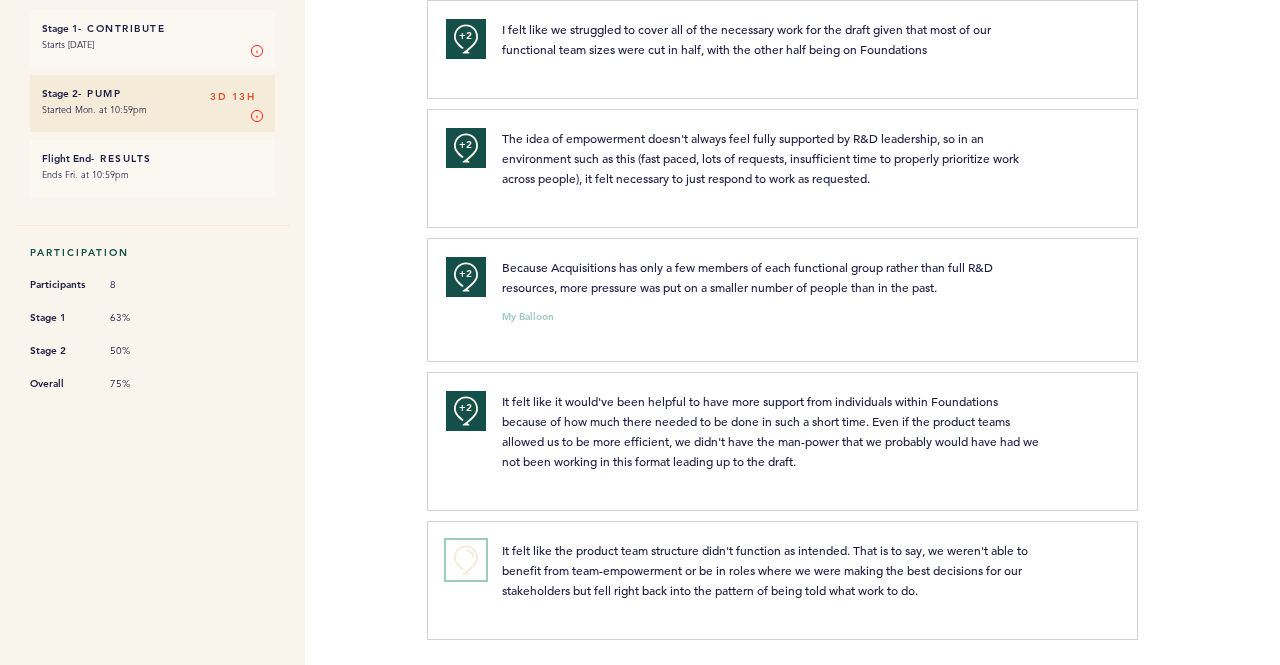click on "+0" at bounding box center [466, 560] 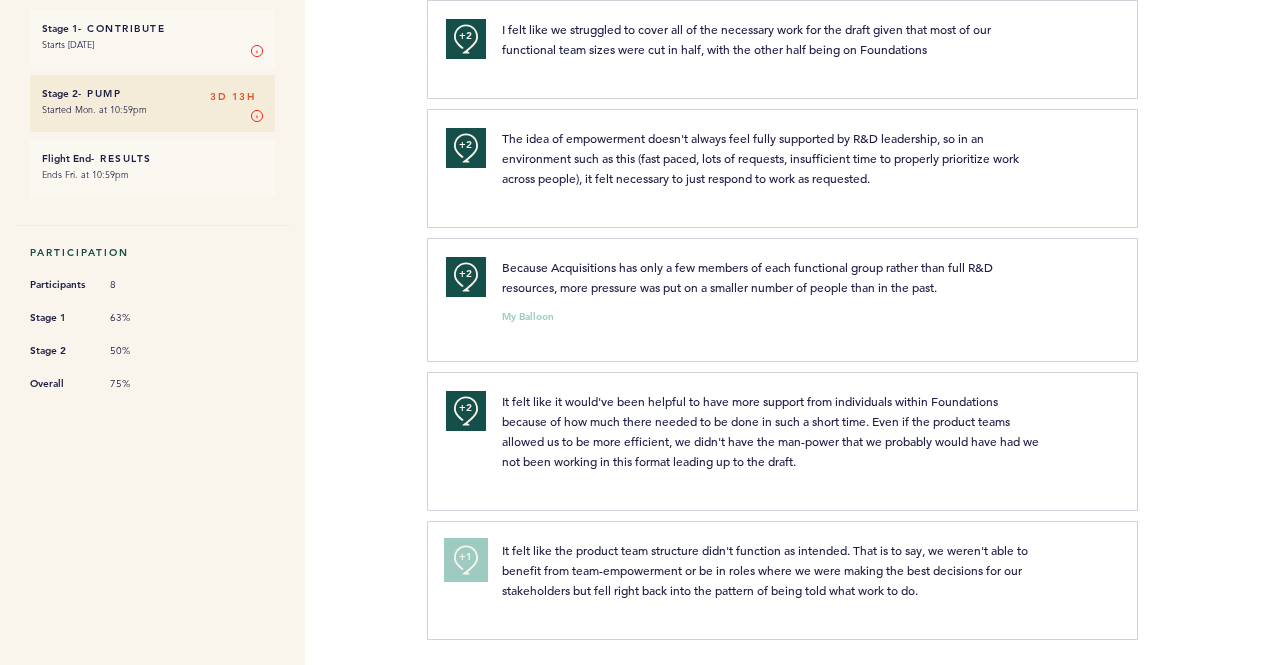 click on "+1" at bounding box center [466, 557] 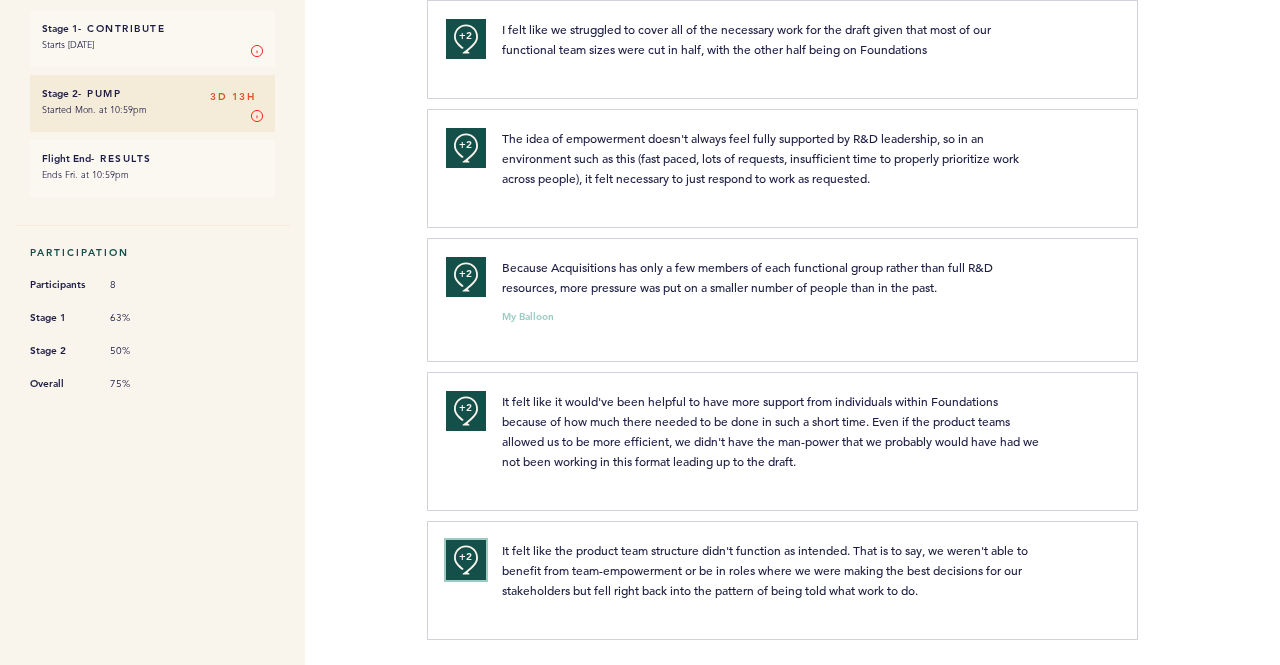 scroll, scrollTop: 0, scrollLeft: 0, axis: both 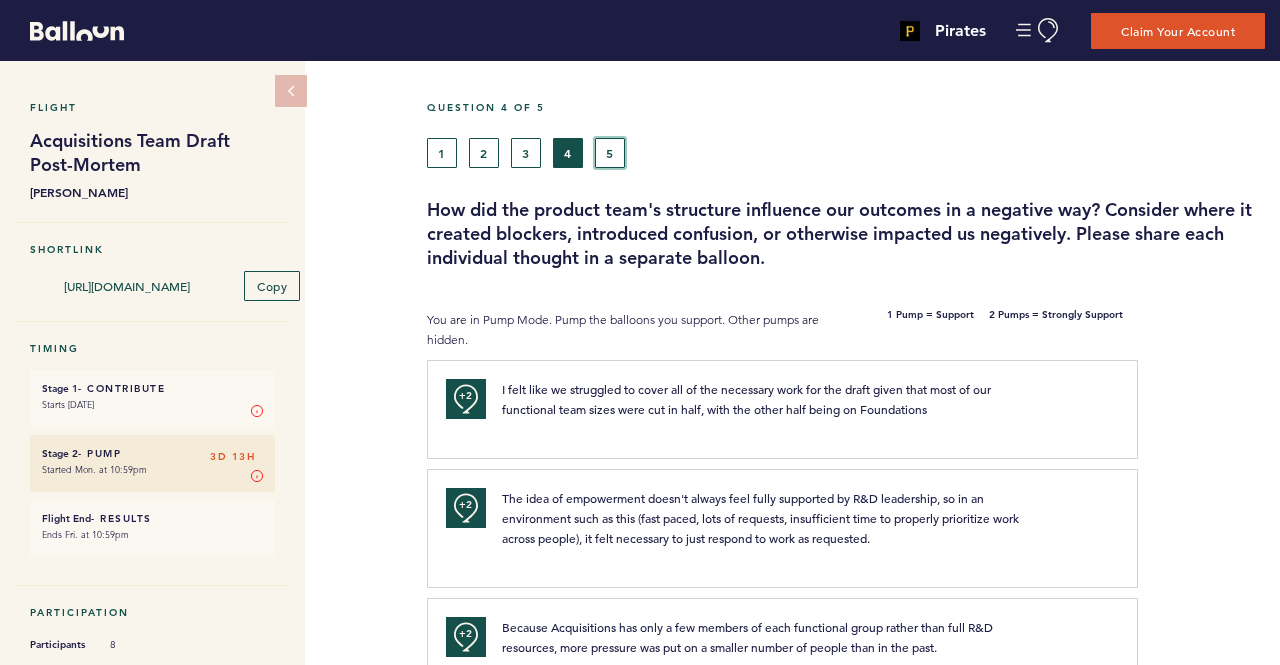 click on "5" at bounding box center (610, 153) 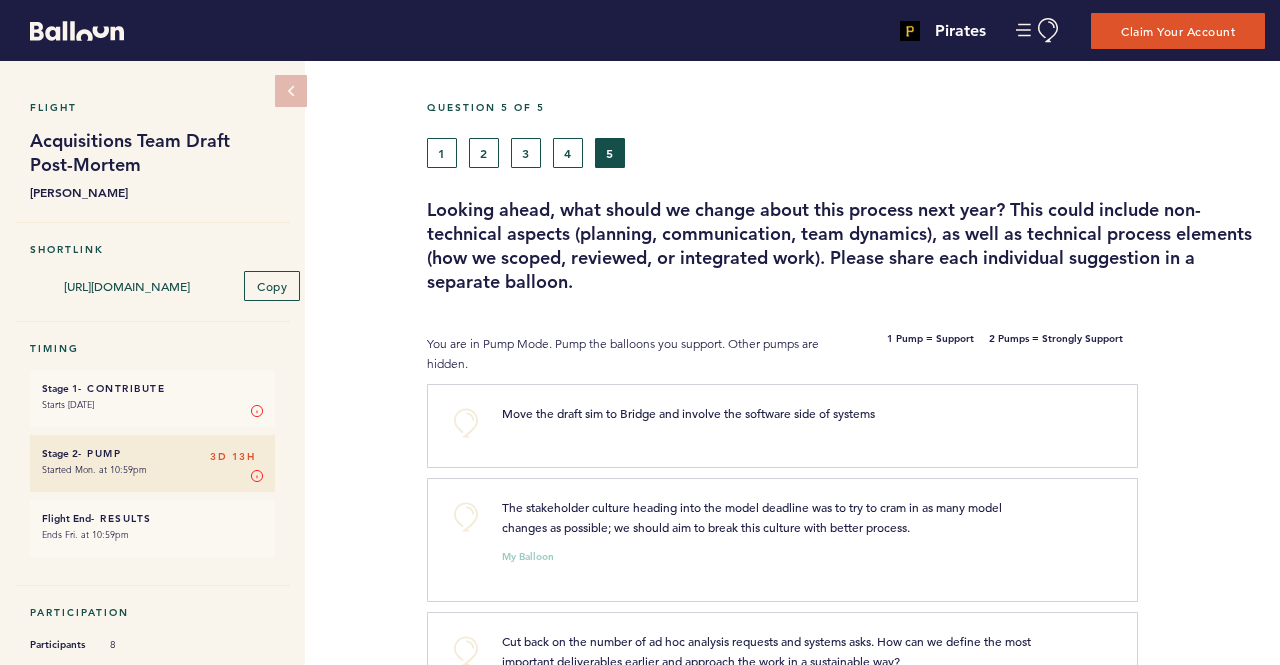 click on "Question 5 of 5" at bounding box center (846, 119) 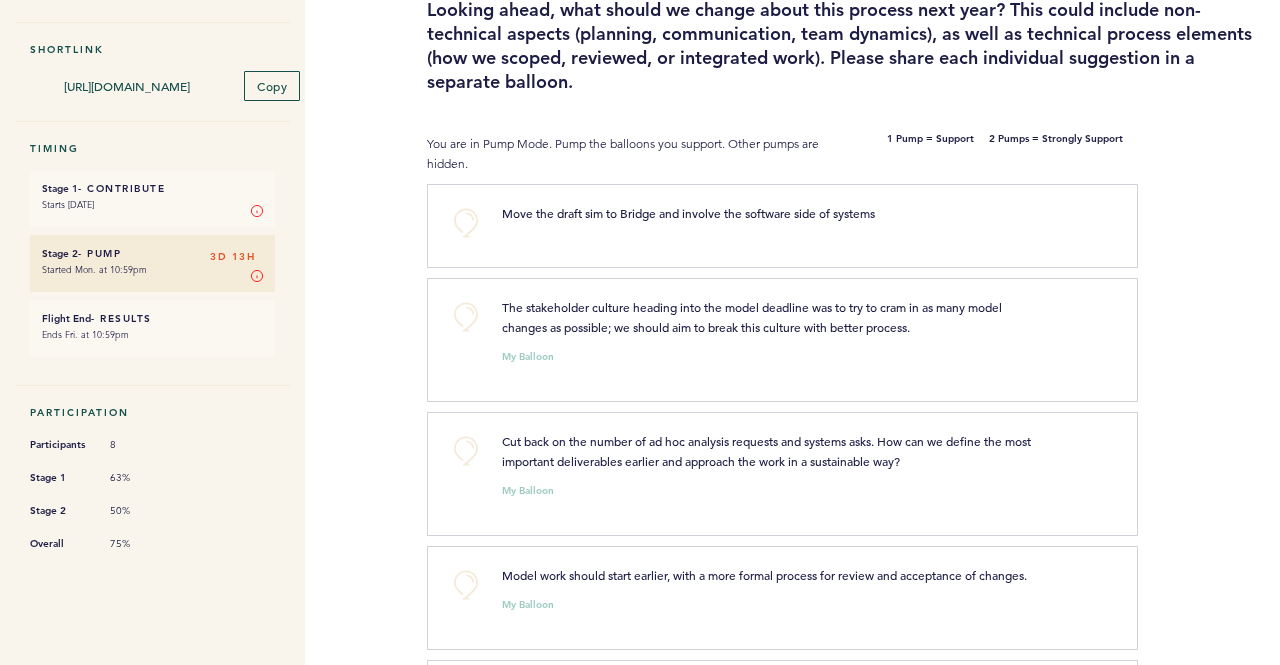 scroll, scrollTop: 100, scrollLeft: 0, axis: vertical 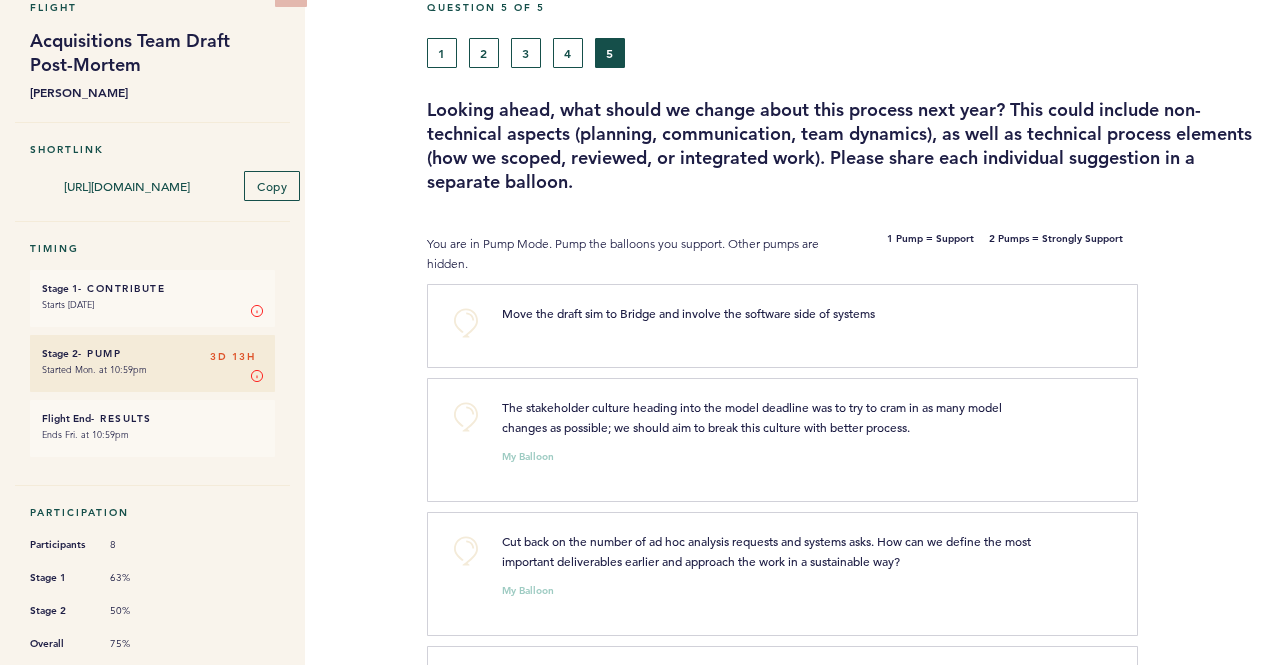 click on "Flight Acquisitions Team Draft Post-Mortem [PERSON_NAME] Shortlink [URL][DOMAIN_NAME]  Copy  Timing Stage 1  - Contribute   3D 13H   Starts [DATE]  Stage 1  In Stage 1, you can contribute your ideas, feedback, or information. Submit as many "balloons" (responses, to the question above) as you want here. Try to only submit one idea per balloon!   When you are ready, you can toggle on collaborate mode to reveal and start commenting on other contributors' balloons.  Learn More Stage 2  - Pump   3D 13H   Started Mon. at 10:59pm  Stage 2  In Stage 2, you vote on the responses by pumping the balloons that you like or support.   Click once for balloons you support/like and twice for your top choices.  Learn More Flight End  - Results  3D 13H  Ends Fri. at 10:59pm  Participation Participants 8 Stage 1 63% Stage 2 50% Overall 75%  Question 5 of 5   1   2   3   4   5   You are in Pump Mode. Pump the balloons you support. Other pumps are hidden.  1 Pump = Support 2 Pumps = Strongly Support +0  clear  +0" at bounding box center (640, 263) 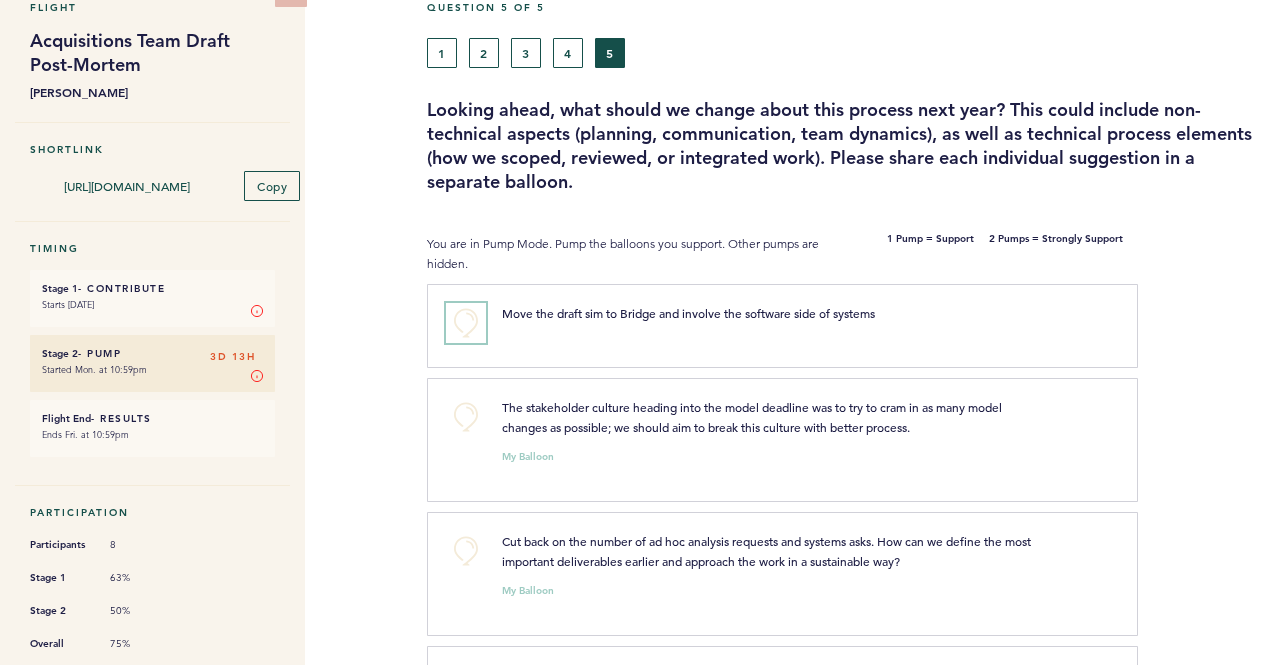 click on "+0" at bounding box center (466, 323) 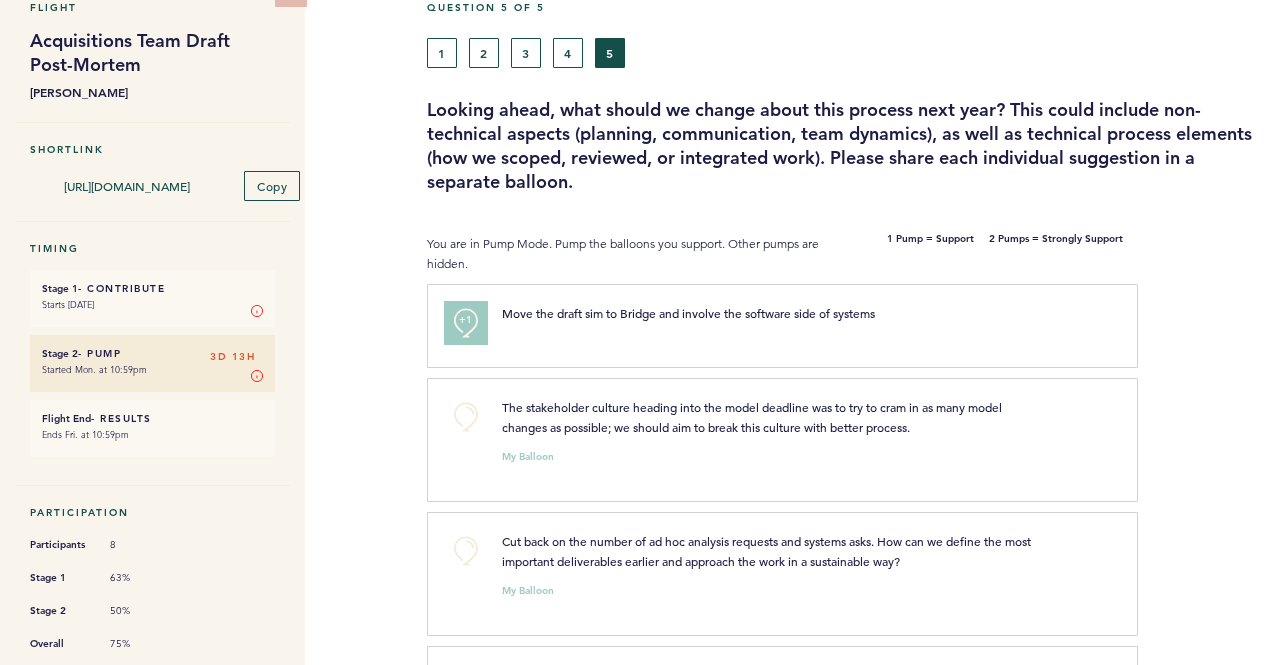 scroll, scrollTop: 200, scrollLeft: 0, axis: vertical 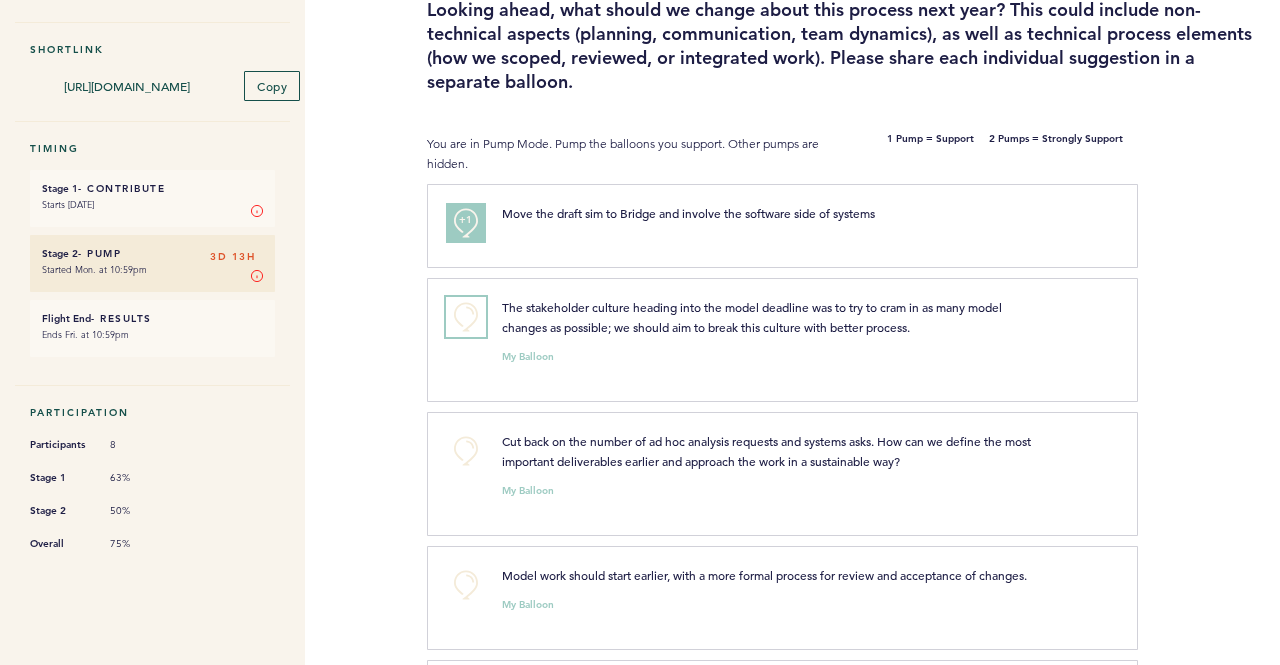 click on "+0" at bounding box center [466, 317] 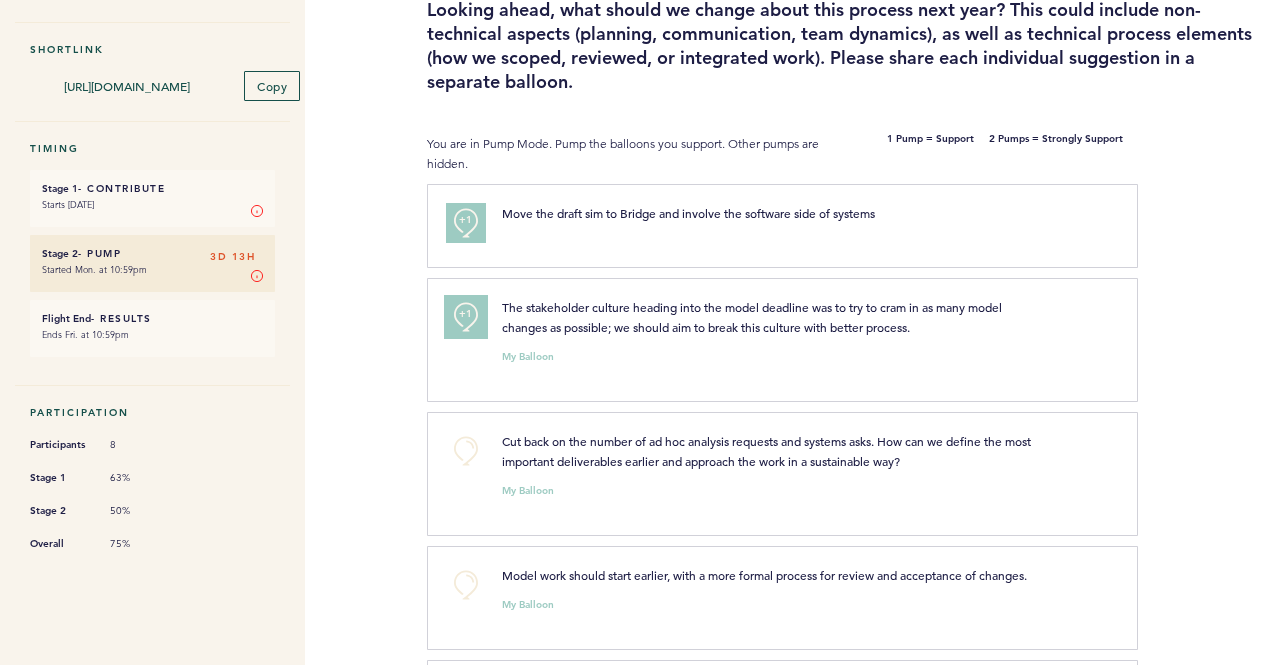 click on "+1" at bounding box center [466, 314] 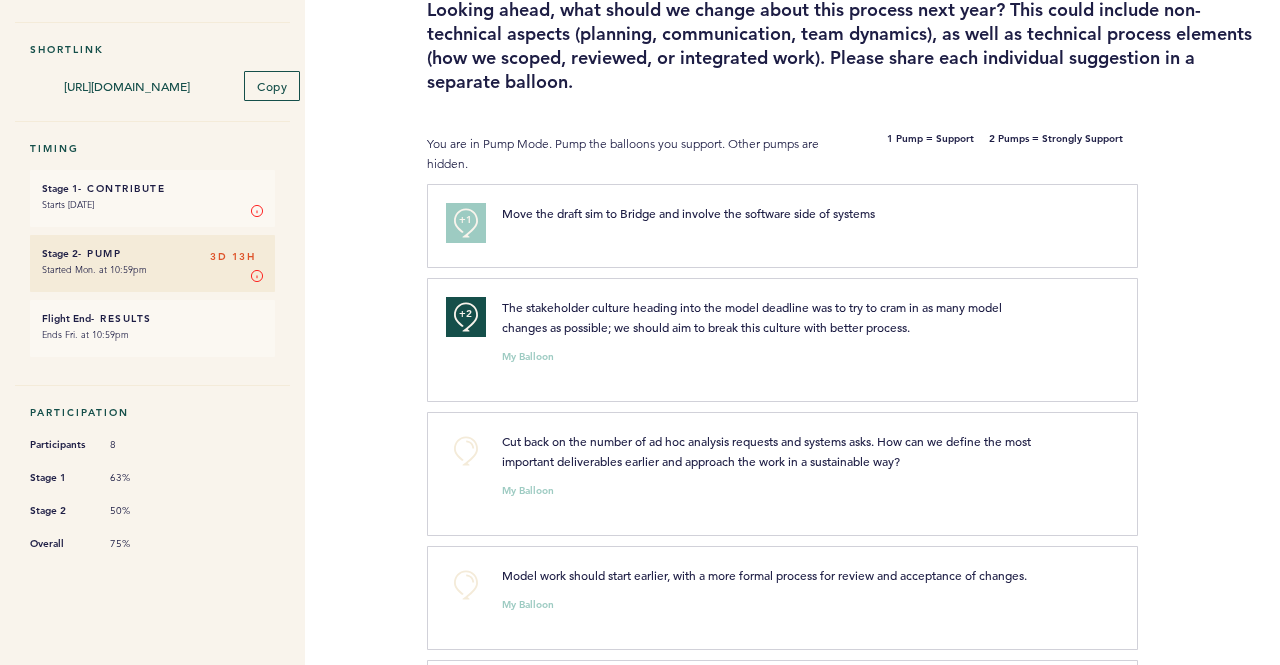 click on "Flight Acquisitions Team Draft Post-Mortem [PERSON_NAME] Shortlink [URL][DOMAIN_NAME]  Copy  Timing Stage 1  - Contribute   3D 13H   Starts [DATE]  Stage 1  In Stage 1, you can contribute your ideas, feedback, or information. Submit as many "balloons" (responses, to the question above) as you want here. Try to only submit one idea per balloon!   When you are ready, you can toggle on collaborate mode to reveal and start commenting on other contributors' balloons.  Learn More Stage 2  - Pump   3D 13H   Started Mon. at 10:59pm  Stage 2  In Stage 2, you vote on the responses by pumping the balloons that you like or support.   Click once for balloons you support/like and twice for your top choices.  Learn More Flight End  - Results  3D 13H  Ends Fri. at 10:59pm  Participation Participants 8 Stage 1 63% Stage 2 50% Overall 75%  Question 5 of 5   1   2   3   4   5   You are in Pump Mode. Pump the balloons you support. Other pumps are hidden.  1 Pump = Support 2 Pumps = Strongly Support +1  clear  +2" at bounding box center [640, 163] 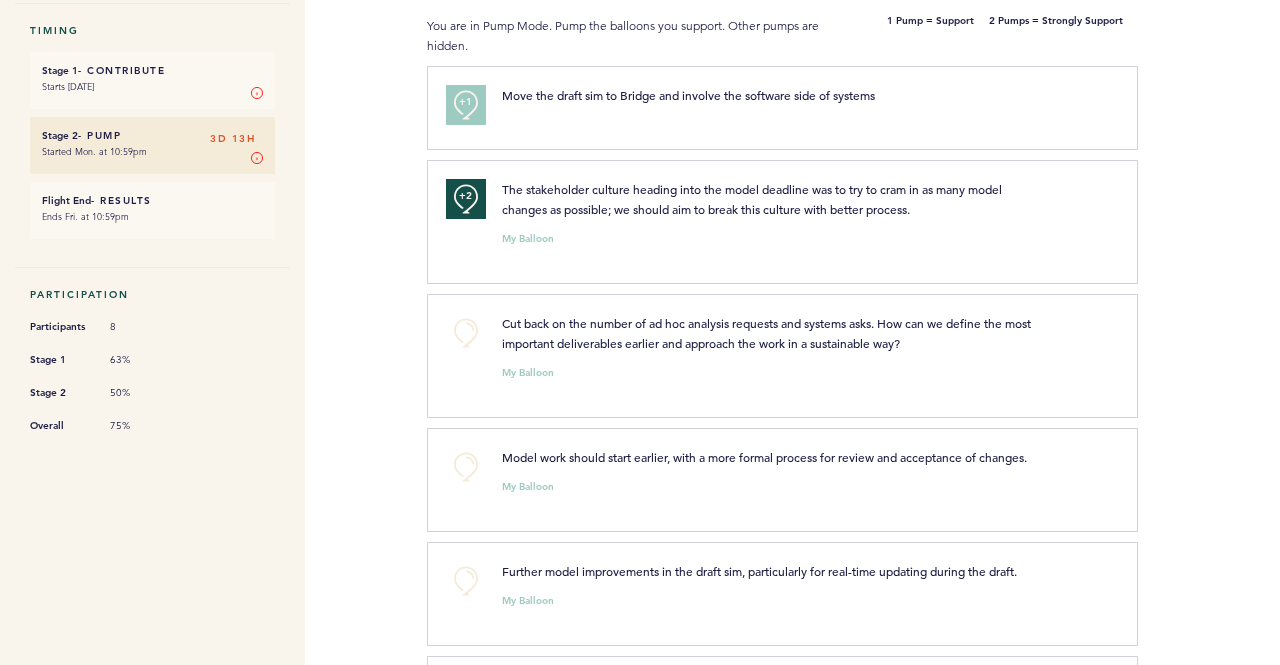 scroll, scrollTop: 400, scrollLeft: 0, axis: vertical 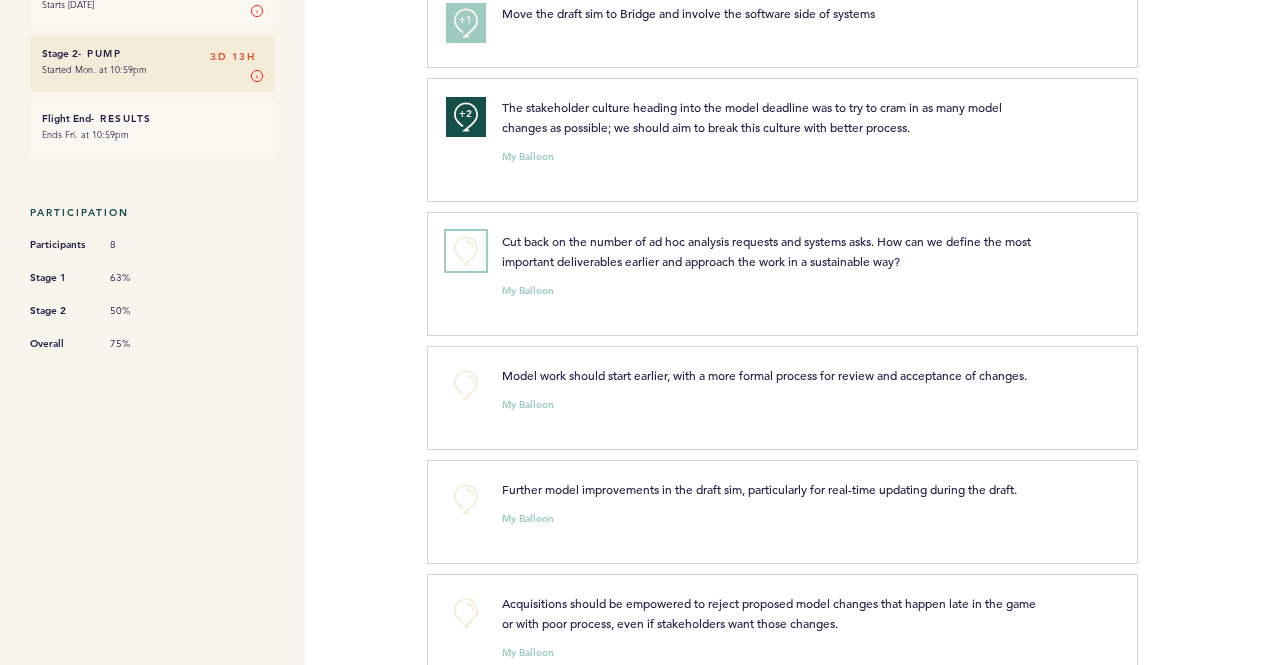 click on "+0" at bounding box center [466, 251] 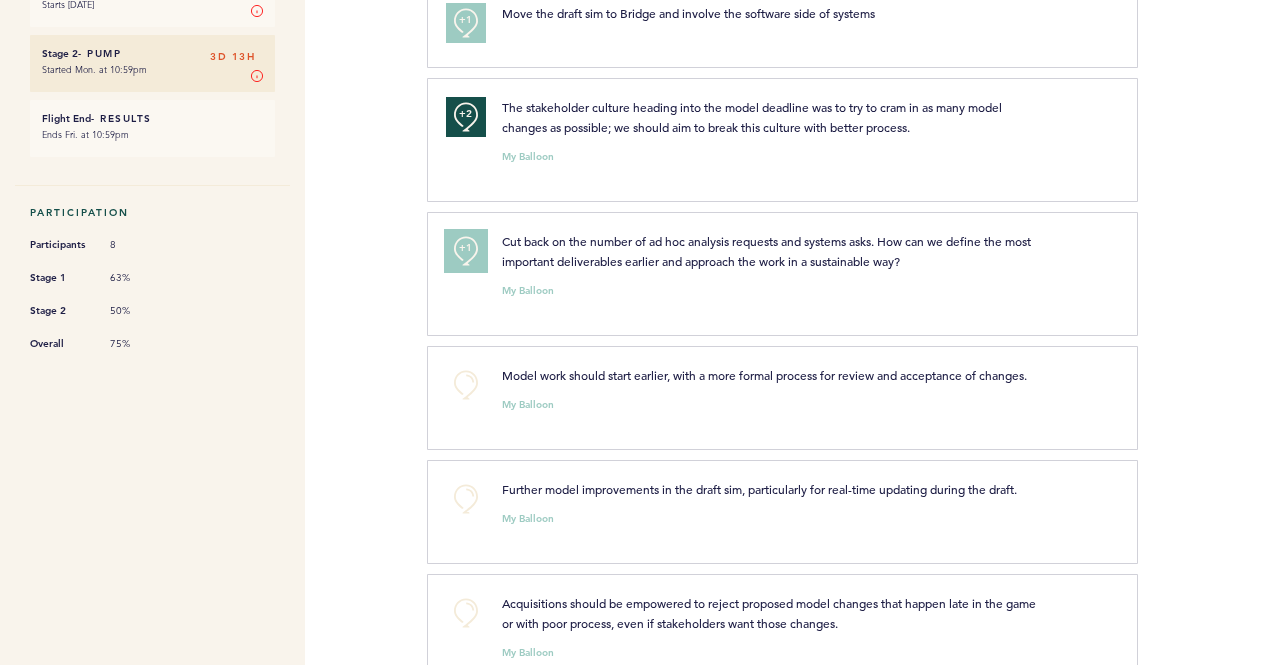 click on "+1" at bounding box center [466, 251] 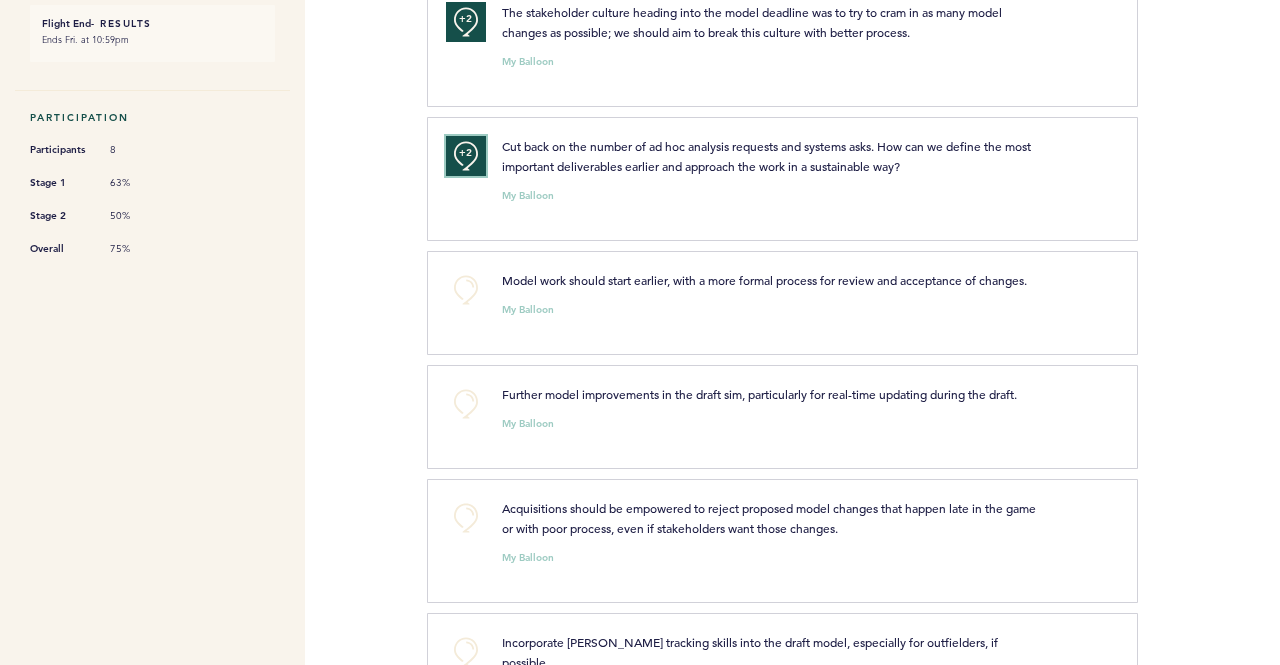 scroll, scrollTop: 600, scrollLeft: 0, axis: vertical 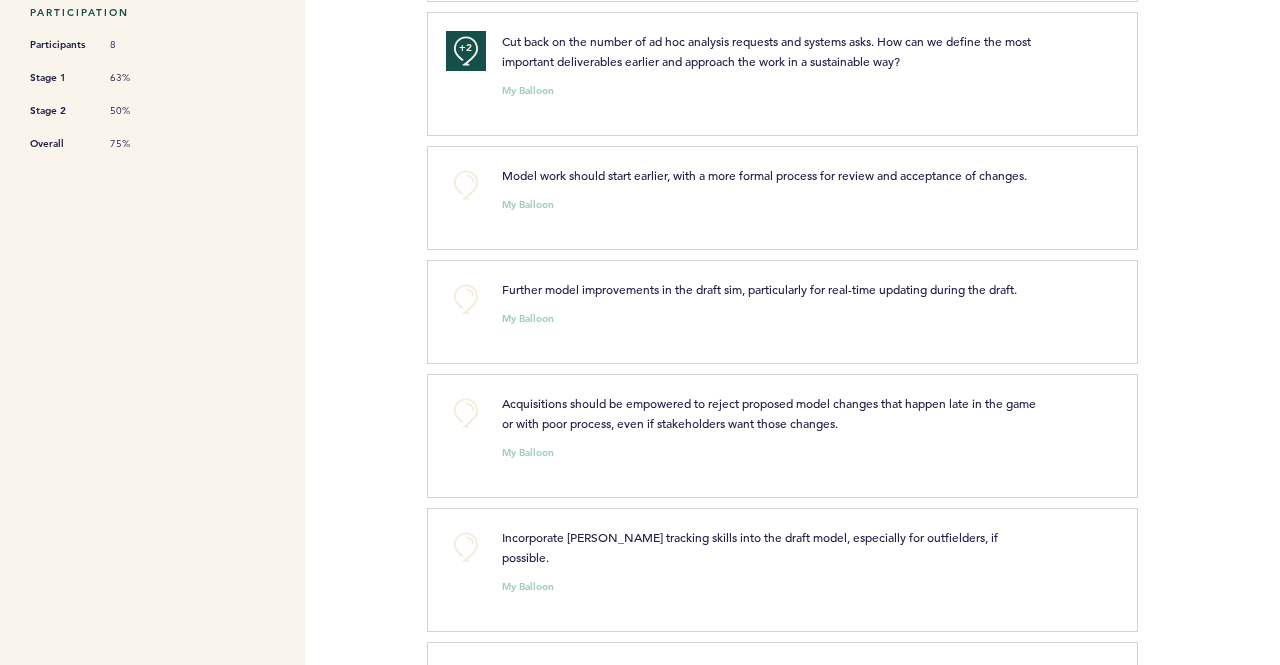 click on "+0" at bounding box center [459, 195] 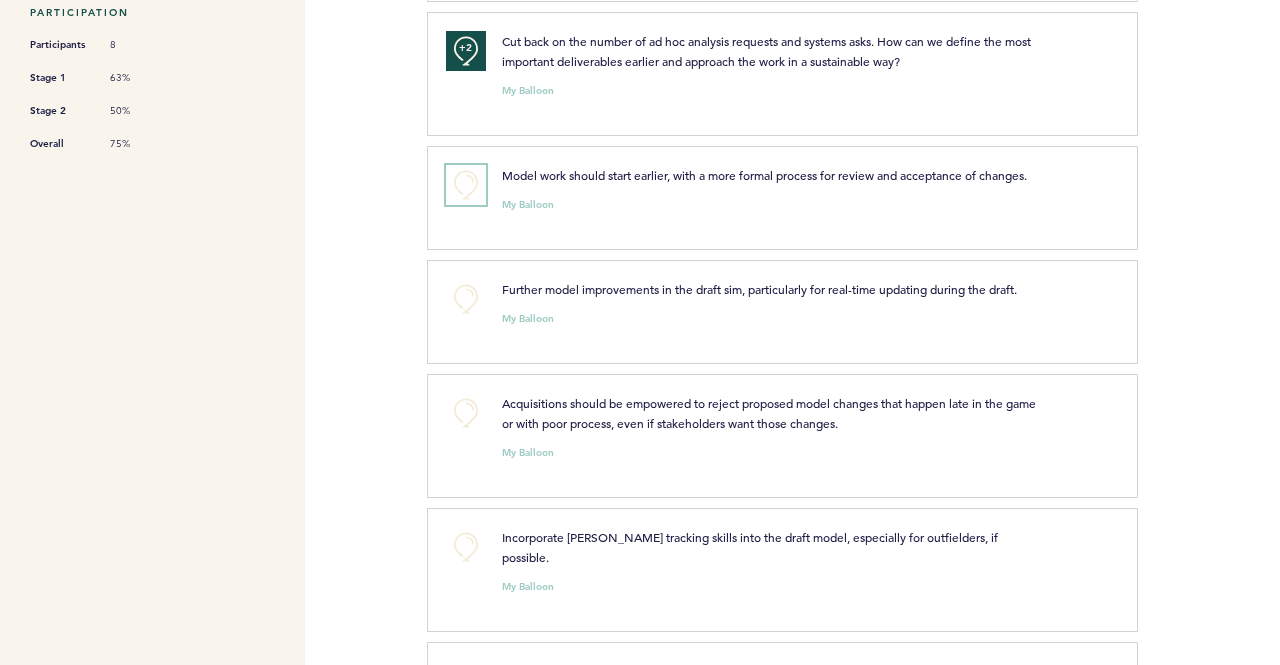 click on "+0" at bounding box center [466, 185] 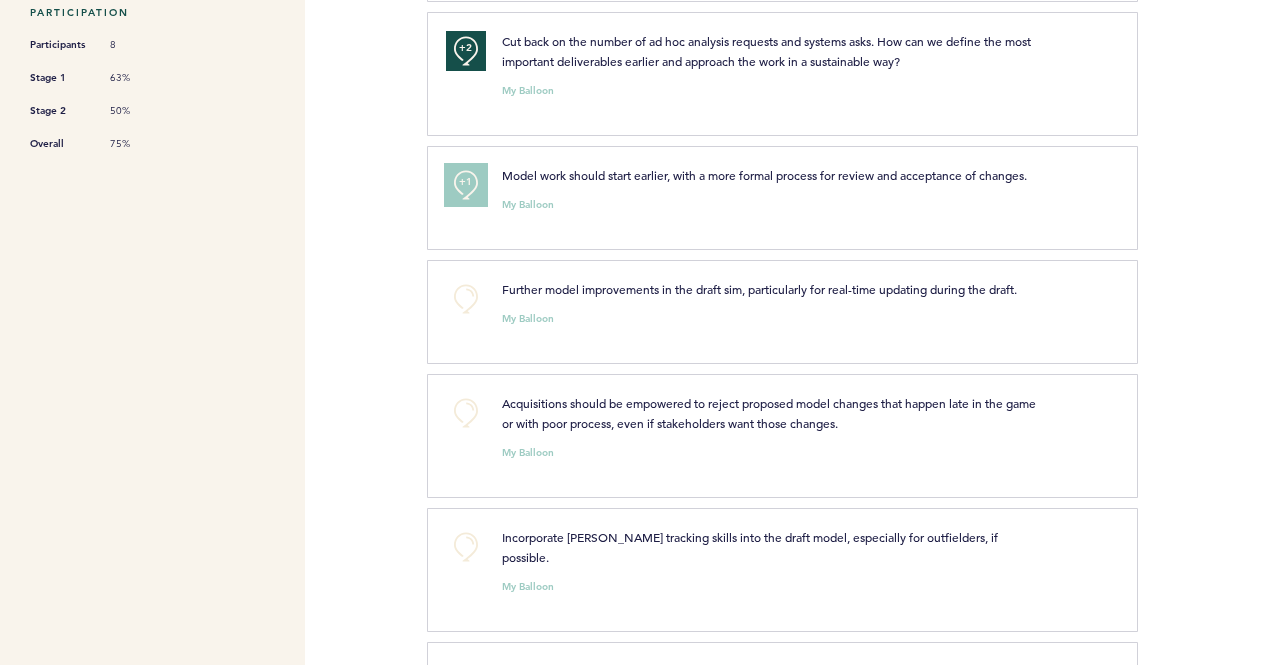 scroll, scrollTop: 700, scrollLeft: 0, axis: vertical 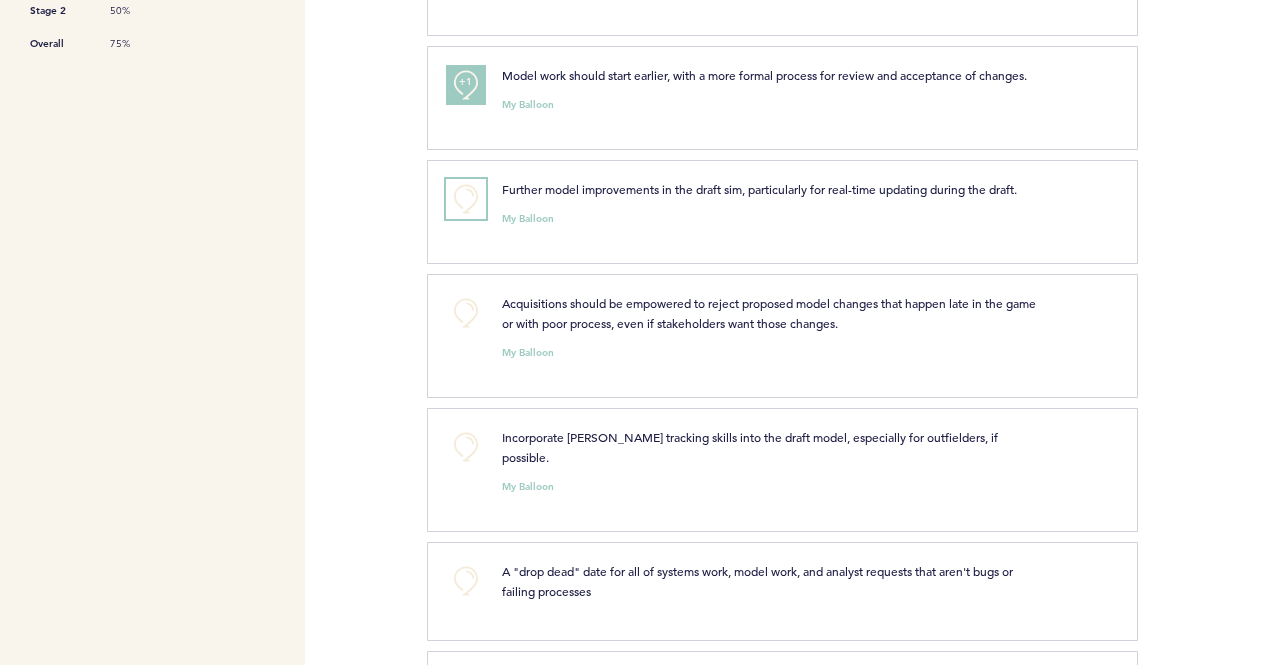 click on "+0" at bounding box center (466, 199) 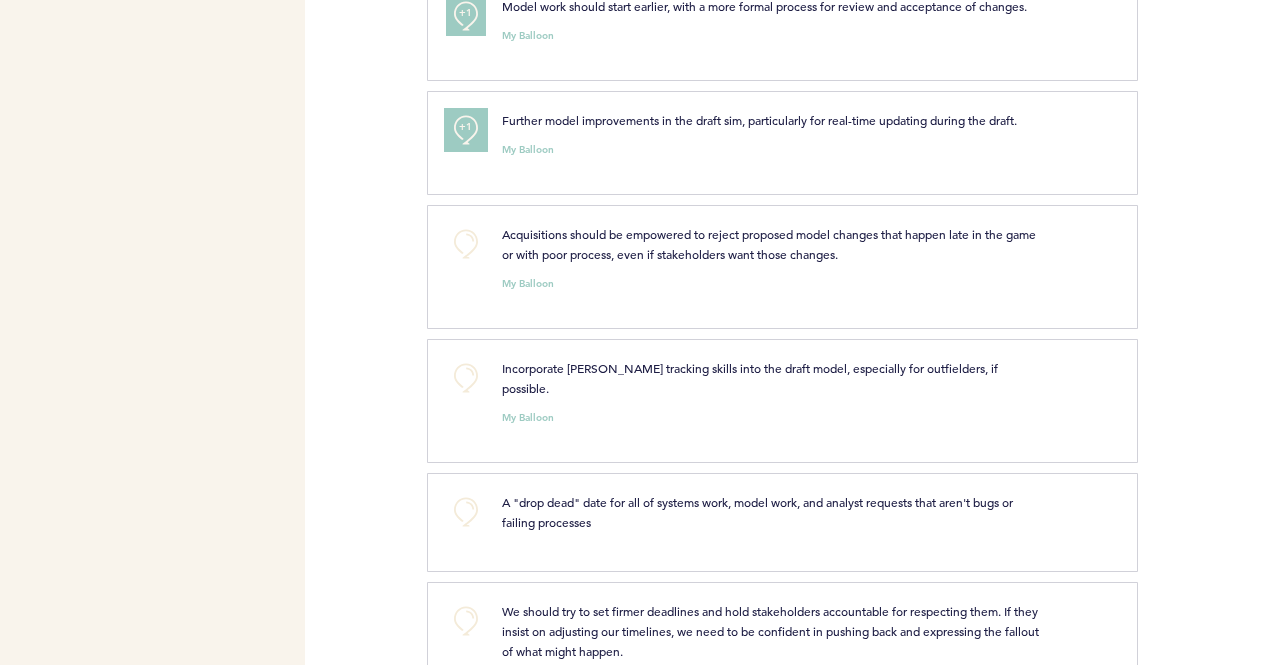 scroll, scrollTop: 800, scrollLeft: 0, axis: vertical 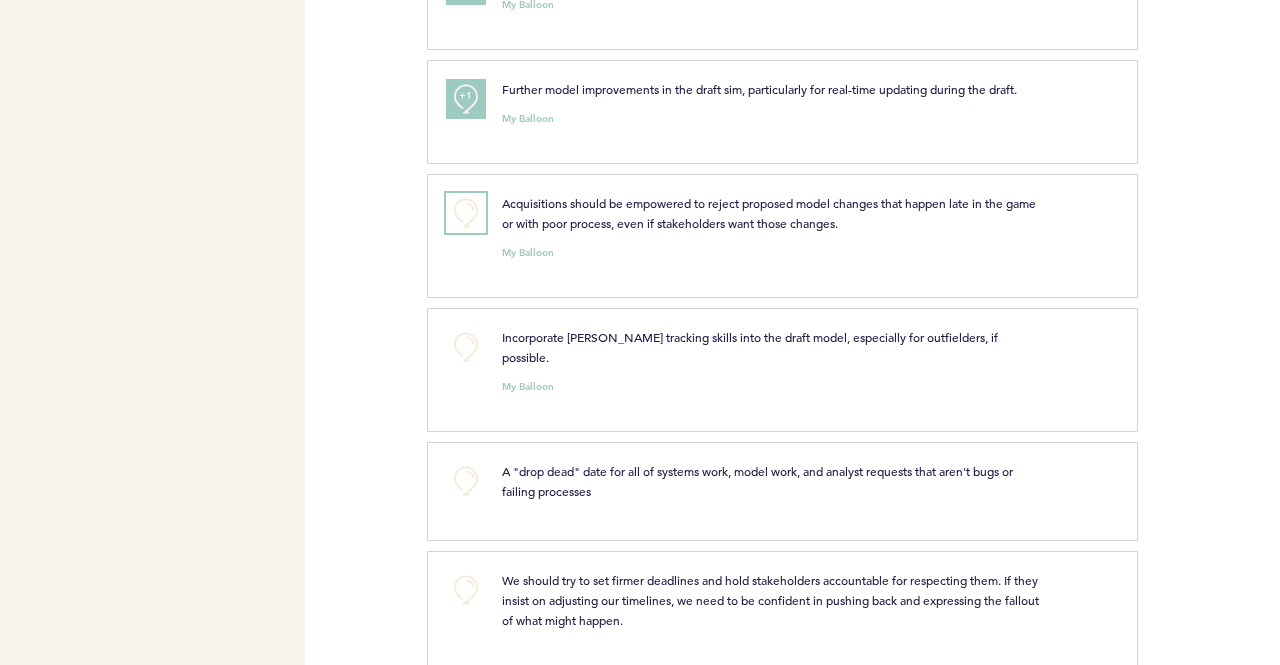 click on "+0" at bounding box center (466, 213) 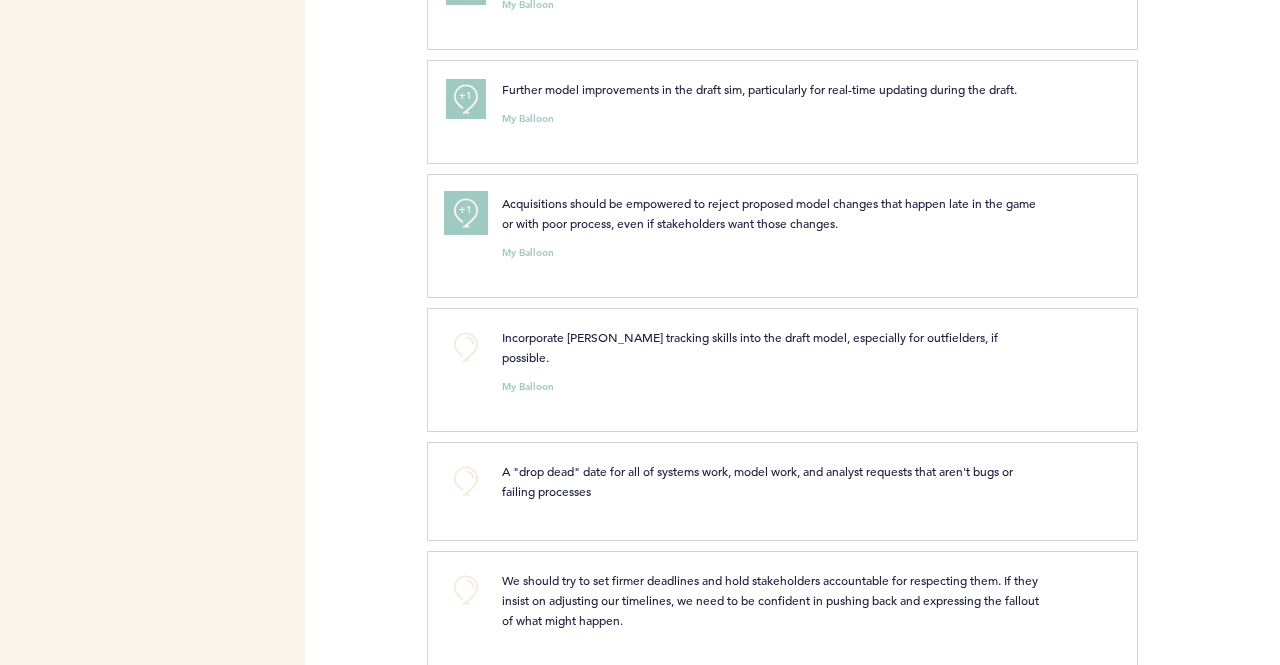 scroll, scrollTop: 1000, scrollLeft: 0, axis: vertical 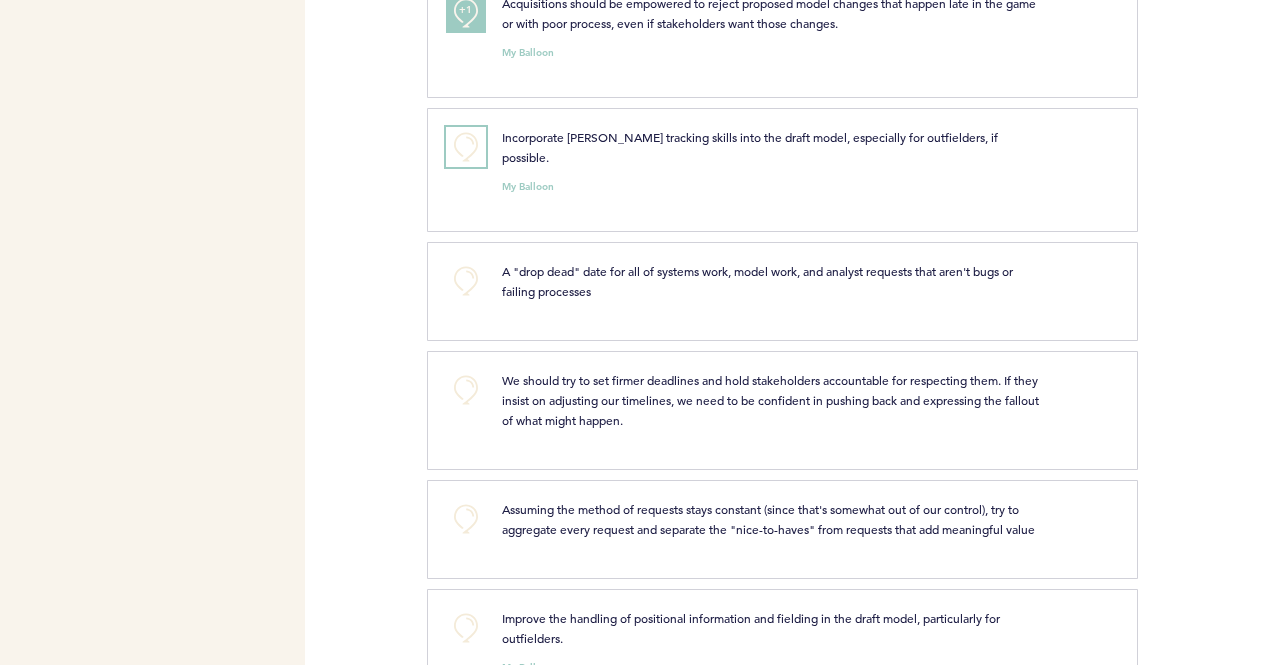click on "+0" at bounding box center [466, 147] 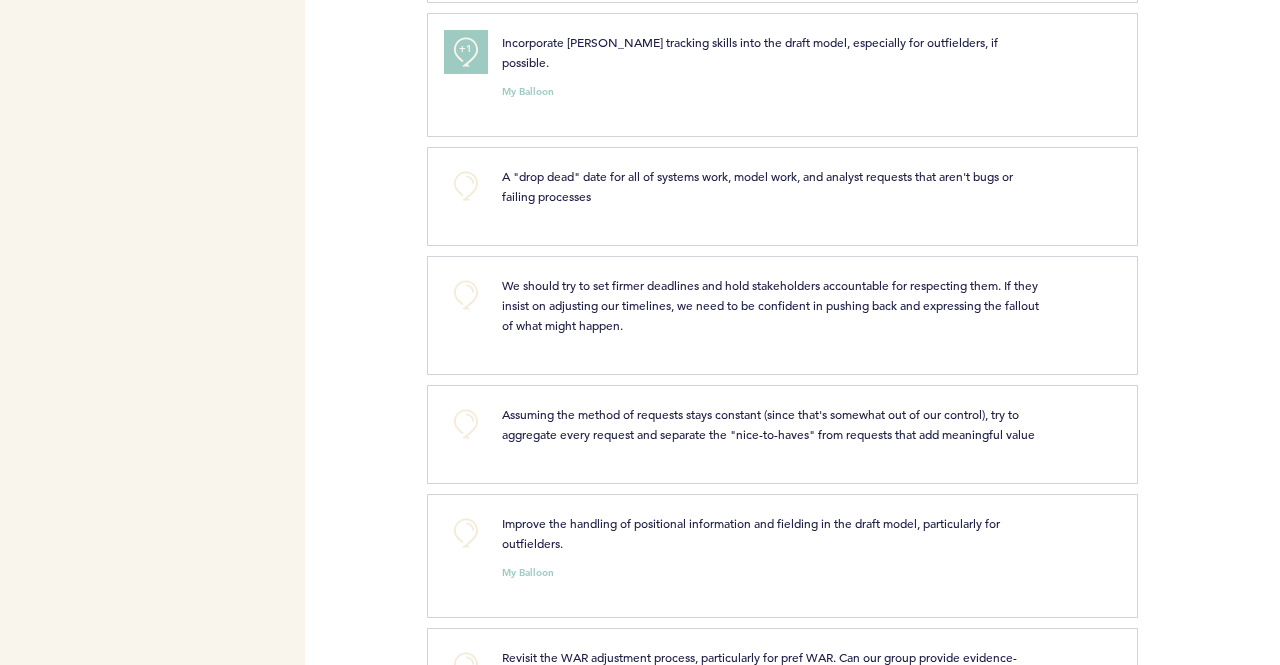 scroll, scrollTop: 1100, scrollLeft: 0, axis: vertical 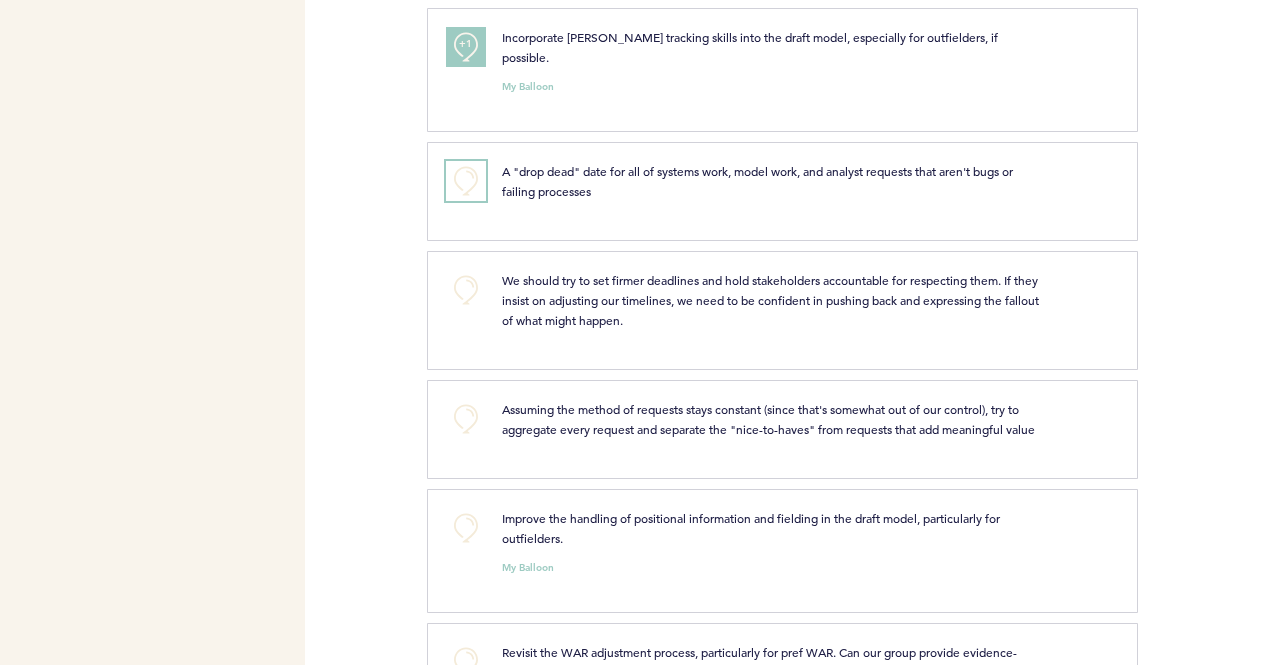 click on "+0" at bounding box center [466, 181] 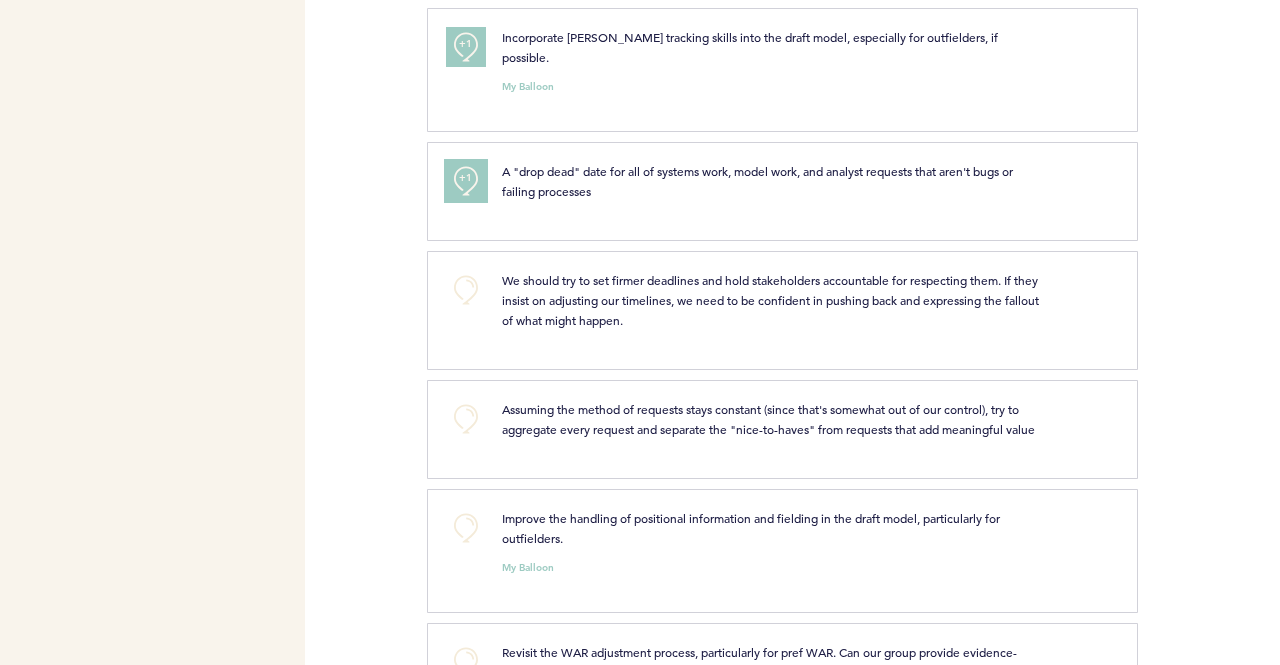 click on "+1" at bounding box center [466, 181] 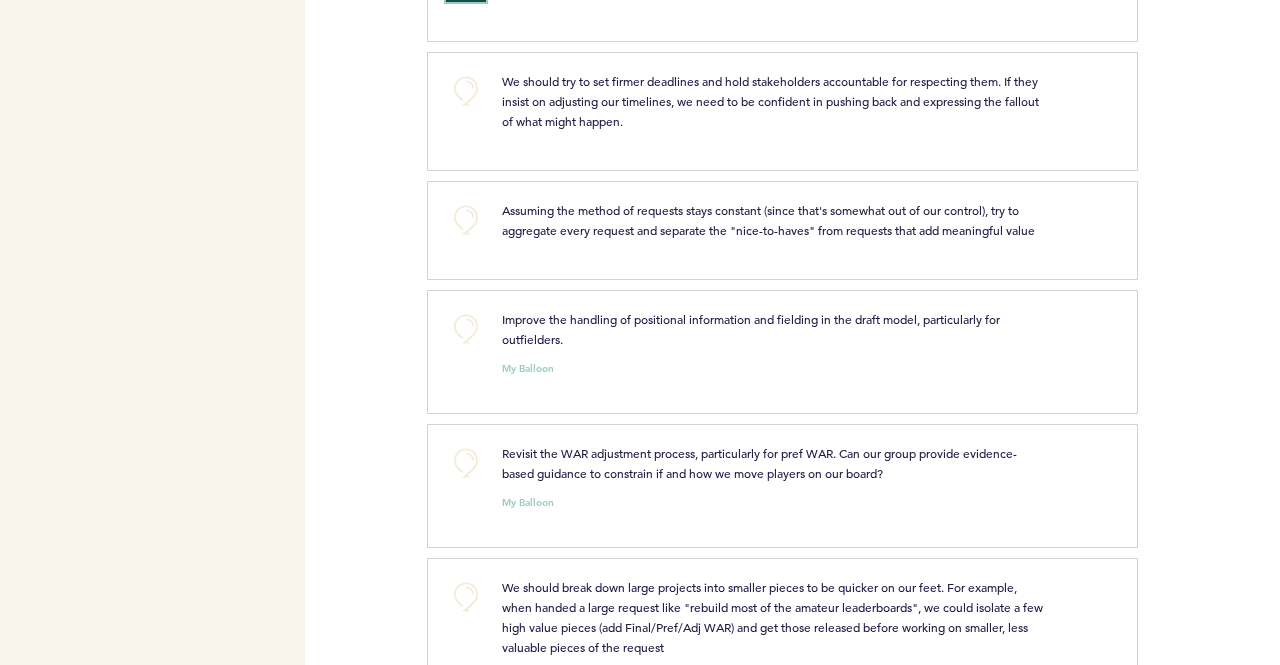 scroll, scrollTop: 1300, scrollLeft: 0, axis: vertical 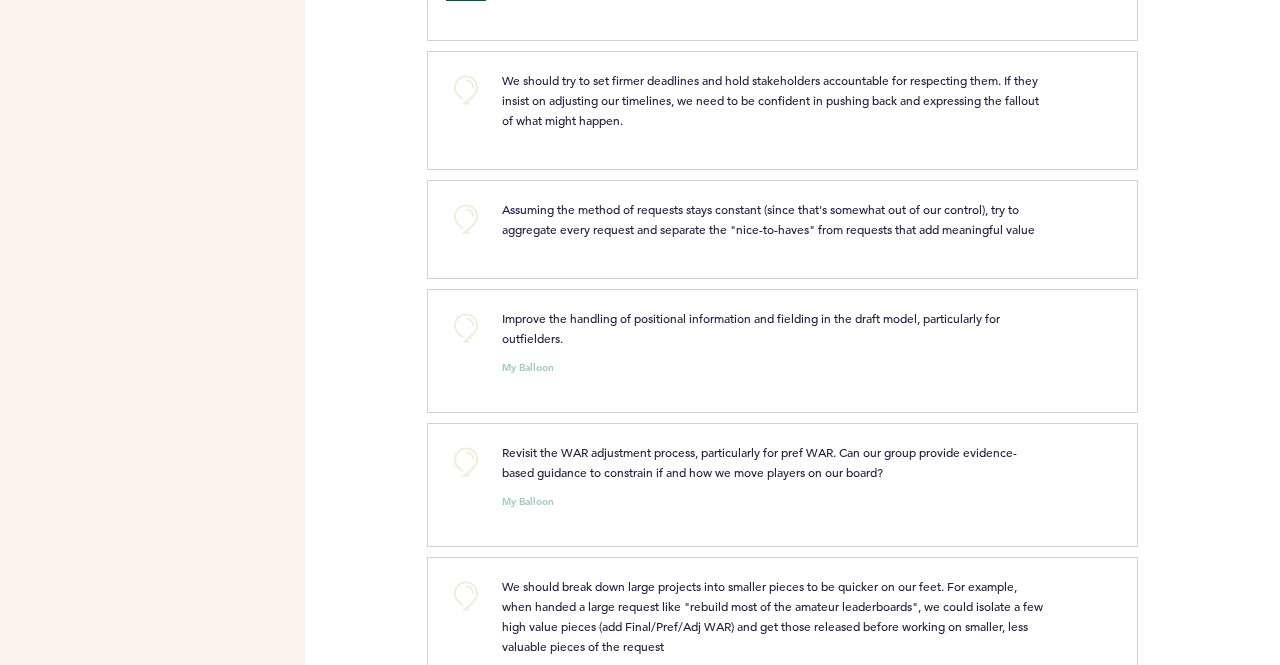 click on "+0" at bounding box center (459, 107) 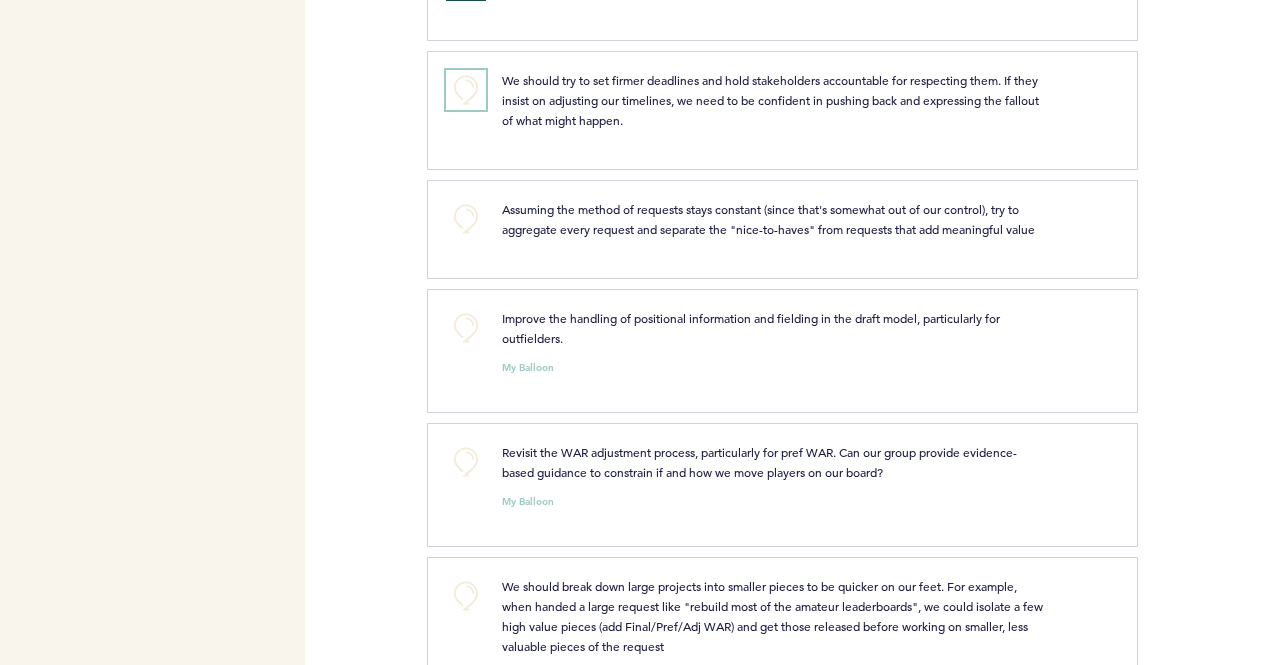click on "+0" at bounding box center [466, 90] 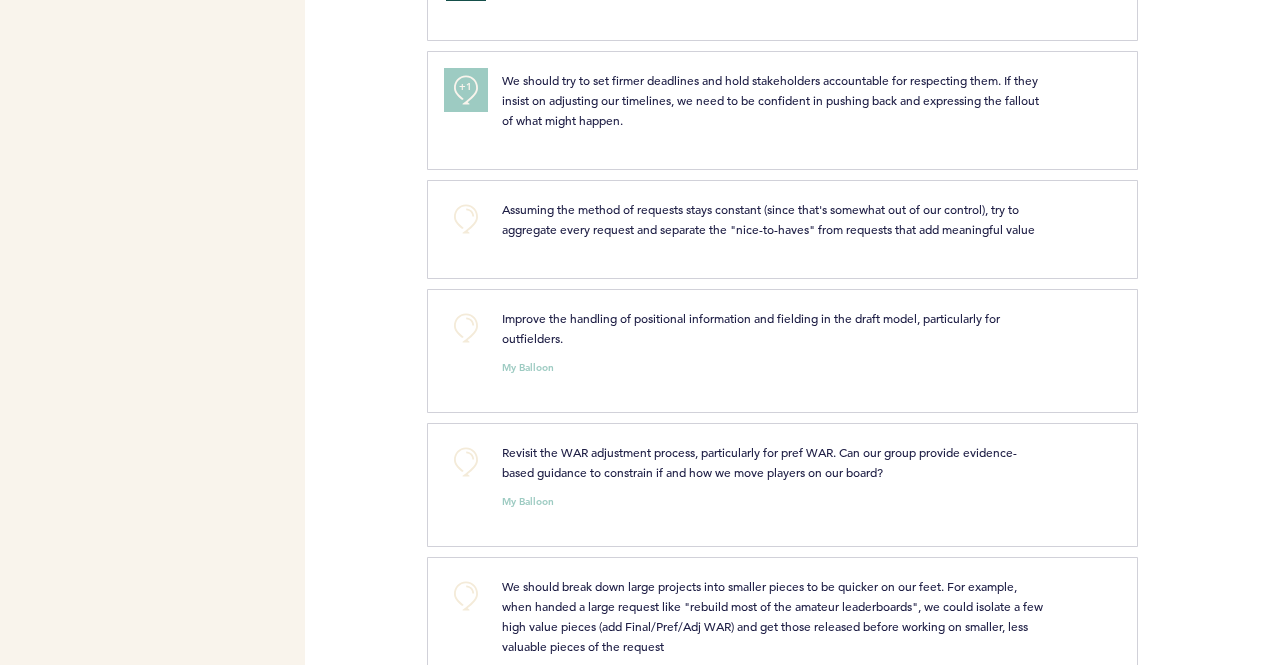 click on "+1" at bounding box center [466, 87] 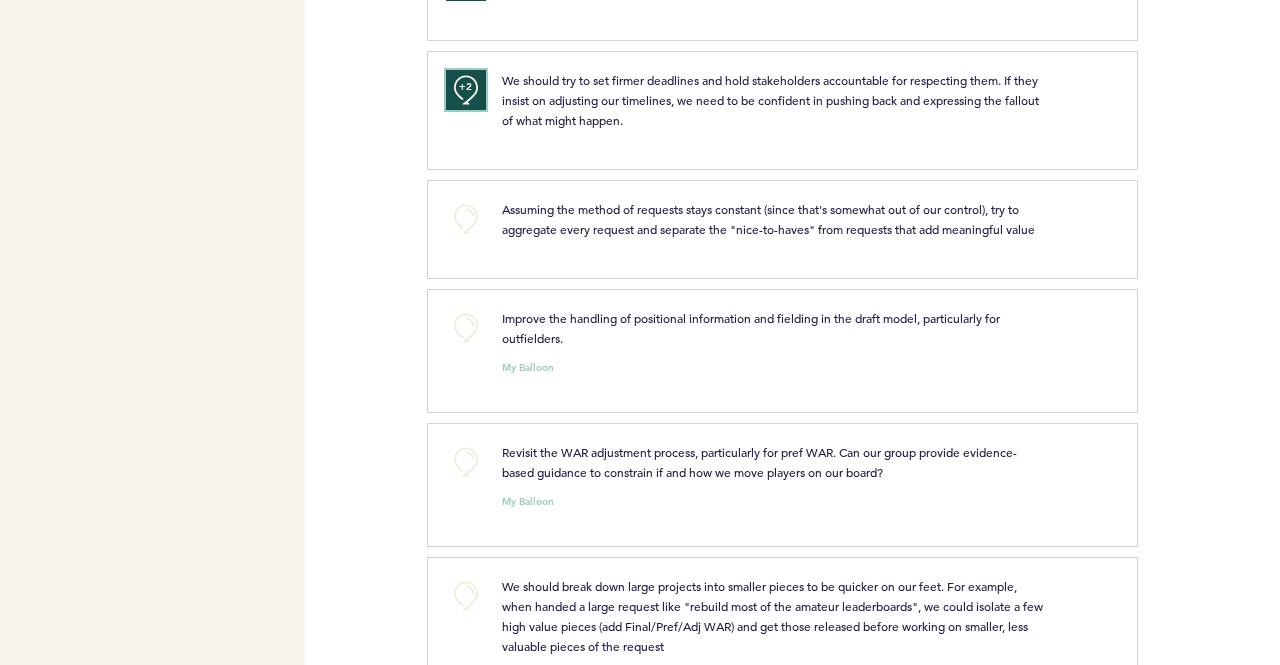 scroll, scrollTop: 1400, scrollLeft: 0, axis: vertical 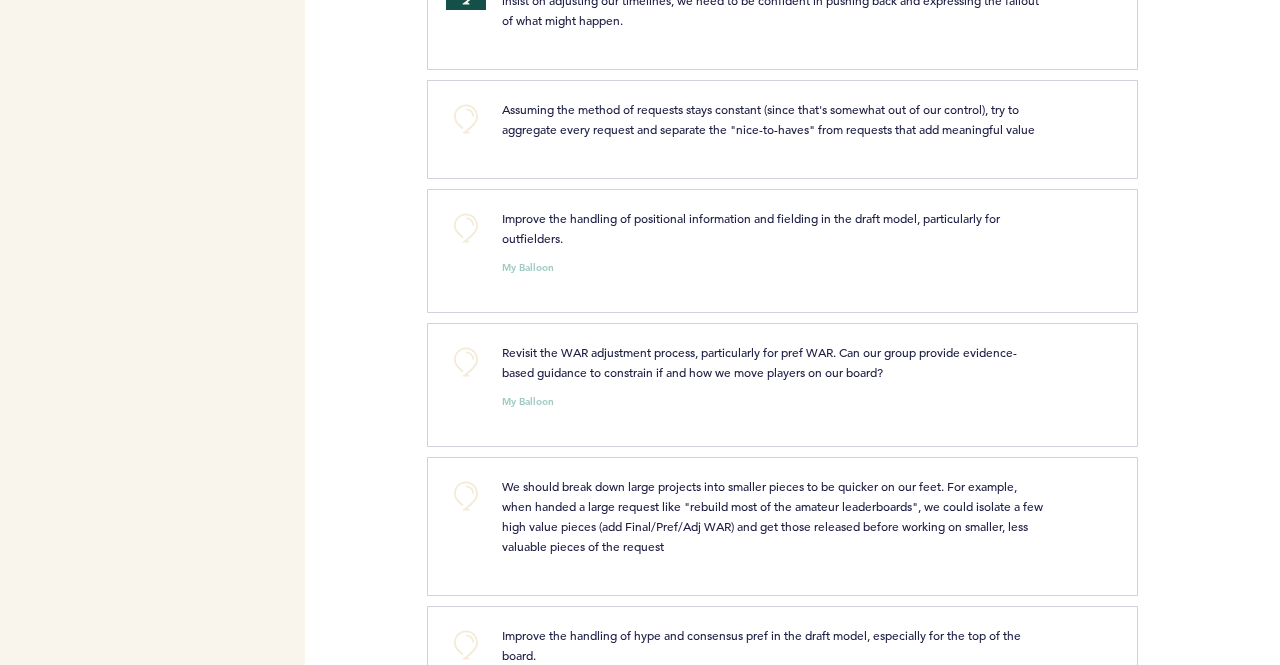 click on "Pirates  [PERSON_NAME][EMAIL_ADDRESS][PERSON_NAME][DOMAIN_NAME]   Team Domain: pirates   Notification Preferences   Help Center   Logout   Claim Your Account  Flight Acquisitions Team Draft Post-Mortem [PERSON_NAME] Shortlink [URL][DOMAIN_NAME]  Copy  Timing Stage 1  - Contribute   3D 13H   Starts [DATE]  Stage 1  In Stage 1, you can contribute your ideas, feedback, or information. Submit as many "balloons" (responses, to the question above) as you want here. Try to only submit one idea per balloon!   When you are ready, you can toggle on collaborate mode to reveal and start commenting on other contributors' balloons.  Learn More Stage 2  - Pump   3D 13H   Started Mon. at 10:59pm  Stage 2  In Stage 2, you vote on the responses by pumping the balloons that you like or support.   Click once for balloons you support/like and twice for your top choices.  Learn More Flight End  - Results  3D 13H  Ends Fri. at 10:59pm  Participation Participants 8 Stage 1 63% Stage 2 50% Overall 75%  Question 5 of 5   1   2   3   4   5  +1 +2 +2" at bounding box center (640, 332) 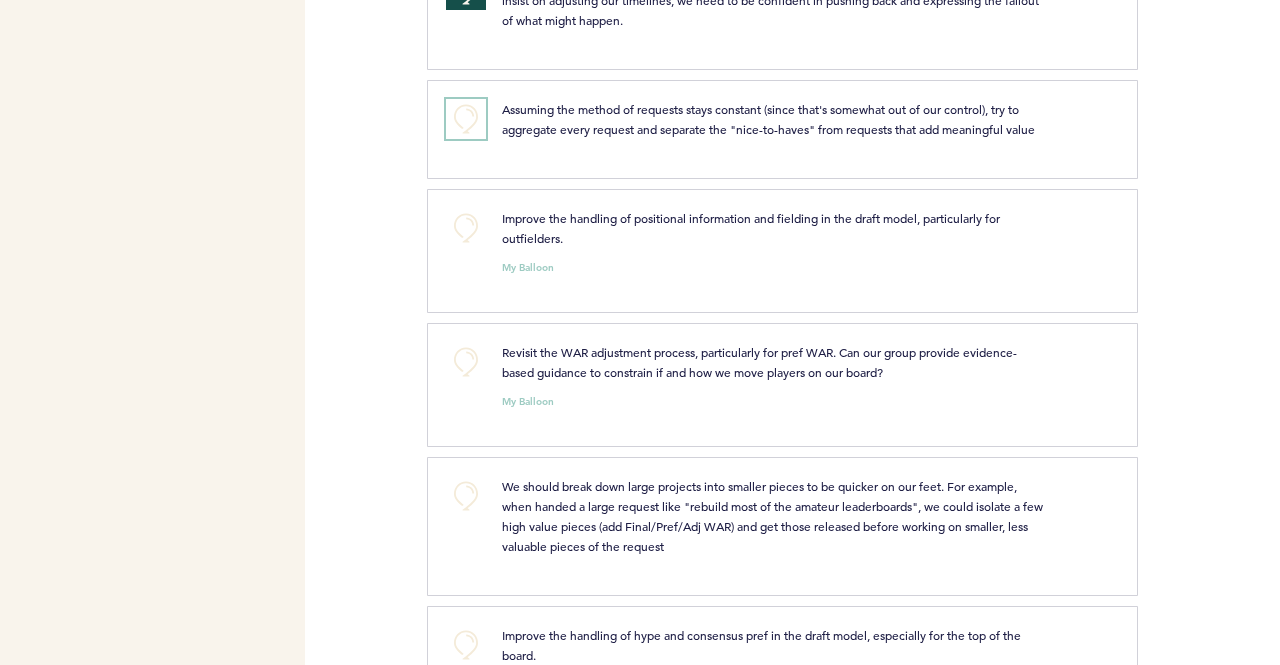 click on "+0" at bounding box center [466, 119] 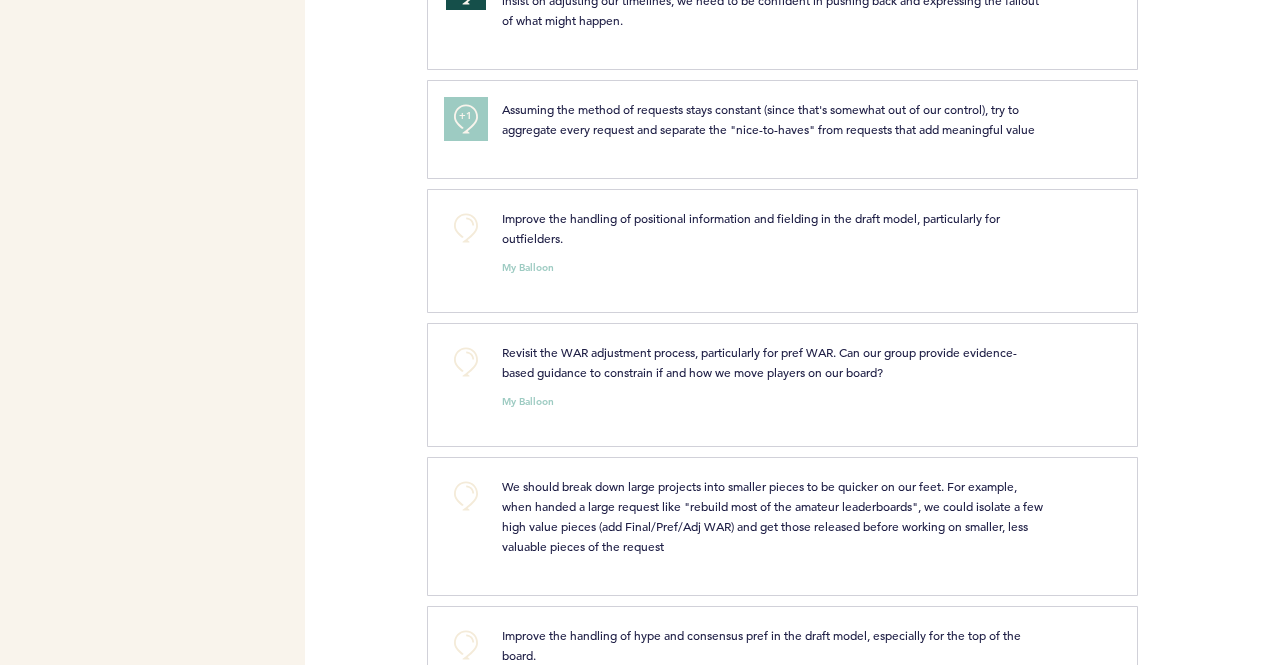 scroll, scrollTop: 1500, scrollLeft: 0, axis: vertical 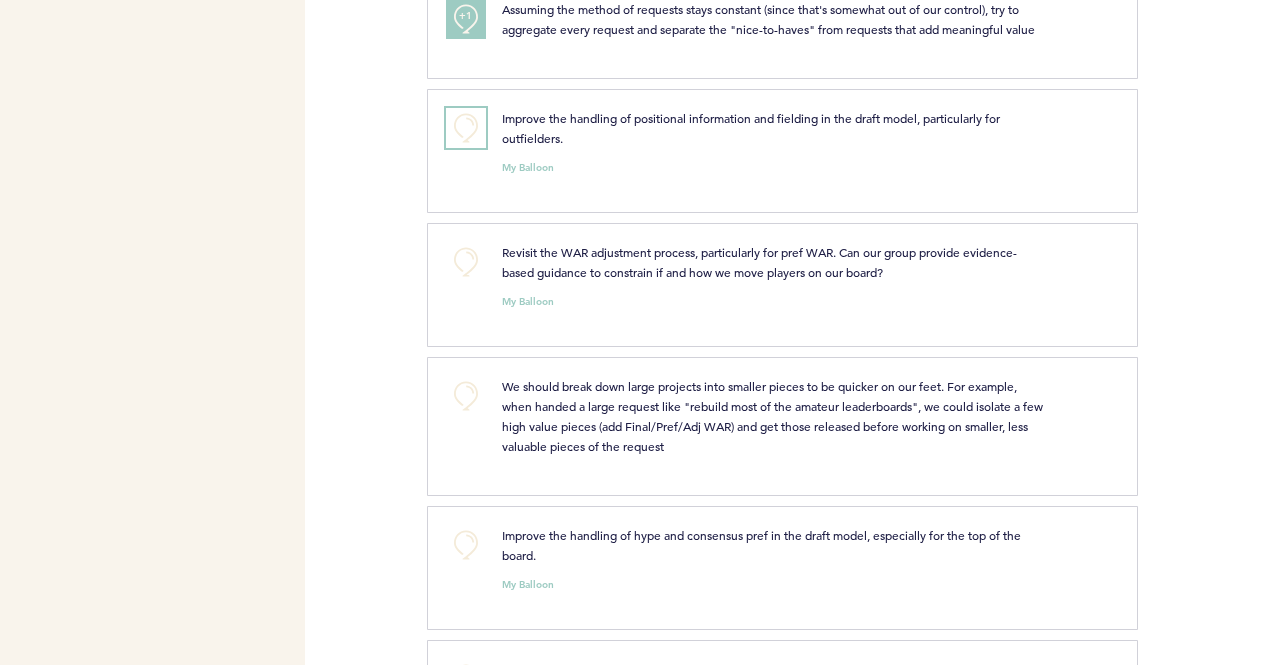click on "+0" at bounding box center (466, 128) 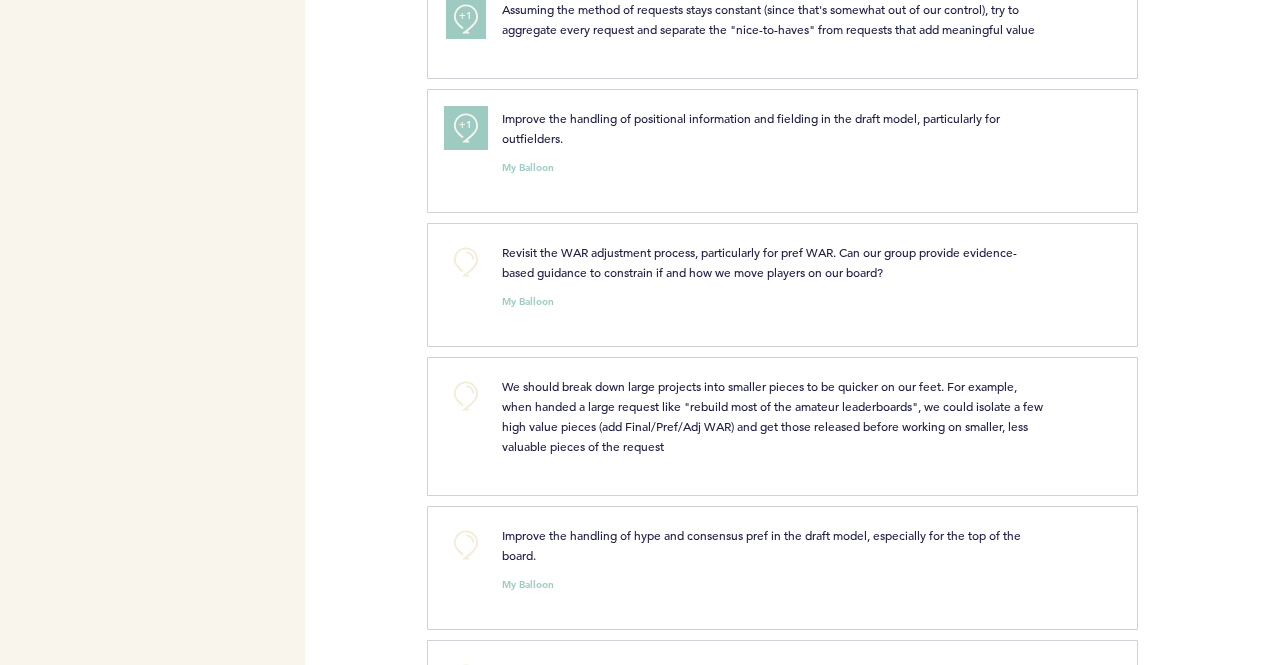 click on "+1" at bounding box center [466, 128] 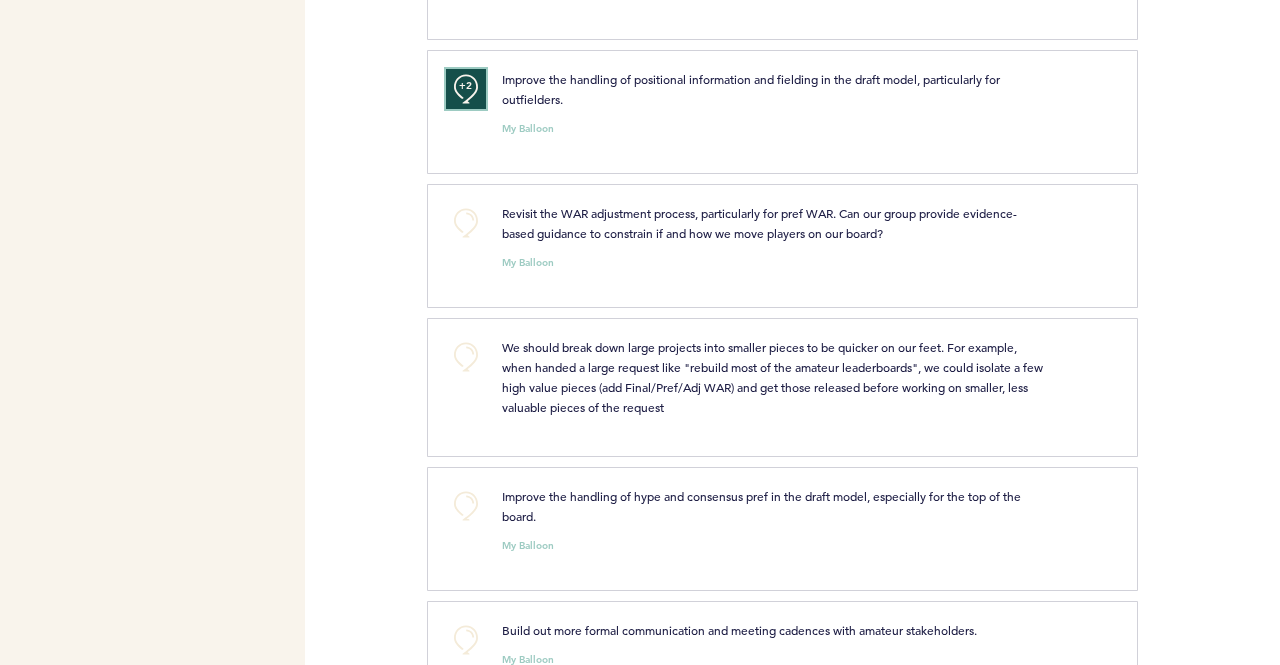 scroll, scrollTop: 1600, scrollLeft: 0, axis: vertical 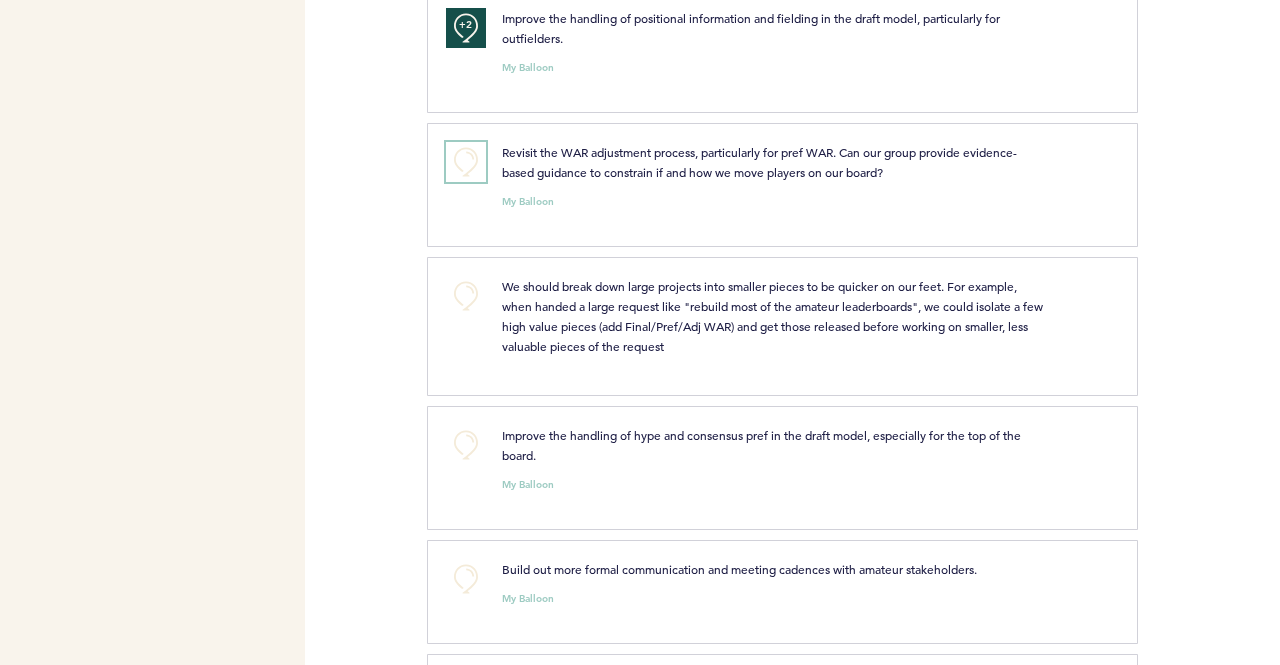 click on "+0" at bounding box center [466, 162] 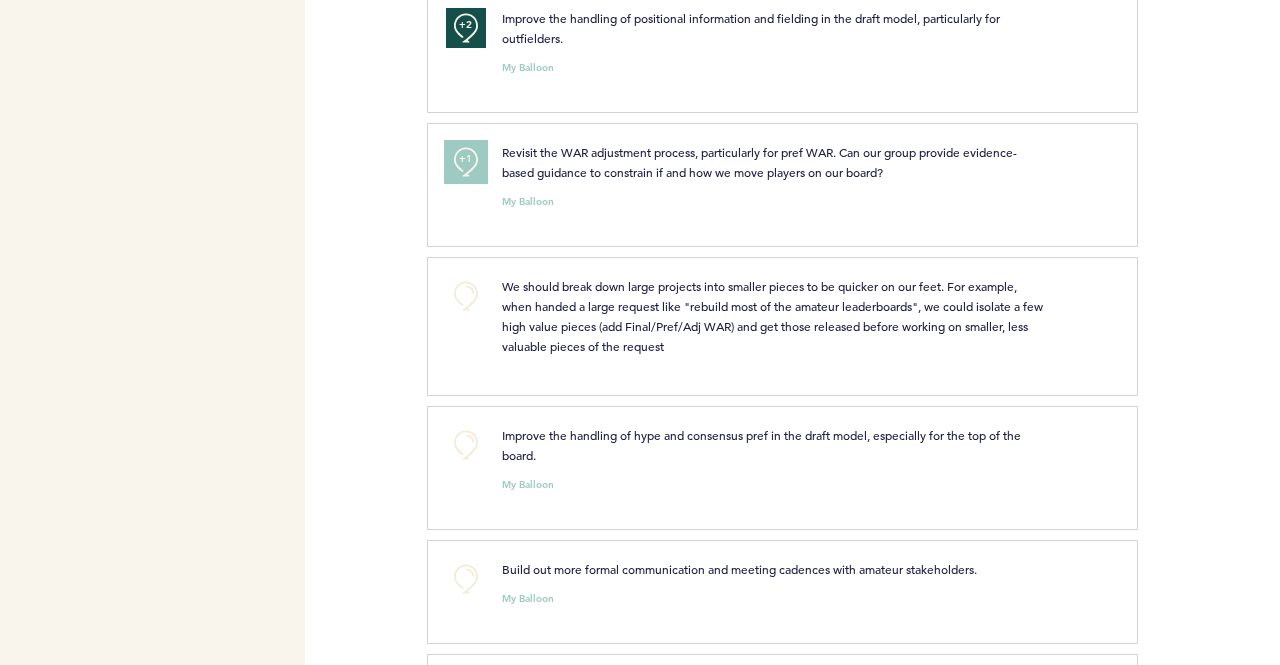 click on "+1" at bounding box center (466, 162) 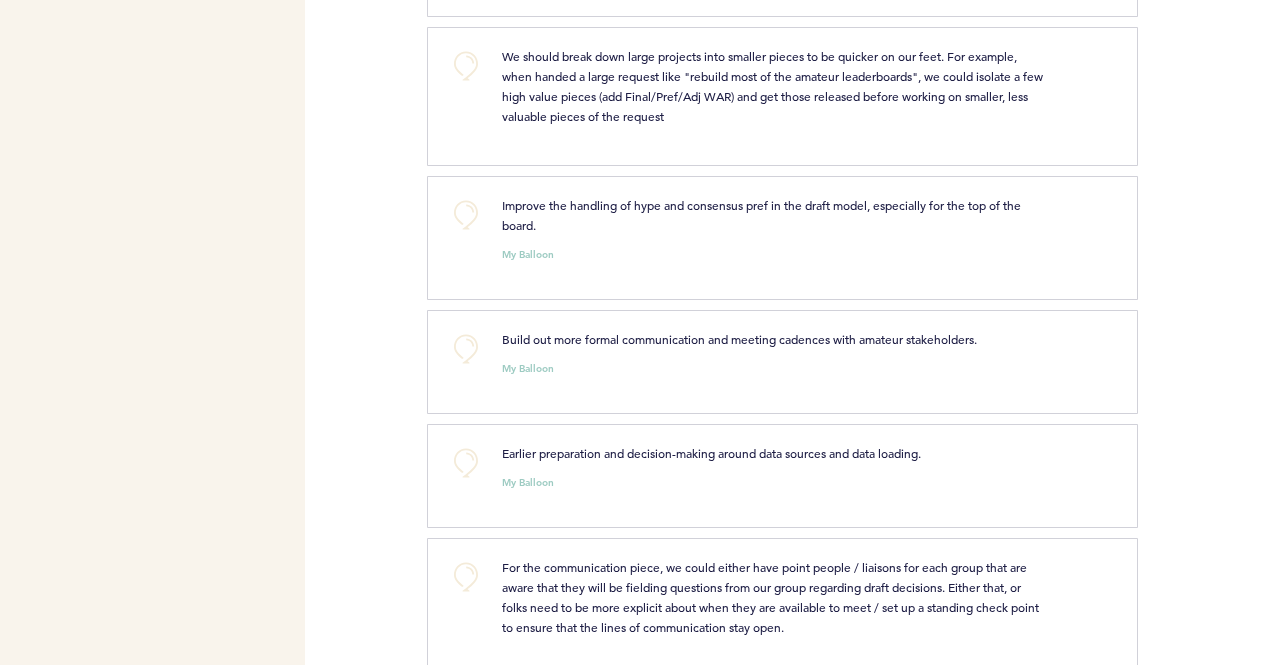 scroll, scrollTop: 1800, scrollLeft: 0, axis: vertical 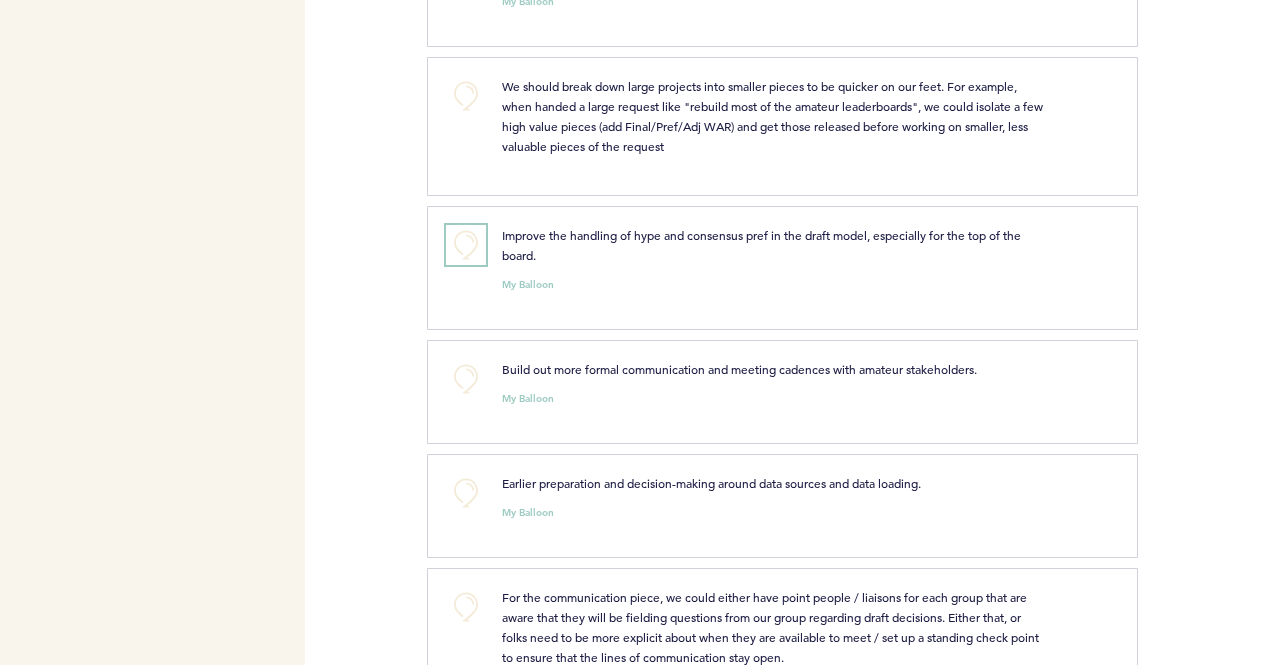 click on "+0" at bounding box center [466, 245] 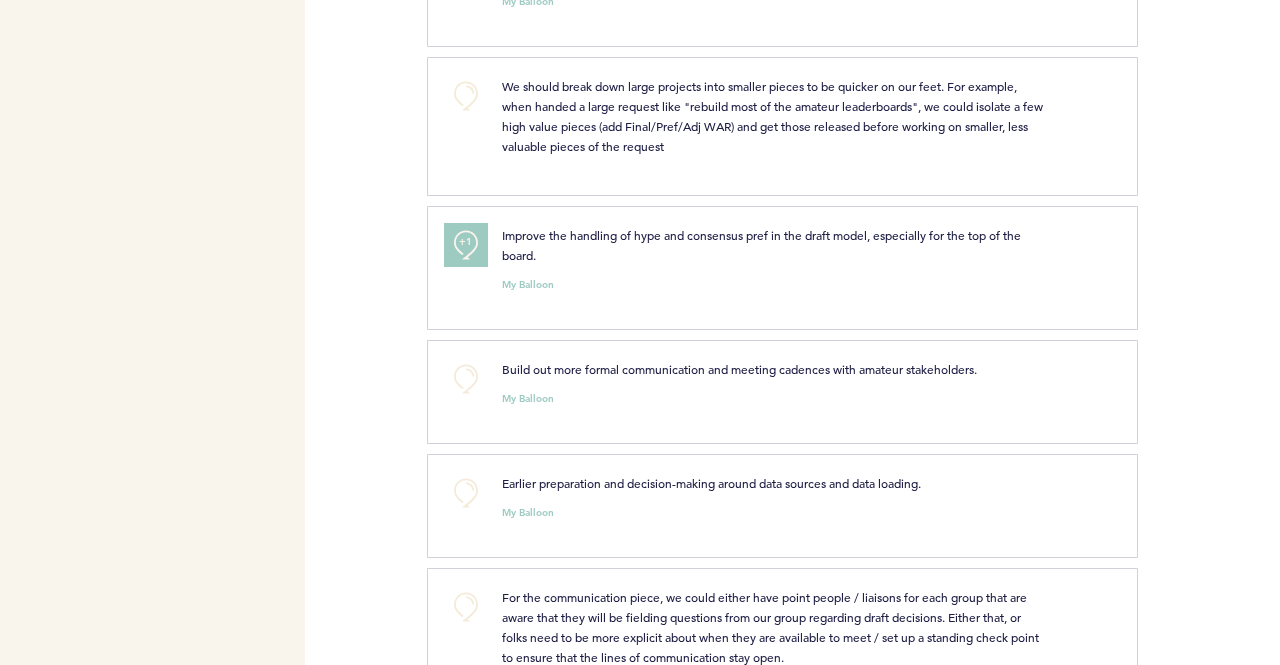 click on "+1" at bounding box center [466, 245] 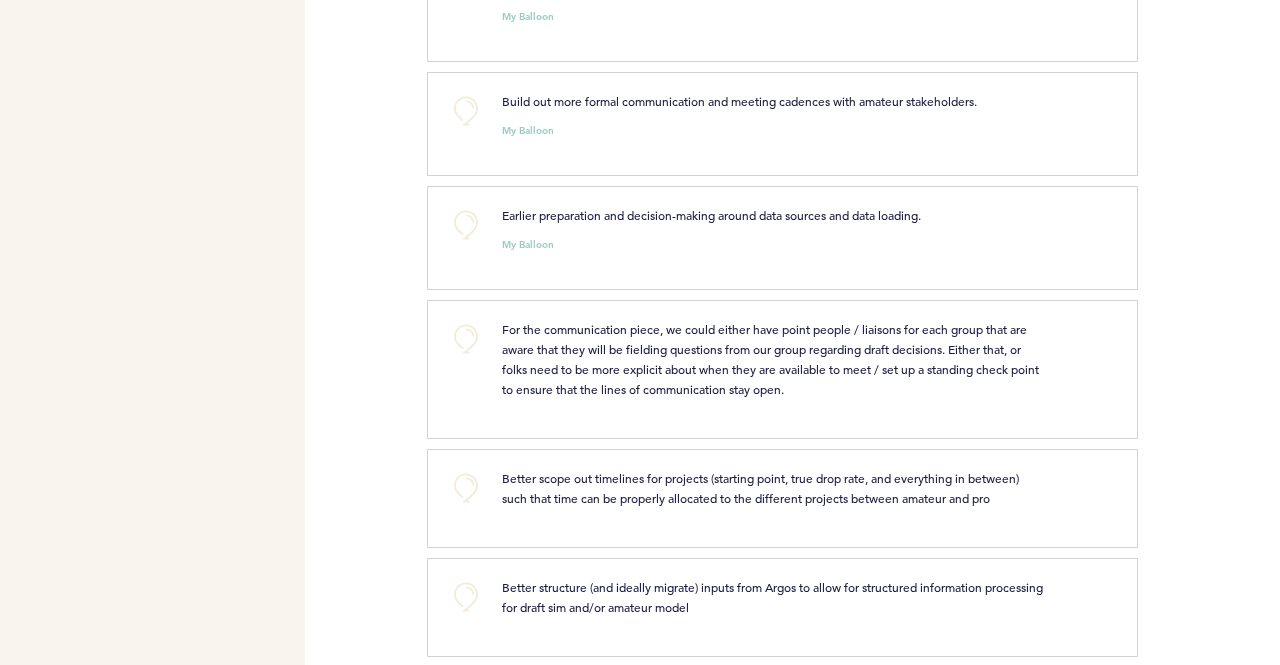 scroll, scrollTop: 2100, scrollLeft: 0, axis: vertical 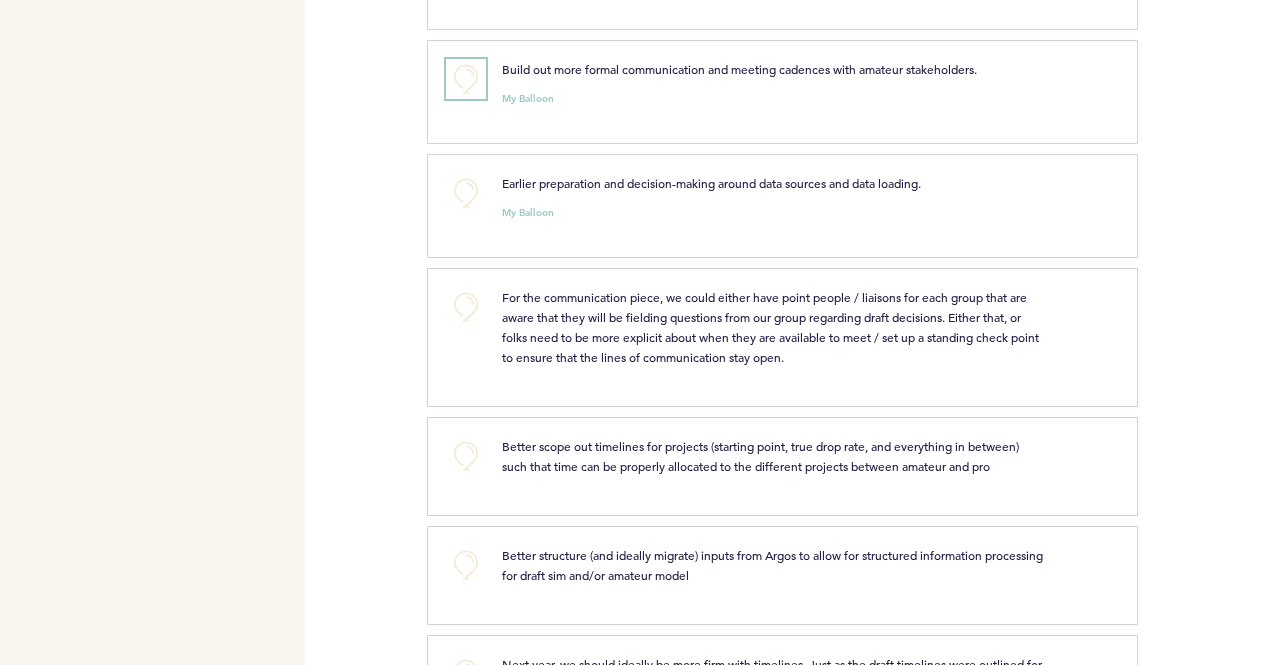 click on "+0" at bounding box center (466, 79) 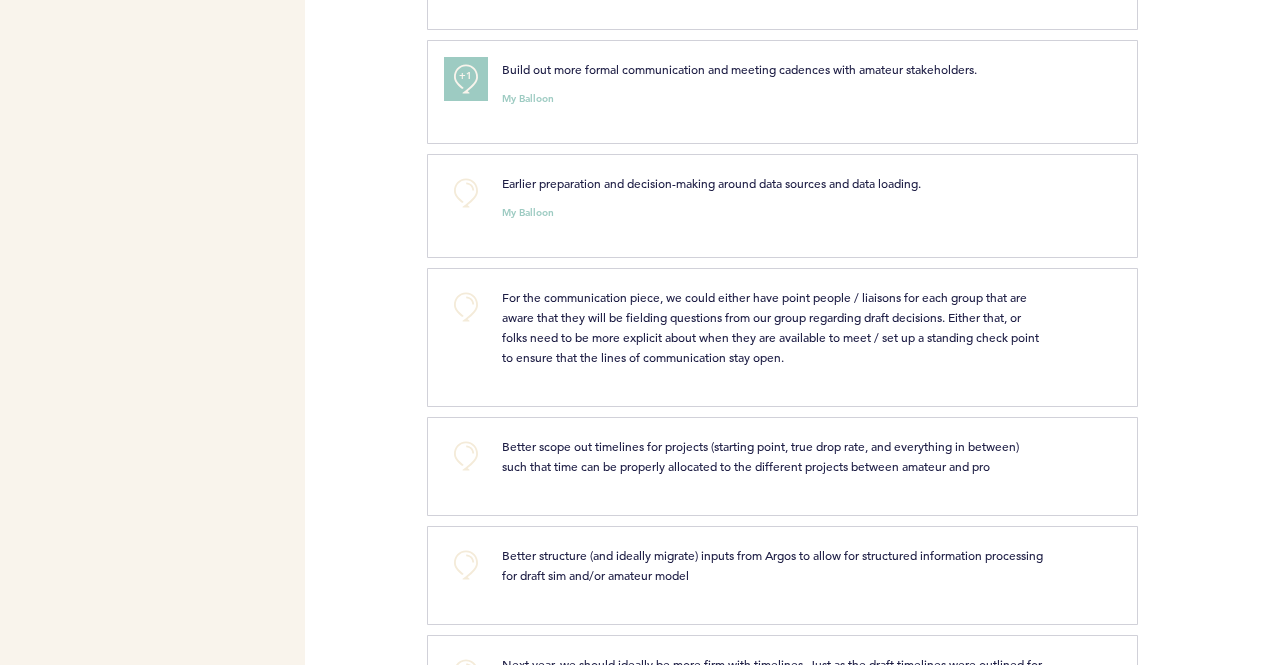 click on "+1" at bounding box center [466, 79] 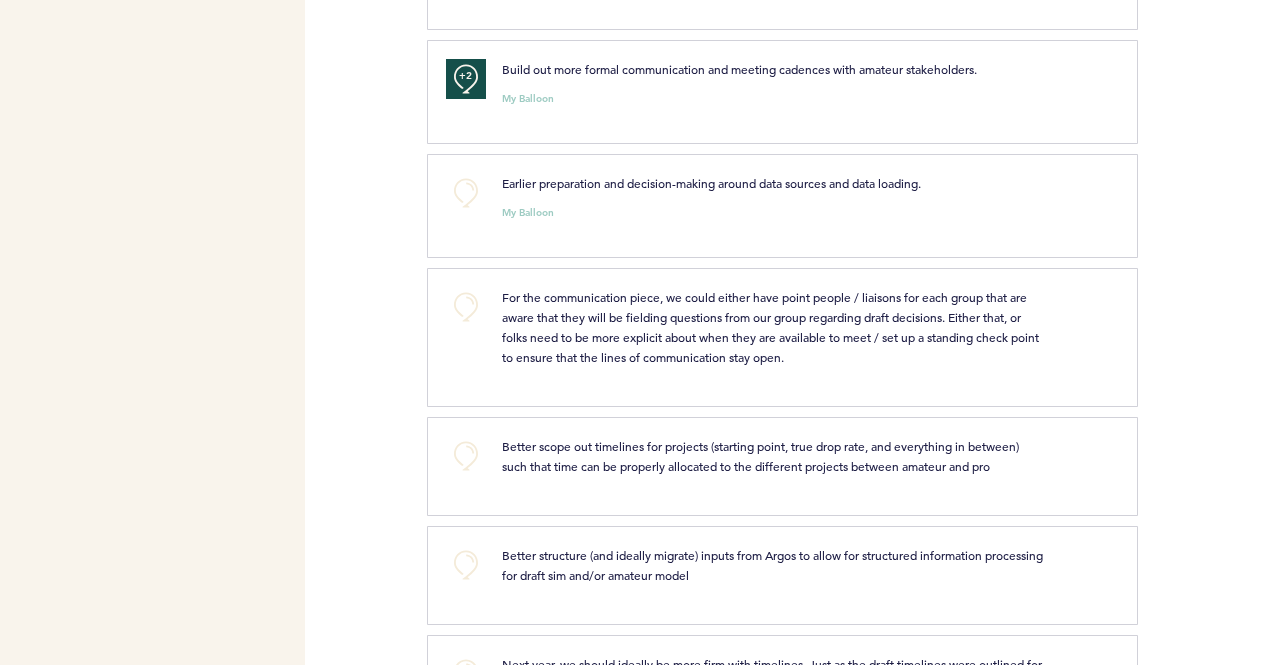 click on "+0" at bounding box center (459, 203) 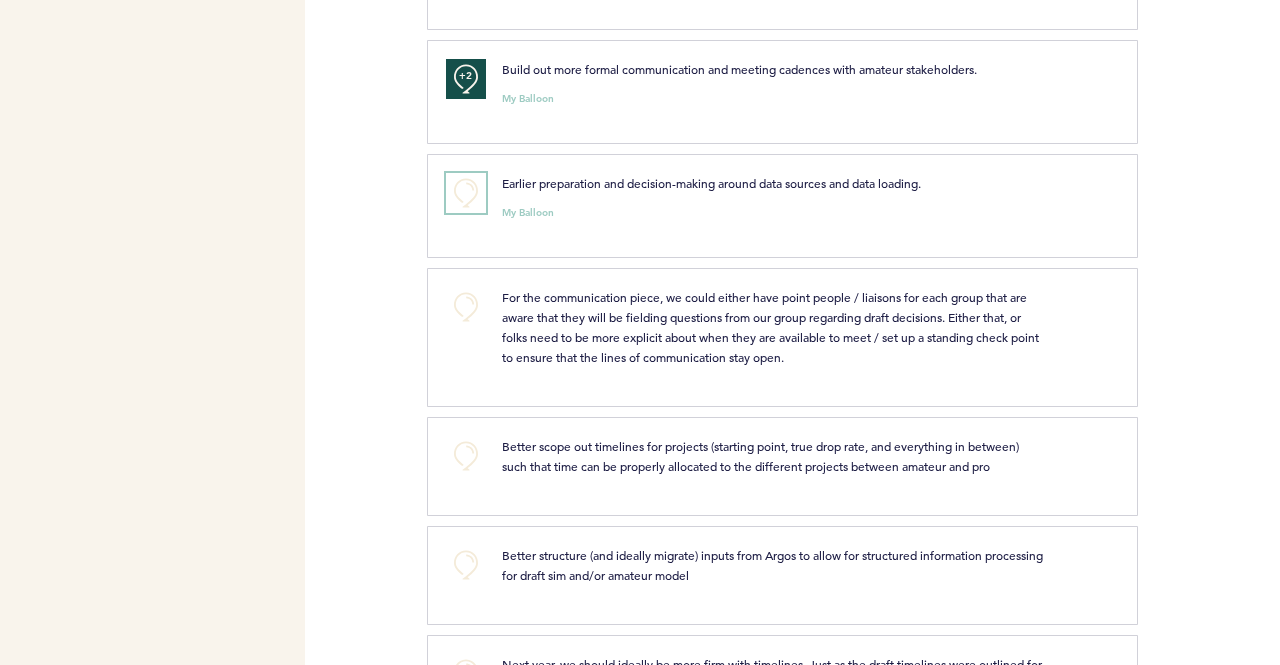 click on "+0" at bounding box center (466, 193) 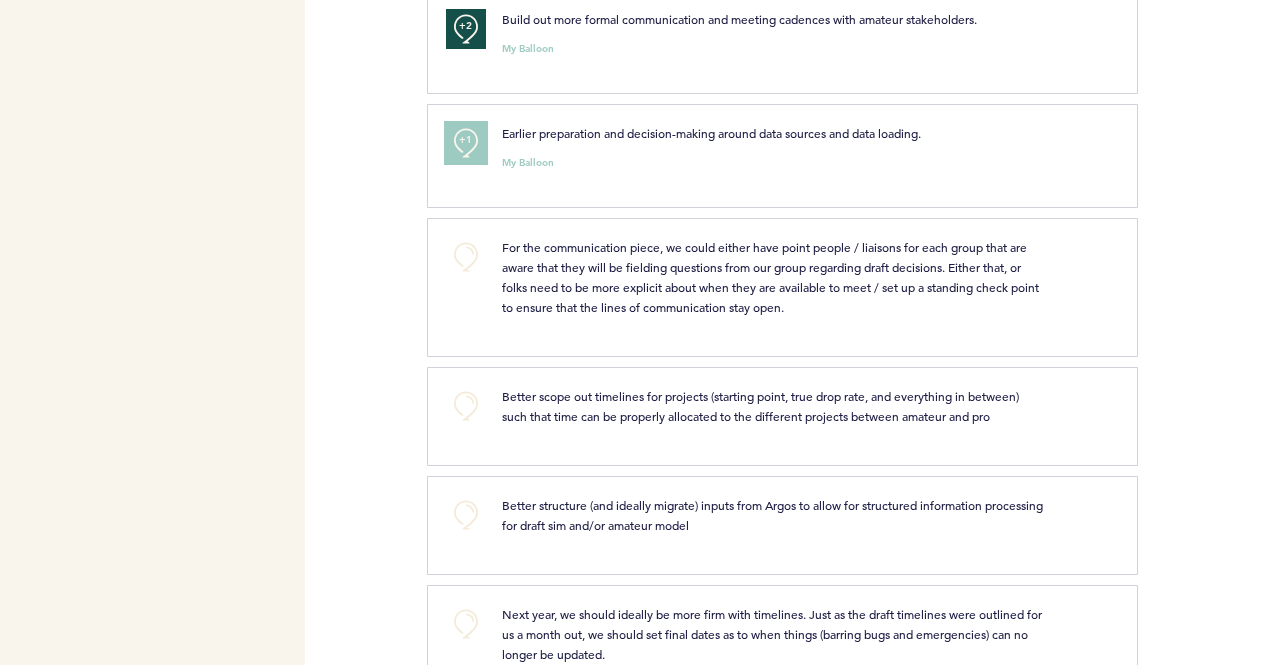 scroll, scrollTop: 1977, scrollLeft: 0, axis: vertical 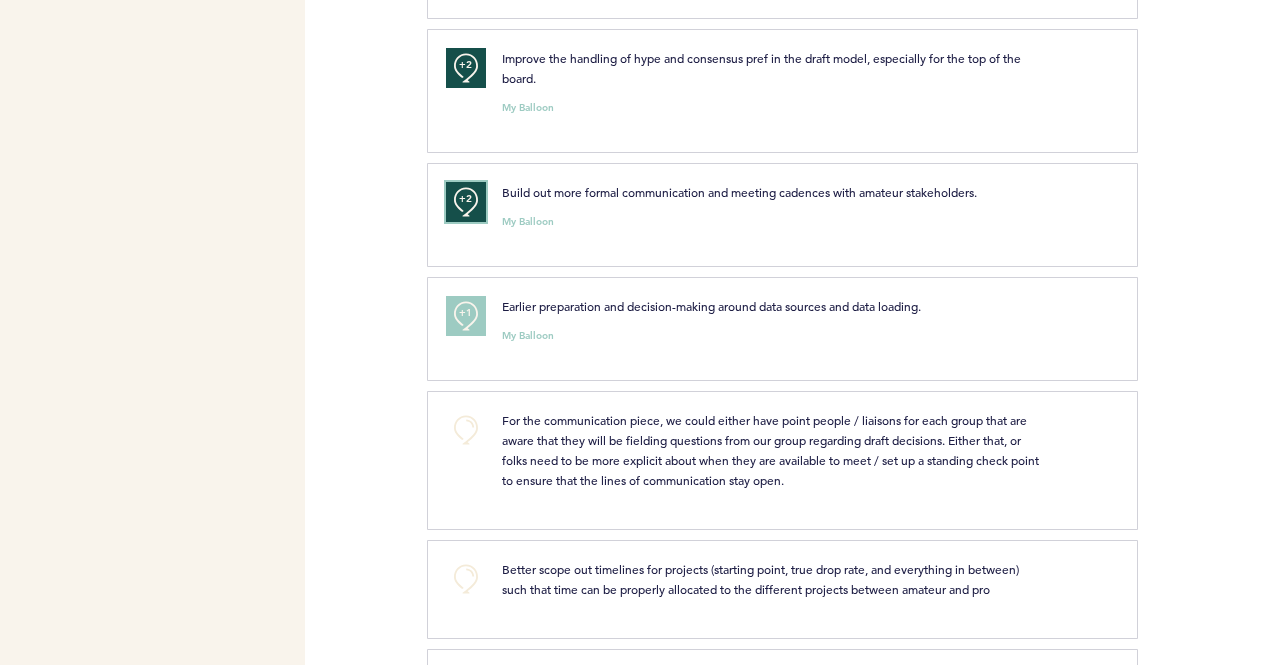 click on "+2" at bounding box center (466, 202) 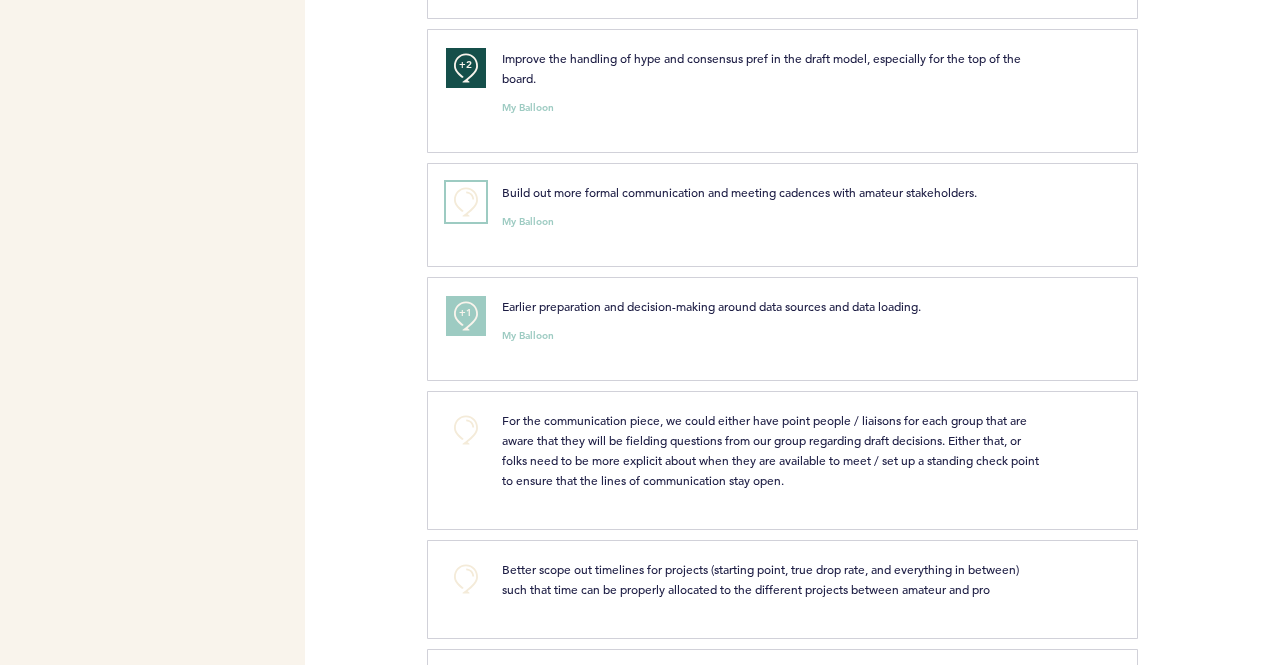 click on "+0" at bounding box center [466, 202] 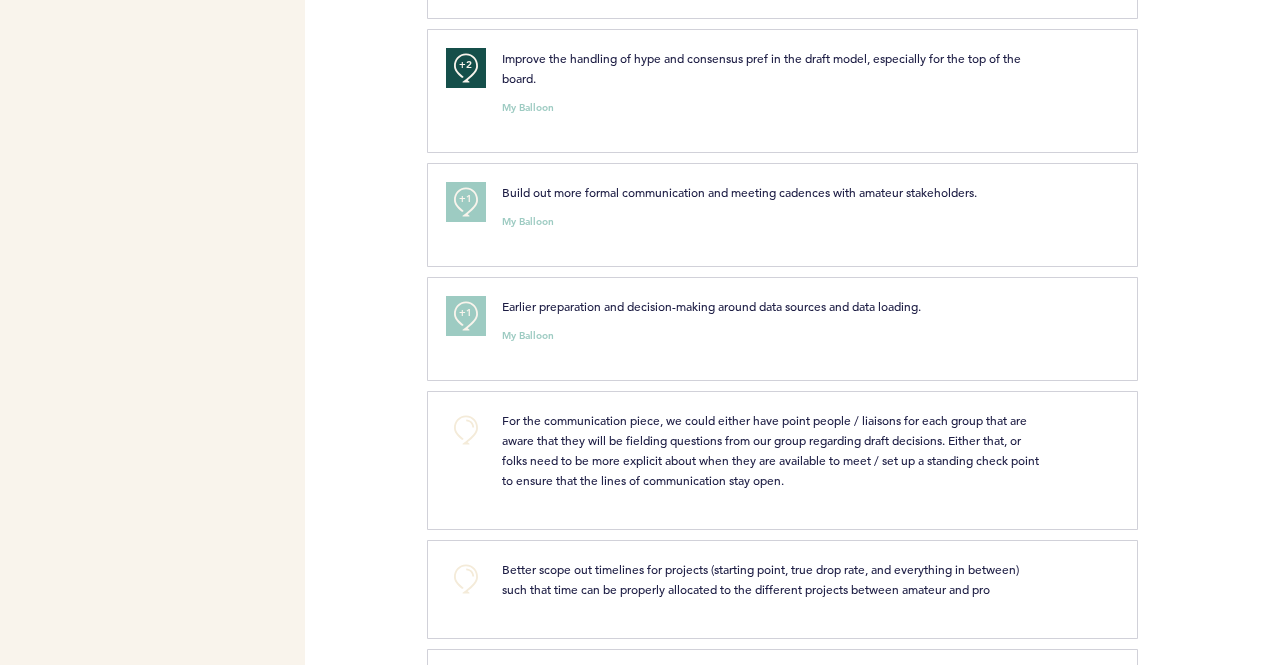 click on "Pirates  [PERSON_NAME][EMAIL_ADDRESS][PERSON_NAME][DOMAIN_NAME]   Team Domain: pirates   Notification Preferences   Help Center   Logout   Claim Your Account  Flight Acquisitions Team Draft Post-Mortem [PERSON_NAME] Shortlink [URL][DOMAIN_NAME]  Copy  Timing Stage 1  - Contribute   3D 13H   Starts [DATE]  Stage 1  In Stage 1, you can contribute your ideas, feedback, or information. Submit as many "balloons" (responses, to the question above) as you want here. Try to only submit one idea per balloon!   When you are ready, you can toggle on collaborate mode to reveal and start commenting on other contributors' balloons.  Learn More Stage 2  - Pump   3D 13H   Started Mon. at 10:59pm  Stage 2  In Stage 2, you vote on the responses by pumping the balloons that you like or support.   Click once for balloons you support/like and twice for your top choices.  Learn More Flight End  - Results  3D 13H  Ends Fri. at 10:59pm  Participation Participants 8 Stage 1 63% Stage 2 50% Overall 75%  Question 5 of 5   1   2   3   4   5  +1 +2 +2" at bounding box center [640, 332] 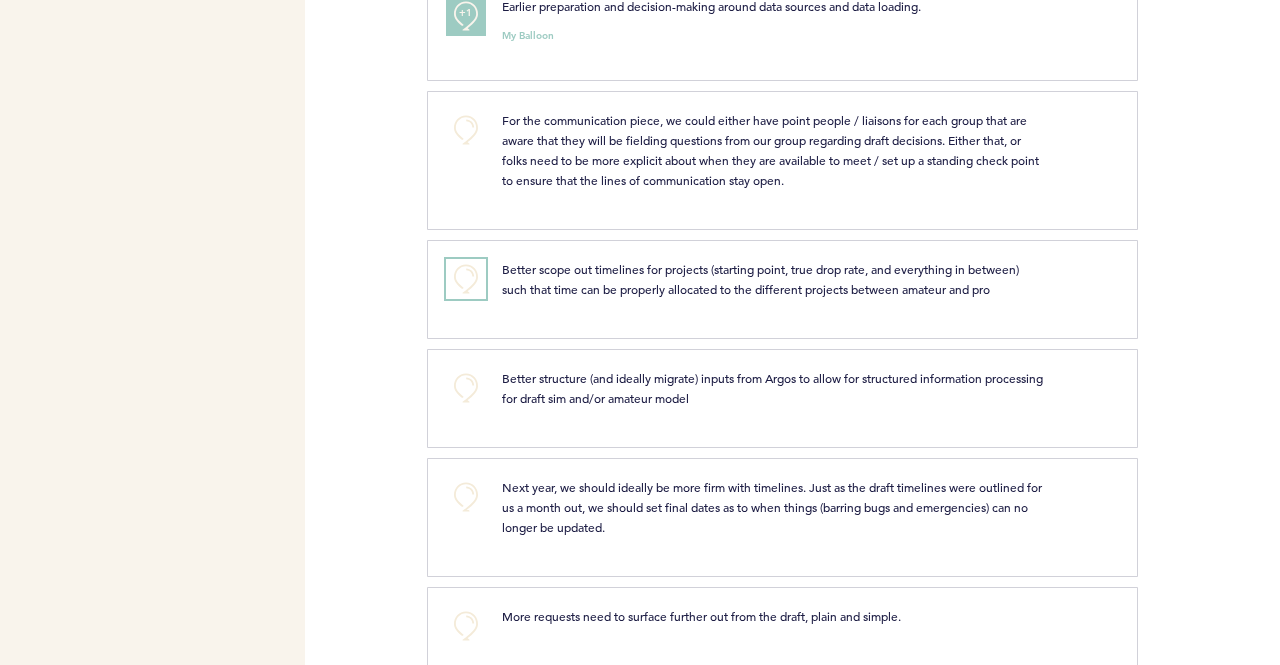 click on "+0" at bounding box center [466, 279] 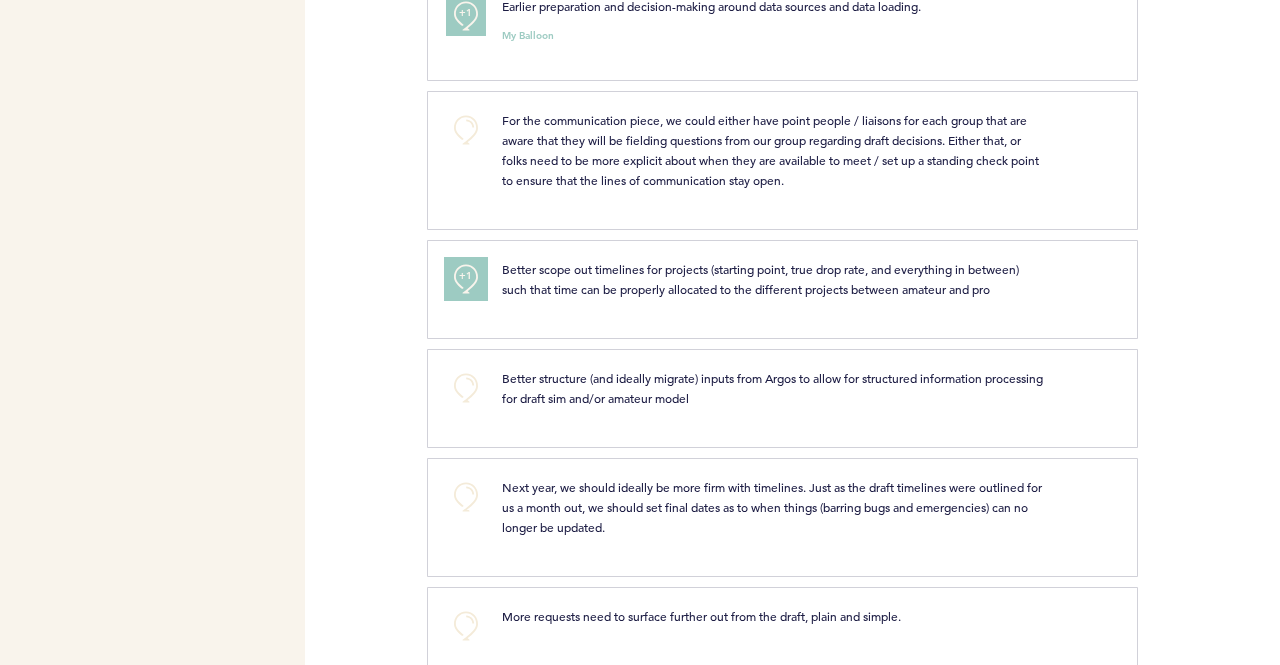 click on "+1" at bounding box center (466, 276) 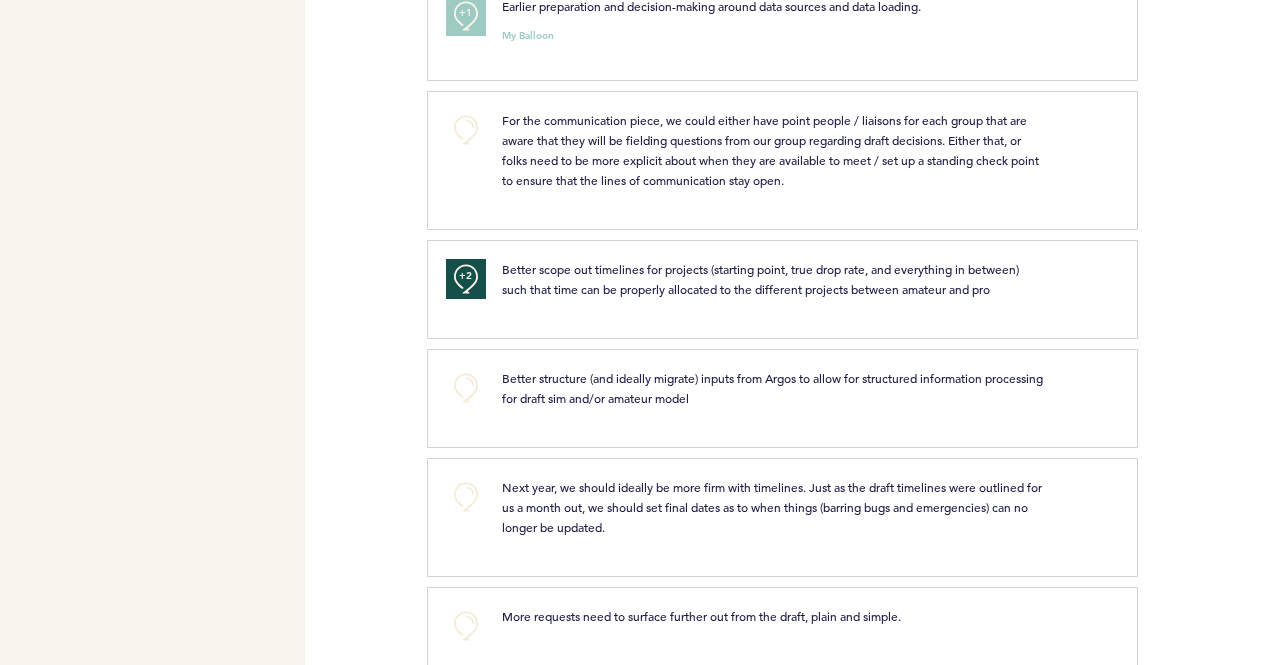 click on "Pirates  [PERSON_NAME][EMAIL_ADDRESS][PERSON_NAME][DOMAIN_NAME]   Team Domain: pirates   Notification Preferences   Help Center   Logout   Claim Your Account  Flight Acquisitions Team Draft Post-Mortem [PERSON_NAME] Shortlink [URL][DOMAIN_NAME]  Copy  Timing Stage 1  - Contribute   3D 13H   Starts [DATE]  Stage 1  In Stage 1, you can contribute your ideas, feedback, or information. Submit as many "balloons" (responses, to the question above) as you want here. Try to only submit one idea per balloon!   When you are ready, you can toggle on collaborate mode to reveal and start commenting on other contributors' balloons.  Learn More Stage 2  - Pump   3D 13H   Started Mon. at 10:59pm  Stage 2  In Stage 2, you vote on the responses by pumping the balloons that you like or support.   Click once for balloons you support/like and twice for your top choices.  Learn More Flight End  - Results  3D 13H  Ends Fri. at 10:59pm  Participation Participants 8 Stage 1 63% Stage 2 50% Overall 75%  Question 5 of 5   1   2   3   4   5  +1 +2 +2" at bounding box center [640, 332] 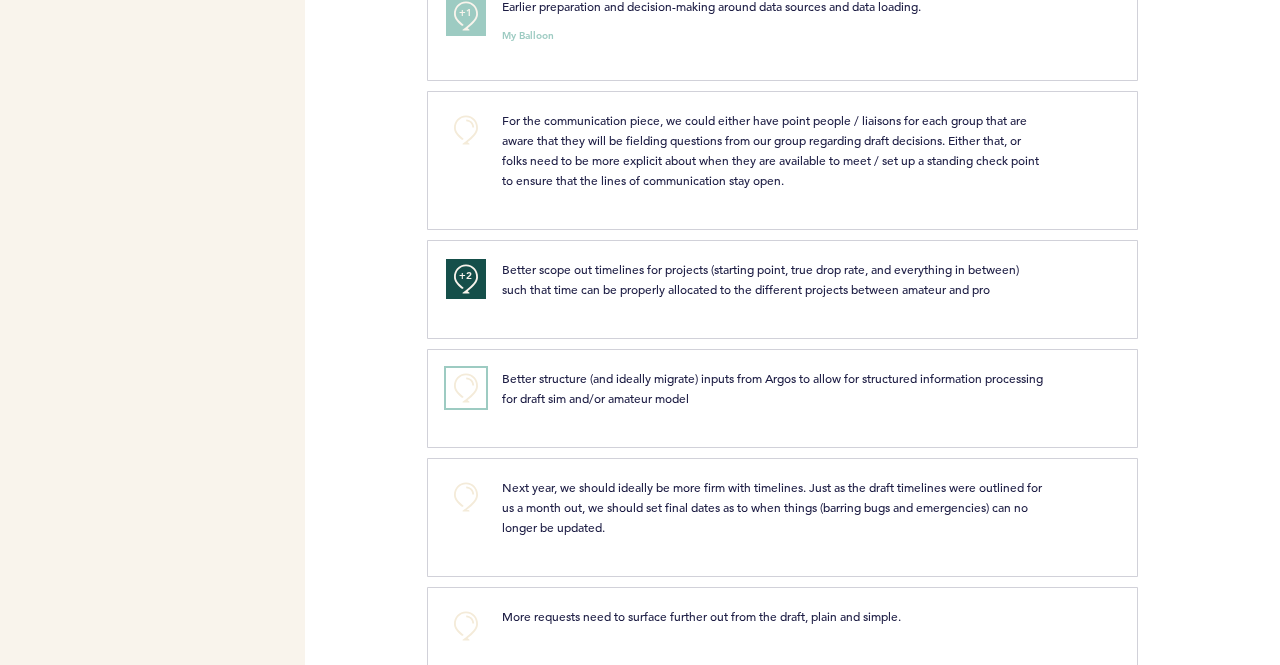 click on "+0" at bounding box center (466, 388) 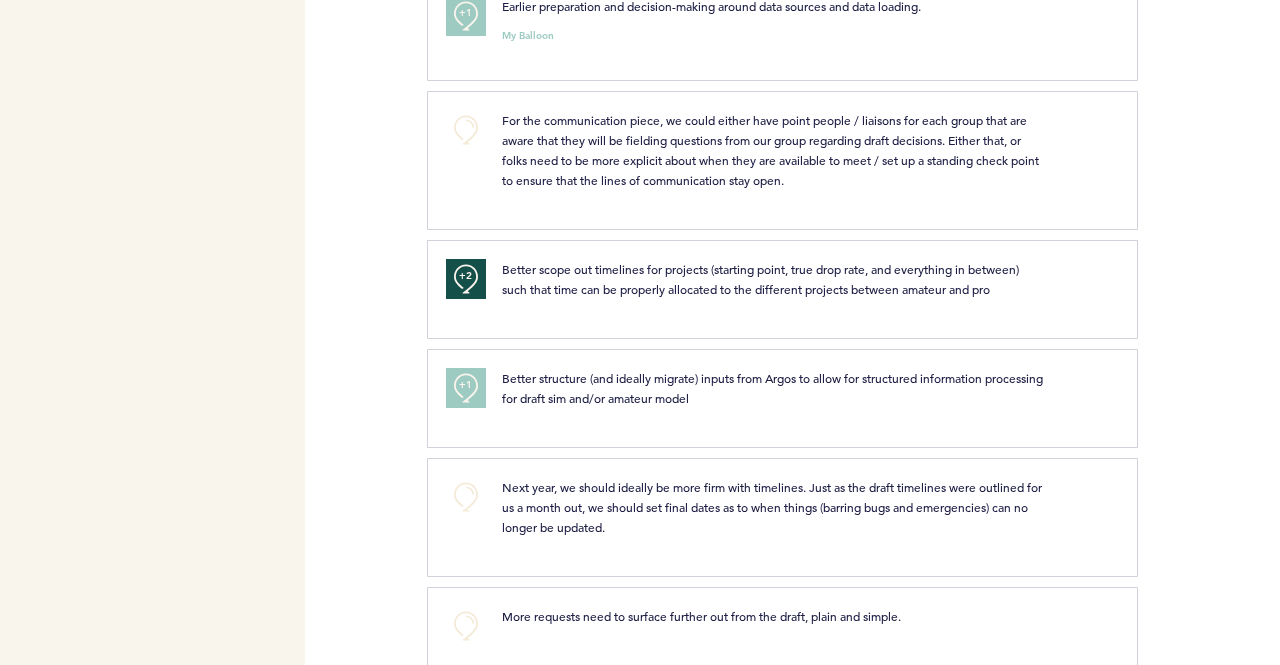 click on "Pirates  [PERSON_NAME][EMAIL_ADDRESS][PERSON_NAME][DOMAIN_NAME]   Team Domain: pirates   Notification Preferences   Help Center   Logout   Claim Your Account  Flight Acquisitions Team Draft Post-Mortem [PERSON_NAME] Shortlink [URL][DOMAIN_NAME]  Copy  Timing Stage 1  - Contribute   3D 13H   Starts [DATE]  Stage 1  In Stage 1, you can contribute your ideas, feedback, or information. Submit as many "balloons" (responses, to the question above) as you want here. Try to only submit one idea per balloon!   When you are ready, you can toggle on collaborate mode to reveal and start commenting on other contributors' balloons.  Learn More Stage 2  - Pump   3D 13H   Started Mon. at 10:59pm  Stage 2  In Stage 2, you vote on the responses by pumping the balloons that you like or support.   Click once for balloons you support/like and twice for your top choices.  Learn More Flight End  - Results  3D 13H  Ends Fri. at 10:59pm  Participation Participants 8 Stage 1 63% Stage 2 50% Overall 75%  Question 5 of 5   1   2   3   4   5  +1 +2 +2" at bounding box center (640, 332) 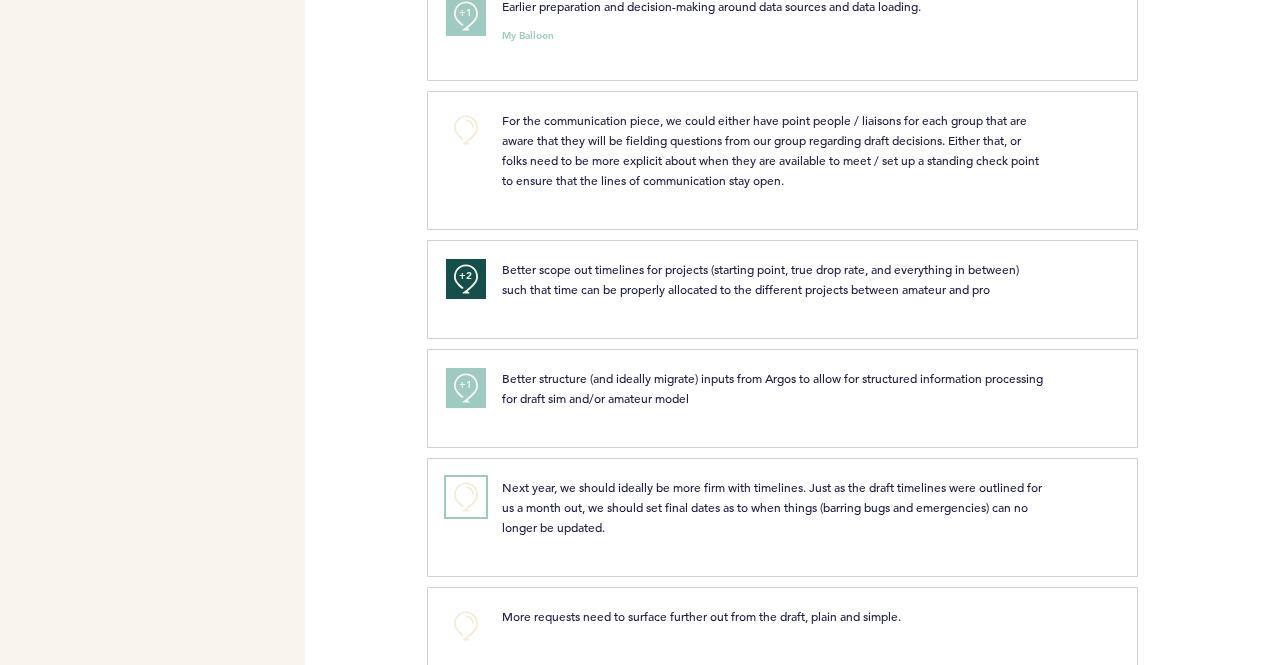 click on "+0" at bounding box center (466, 497) 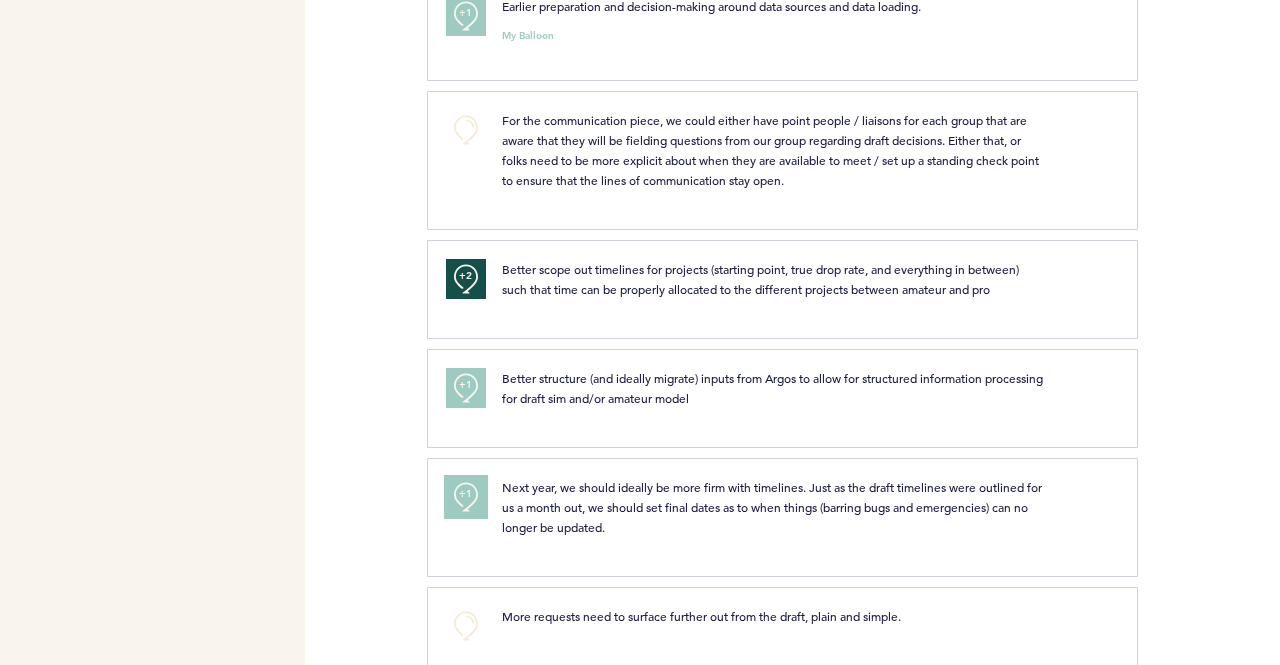 click on "+1" at bounding box center [466, 494] 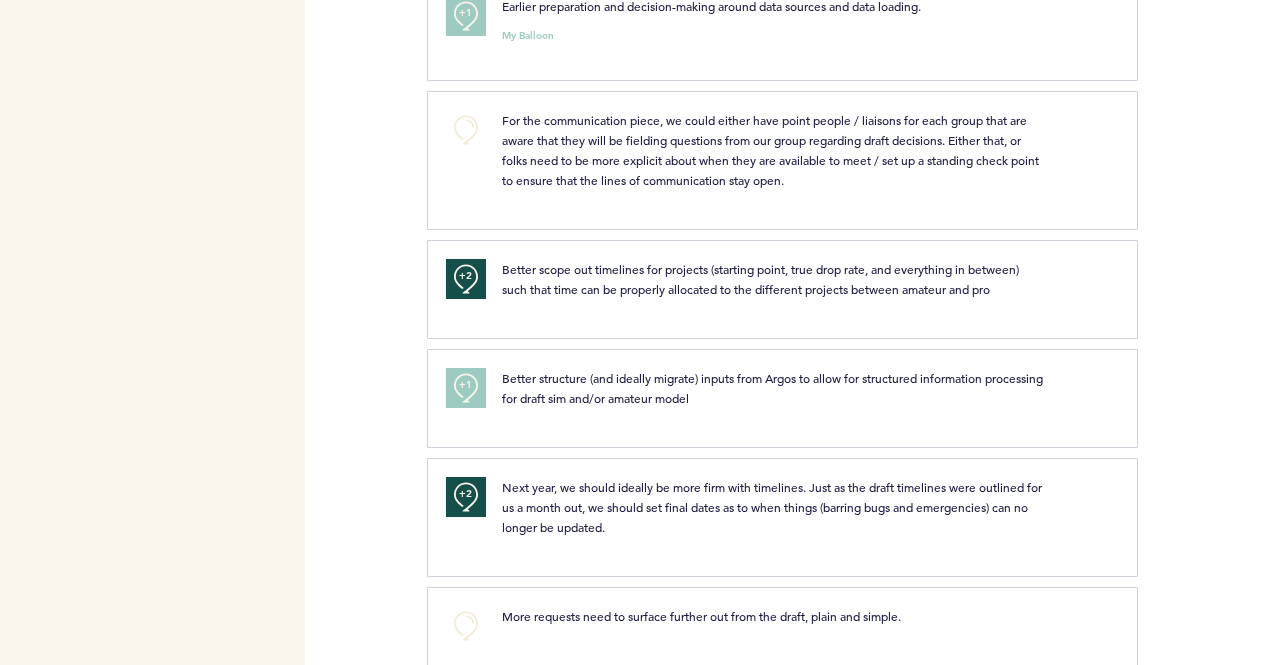 click on "Pirates  [PERSON_NAME][EMAIL_ADDRESS][PERSON_NAME][DOMAIN_NAME]   Team Domain: pirates   Notification Preferences   Help Center   Logout   Claim Your Account  Flight Acquisitions Team Draft Post-Mortem [PERSON_NAME] Shortlink [URL][DOMAIN_NAME]  Copy  Timing Stage 1  - Contribute   3D 13H   Starts [DATE]  Stage 1  In Stage 1, you can contribute your ideas, feedback, or information. Submit as many "balloons" (responses, to the question above) as you want here. Try to only submit one idea per balloon!   When you are ready, you can toggle on collaborate mode to reveal and start commenting on other contributors' balloons.  Learn More Stage 2  - Pump   3D 13H   Started Mon. at 10:59pm  Stage 2  In Stage 2, you vote on the responses by pumping the balloons that you like or support.   Click once for balloons you support/like and twice for your top choices.  Learn More Flight End  - Results  3D 13H  Ends Fri. at 10:59pm  Participation Participants 8 Stage 1 63% Stage 2 50% Overall 75%  Question 5 of 5   1   2   3   4   5  +1 +2 +2" at bounding box center (640, 332) 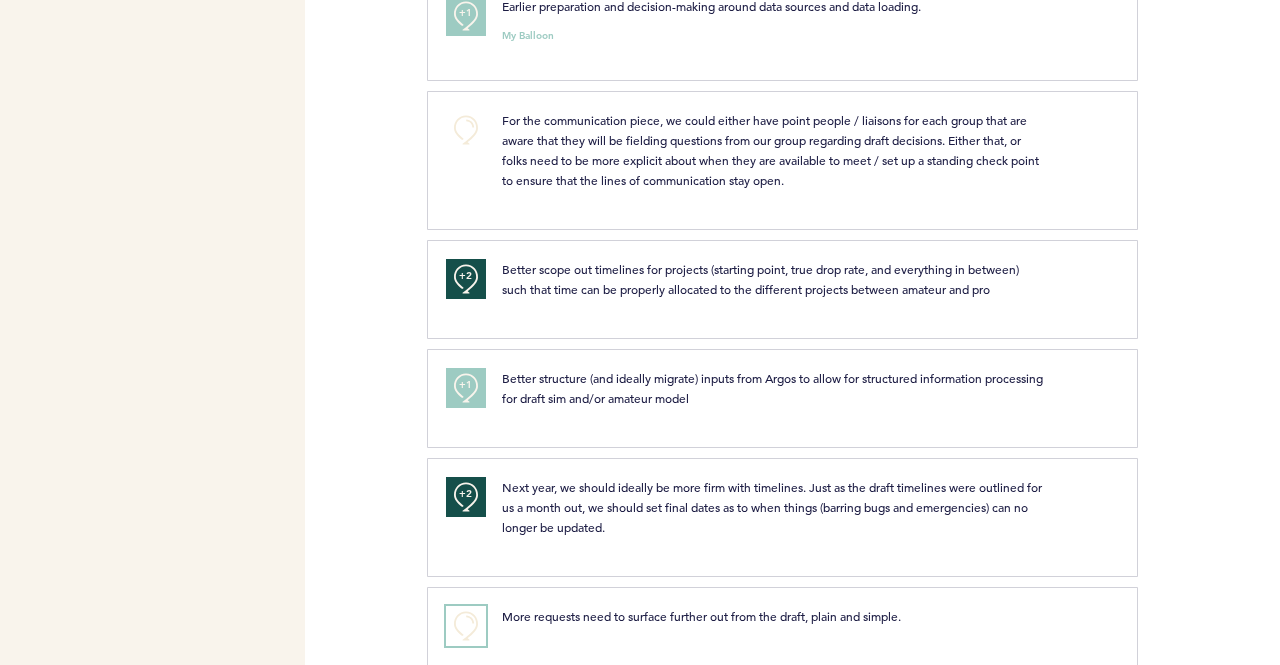 click on "+0" at bounding box center [466, 626] 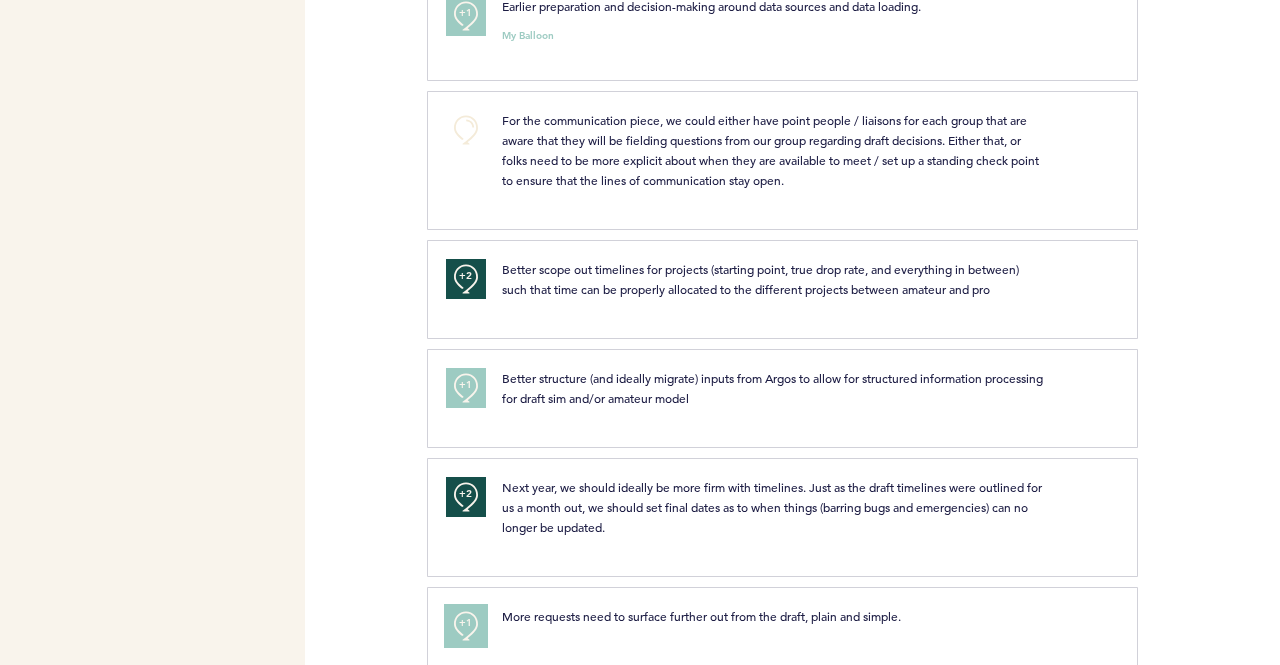 click on "+1" at bounding box center (466, 626) 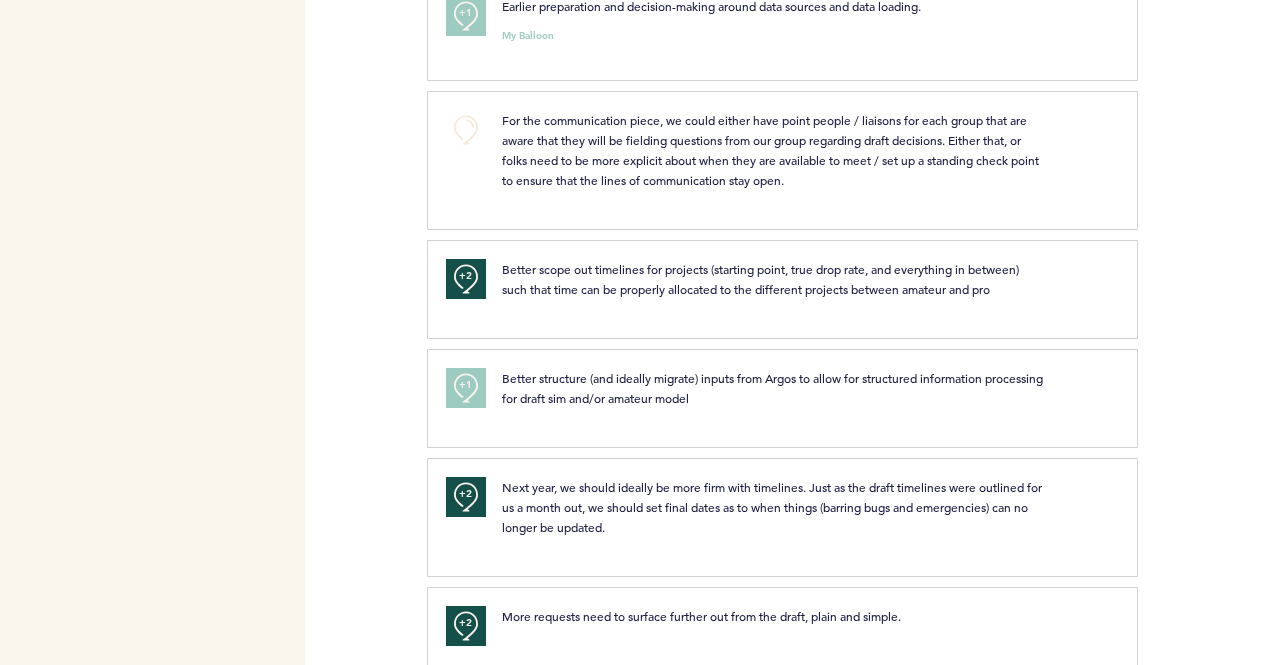 click at bounding box center (1209, 525) 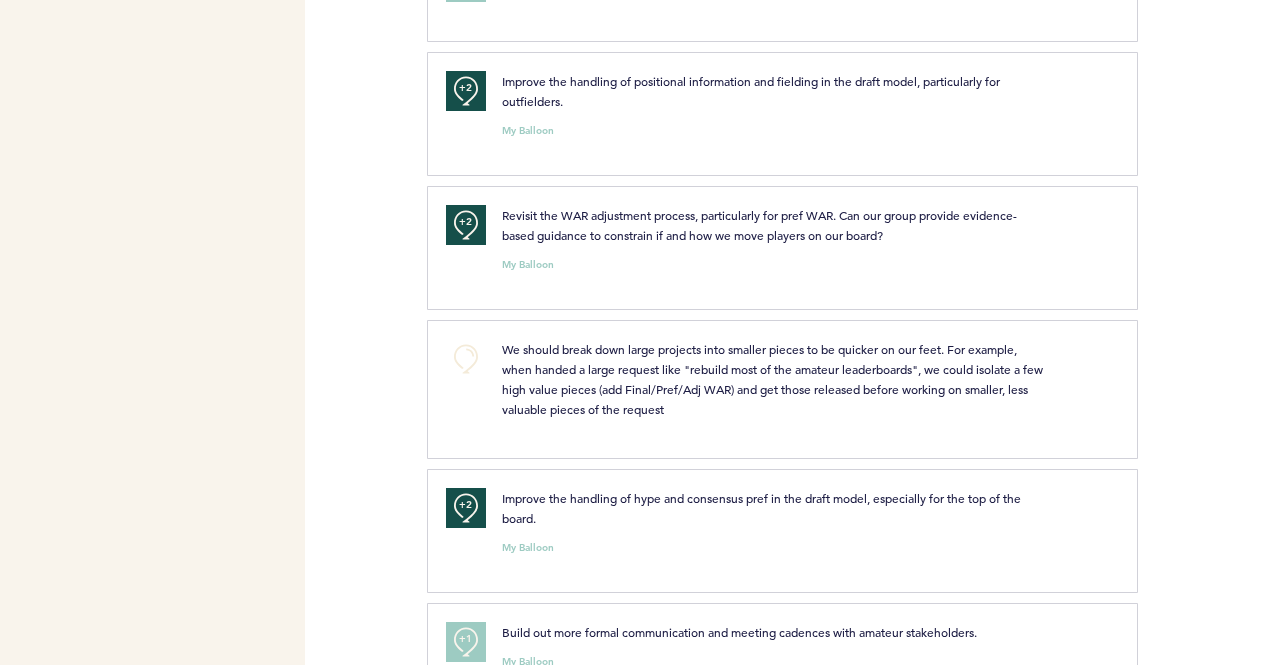 scroll, scrollTop: 0, scrollLeft: 0, axis: both 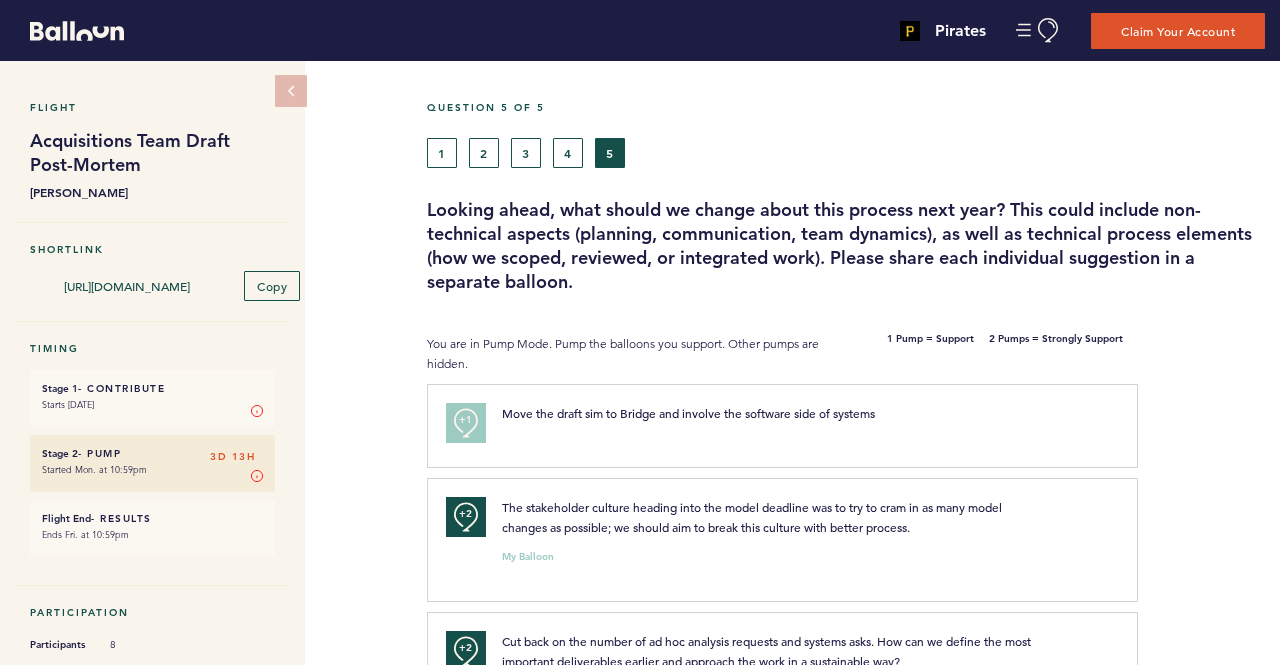 click on "Question 5 of 5" at bounding box center [846, 119] 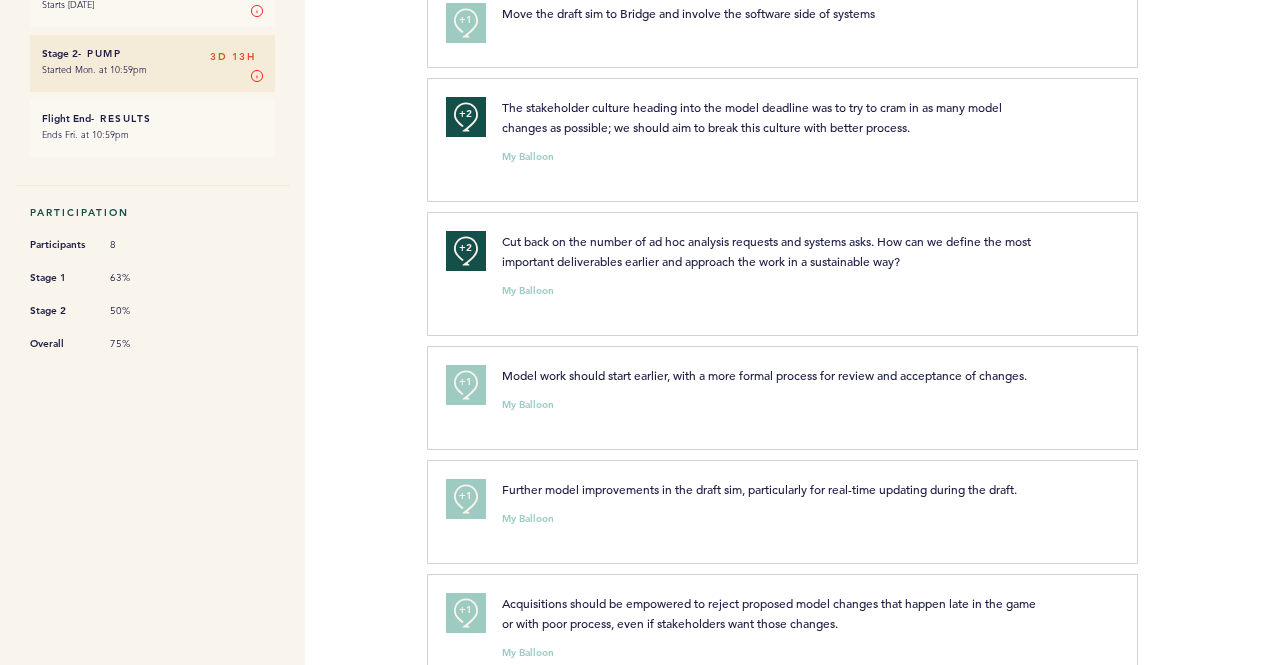 click on "Flight Acquisitions Team Draft Post-Mortem [PERSON_NAME] Shortlink [URL][DOMAIN_NAME]  Copy  Timing Stage 1  - Contribute   3D 13H   Starts [DATE]  Stage 1  In Stage 1, you can contribute your ideas, feedback, or information. Submit as many "balloons" (responses, to the question above) as you want here. Try to only submit one idea per balloon!   When you are ready, you can toggle on collaborate mode to reveal and start commenting on other contributors' balloons.  Learn More Stage 2  - Pump   3D 13H   Started Mon. at 10:59pm  Stage 2  In Stage 2, you vote on the responses by pumping the balloons that you like or support.   Click once for balloons you support/like and twice for your top choices.  Learn More Flight End  - Results  3D 13H  Ends Fri. at 10:59pm  Participation Participants 8 Stage 1 63% Stage 2 50% Overall 75%" at bounding box center (152, 1119) 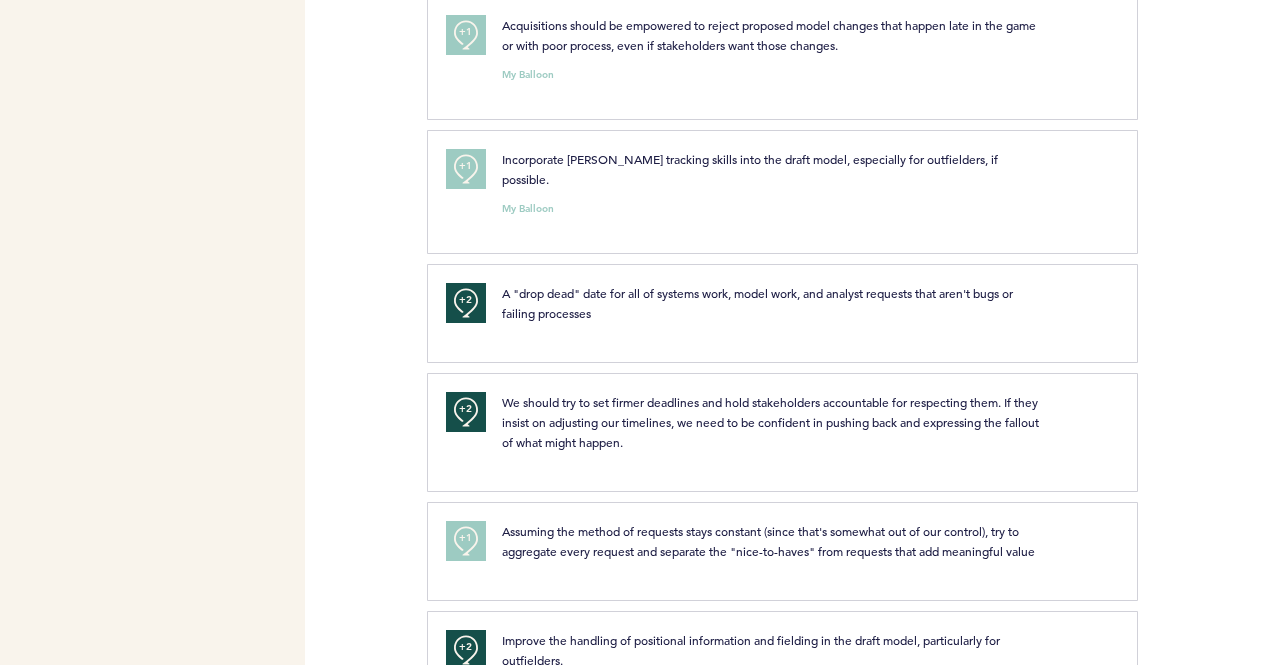 scroll, scrollTop: 0, scrollLeft: 0, axis: both 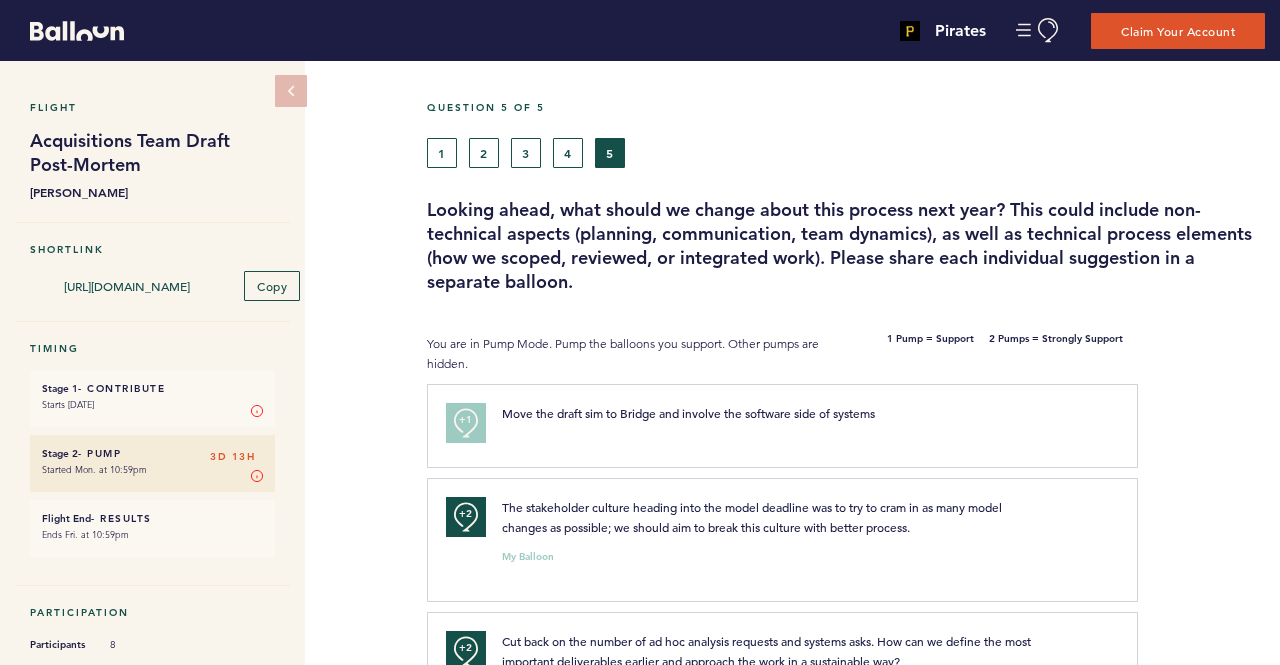 click on "Question 5 of 5" at bounding box center [846, 107] 